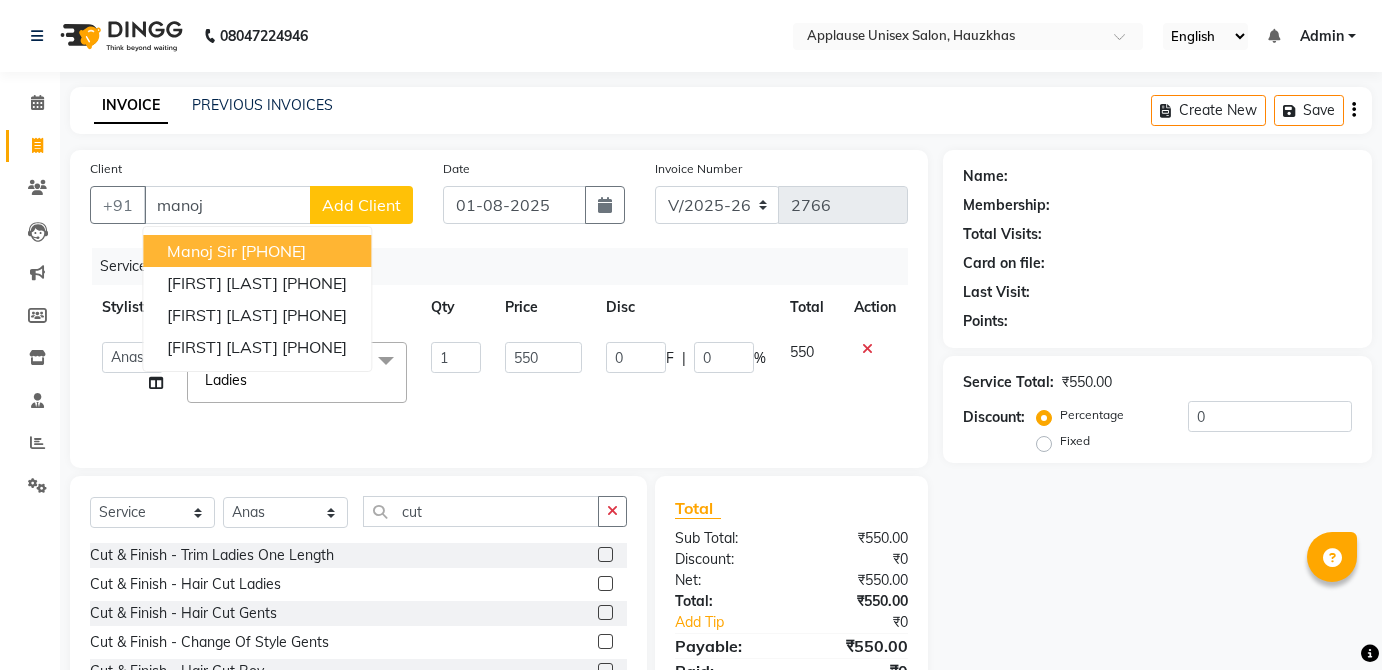 select on "5082" 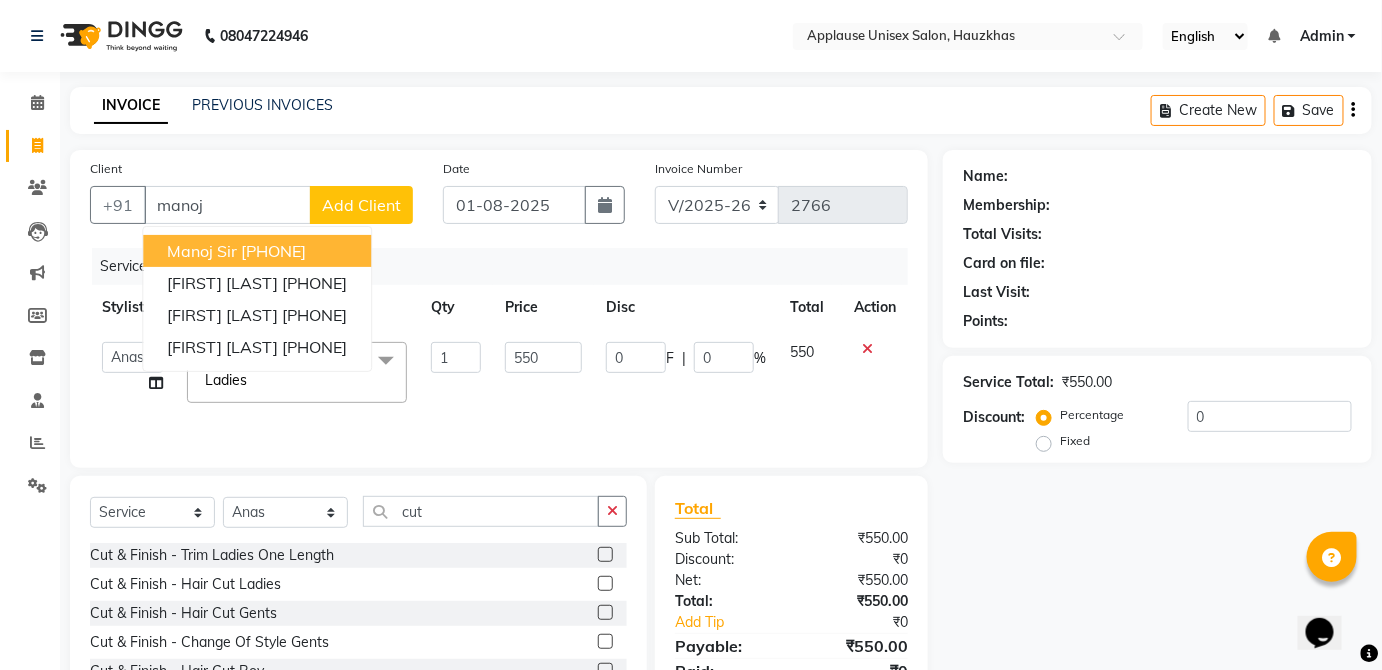 scroll, scrollTop: 0, scrollLeft: 0, axis: both 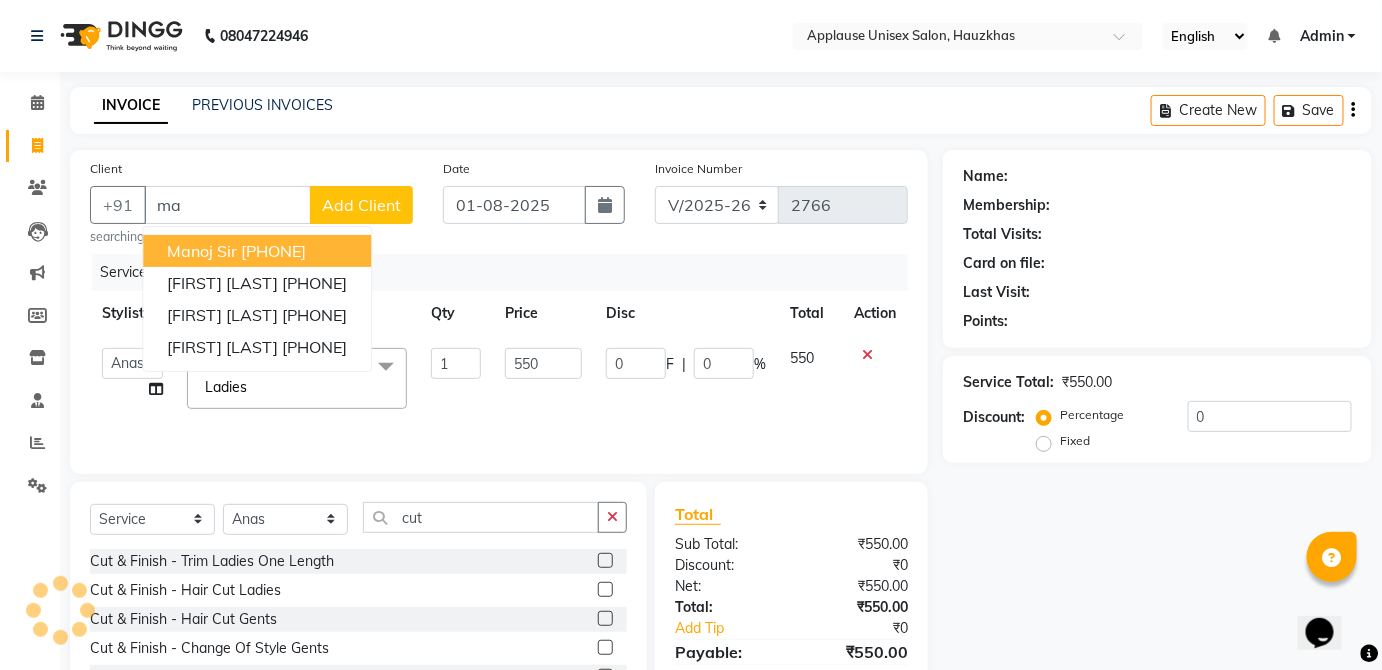type on "m" 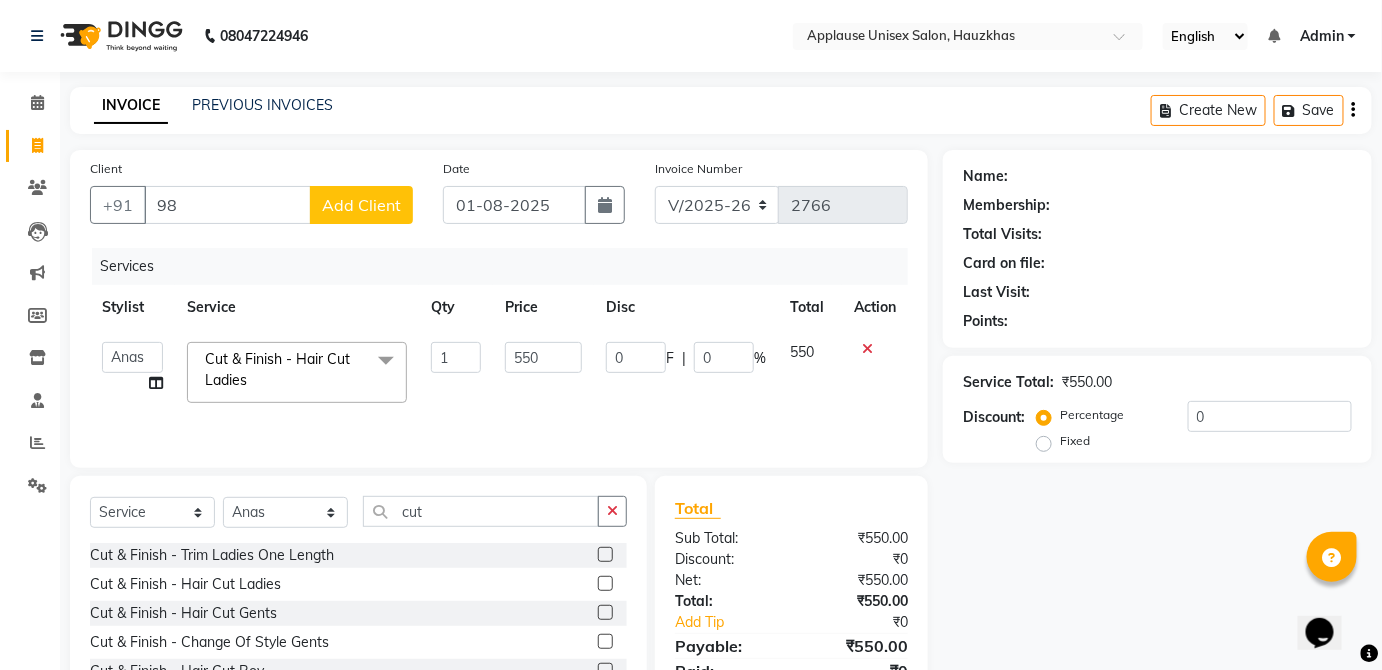type on "9" 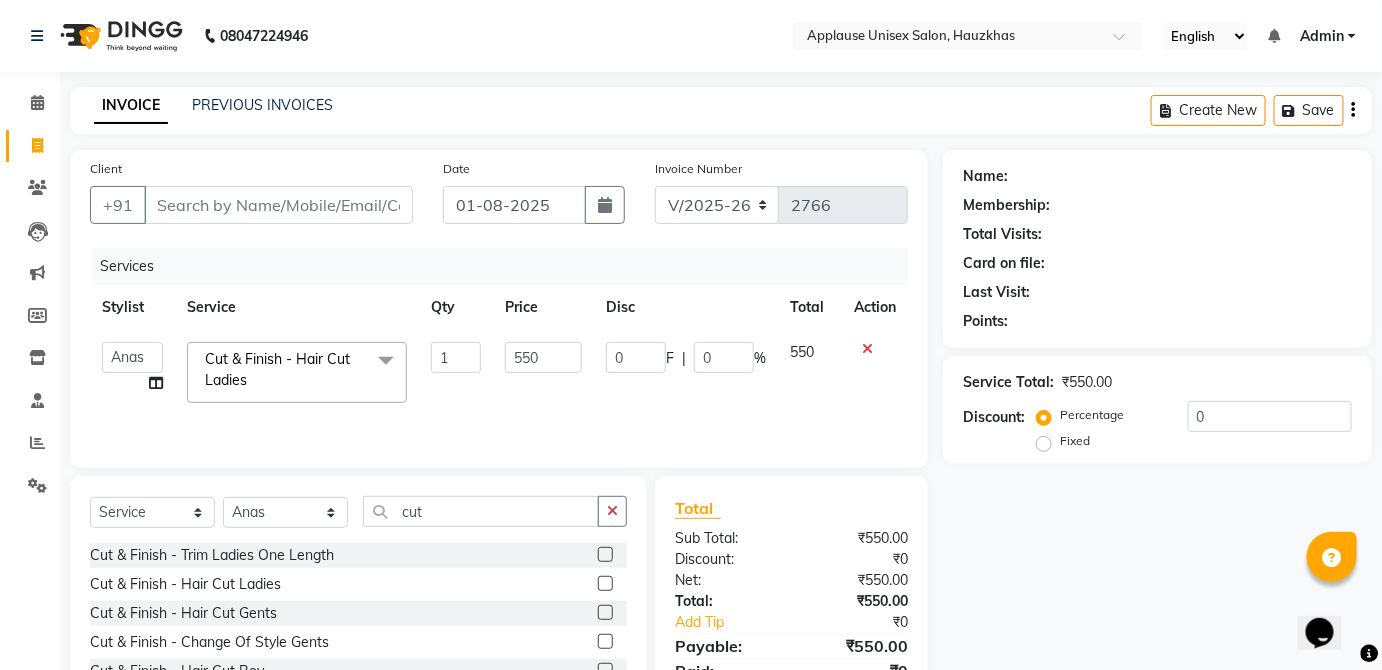 type 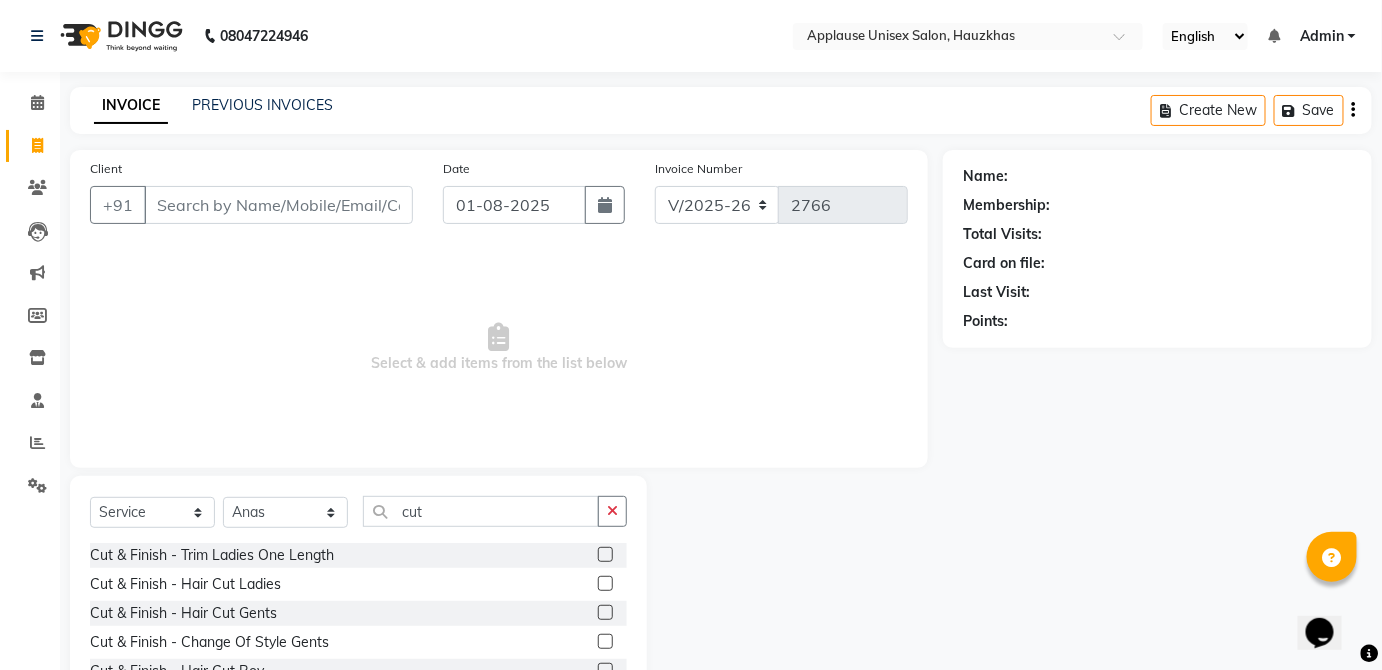 click 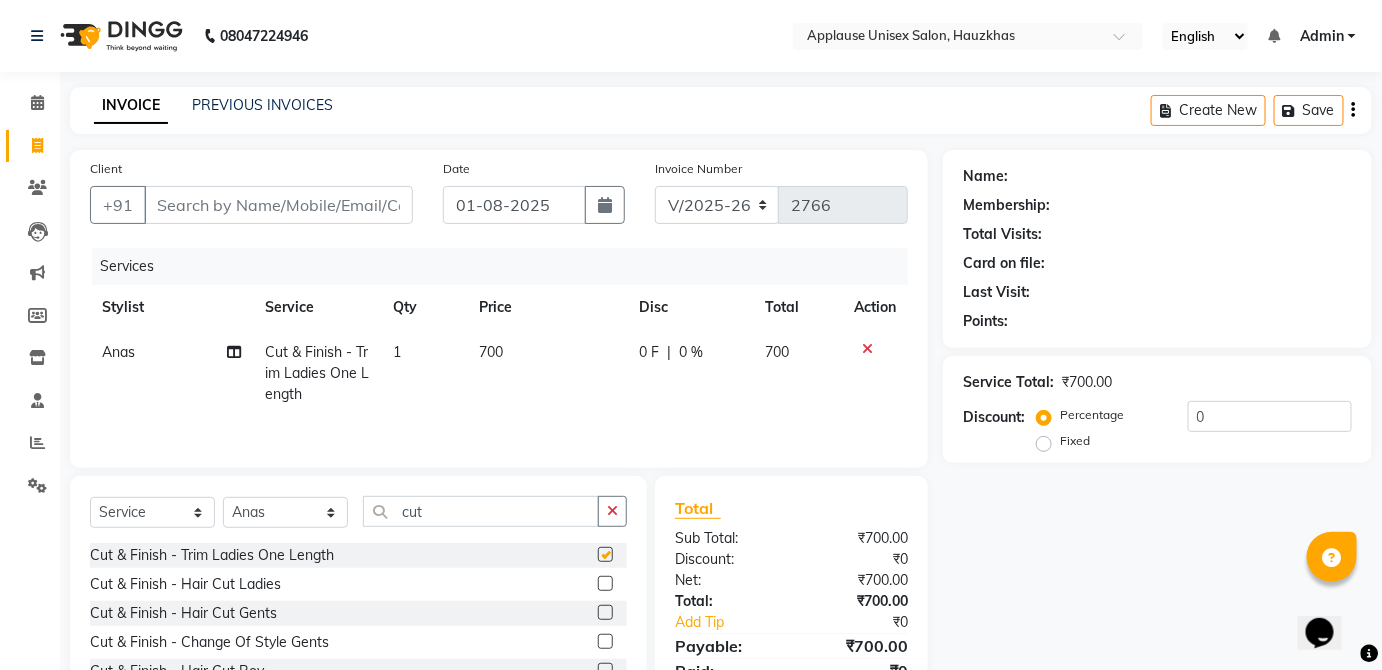 click on "700" 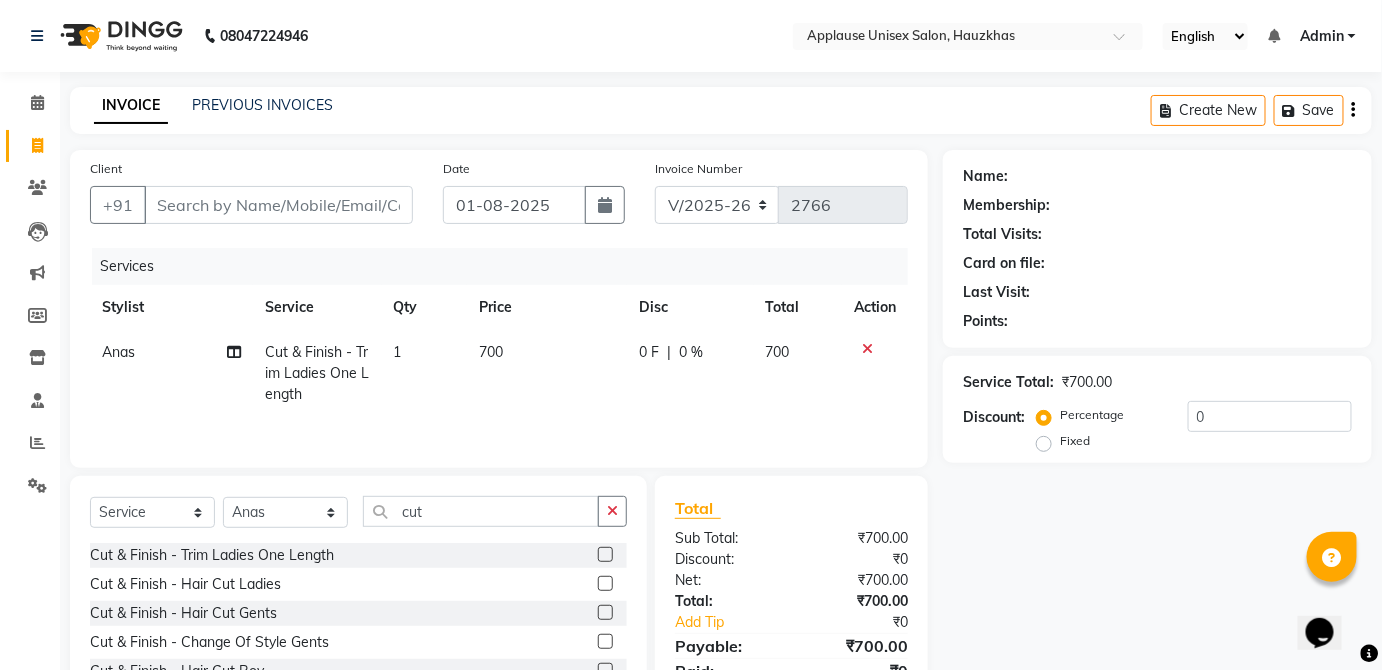 checkbox on "false" 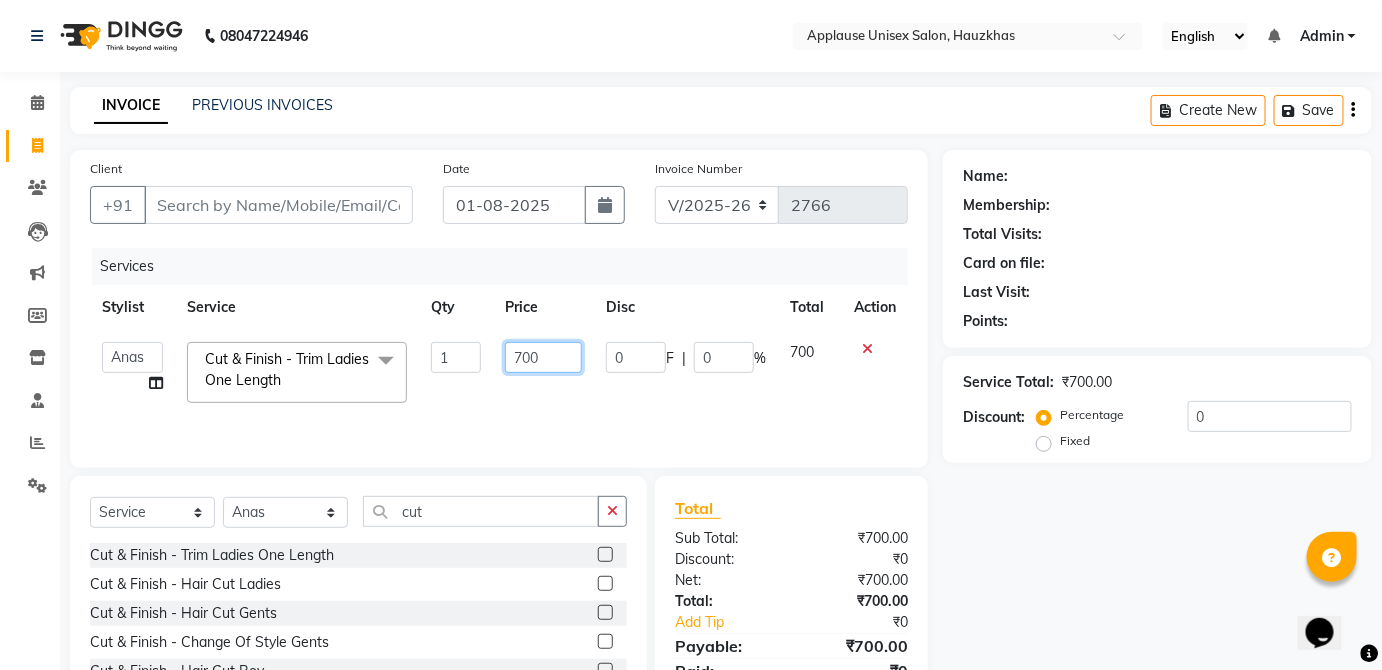 click on "700" 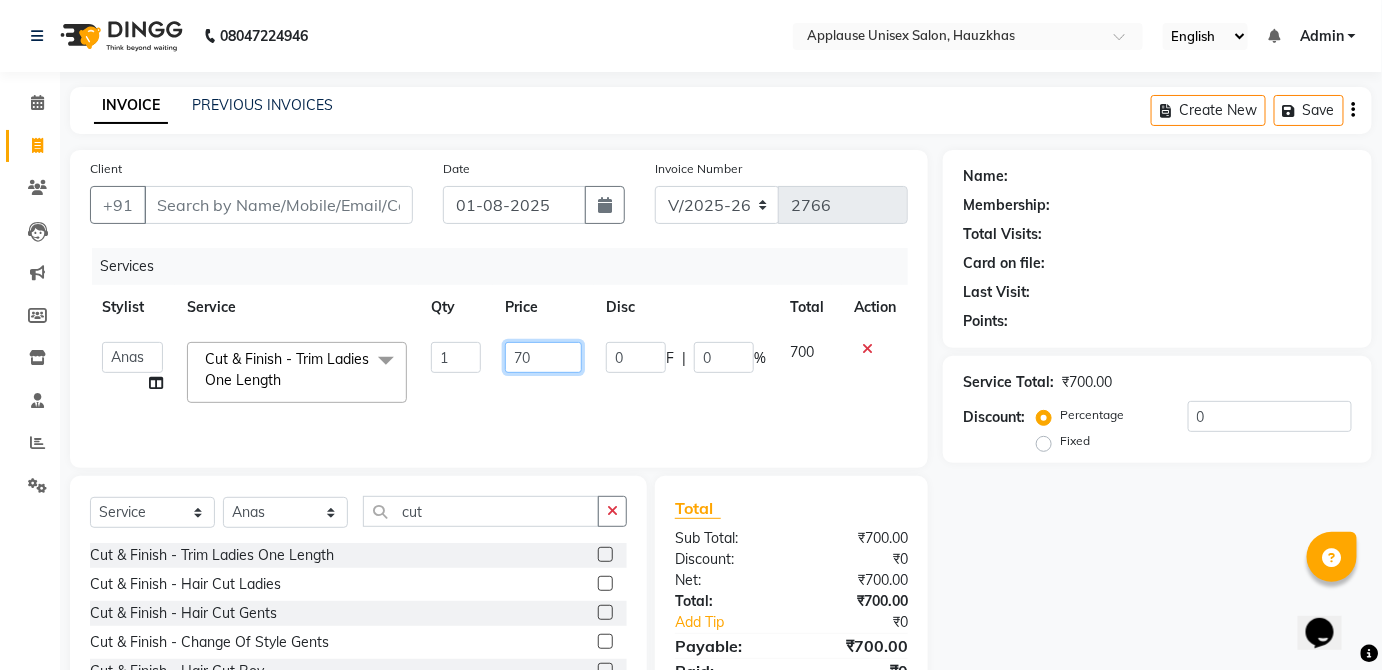 type on "7" 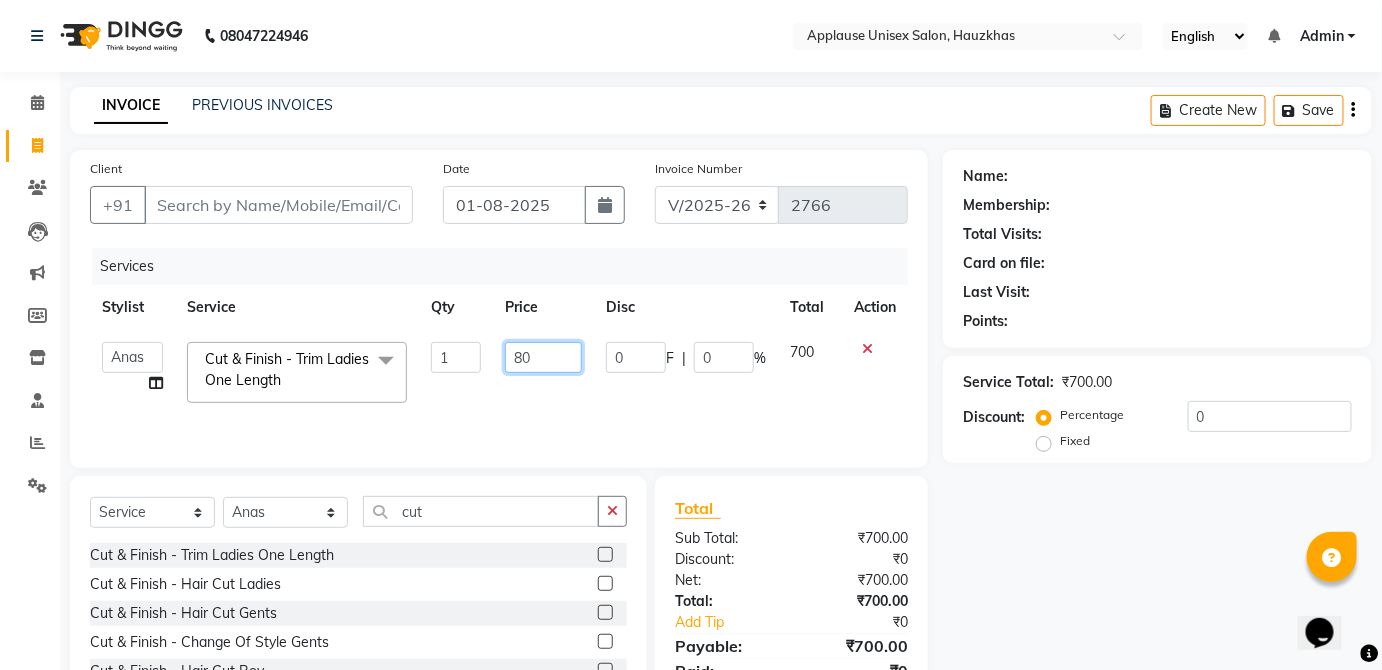 type on "800" 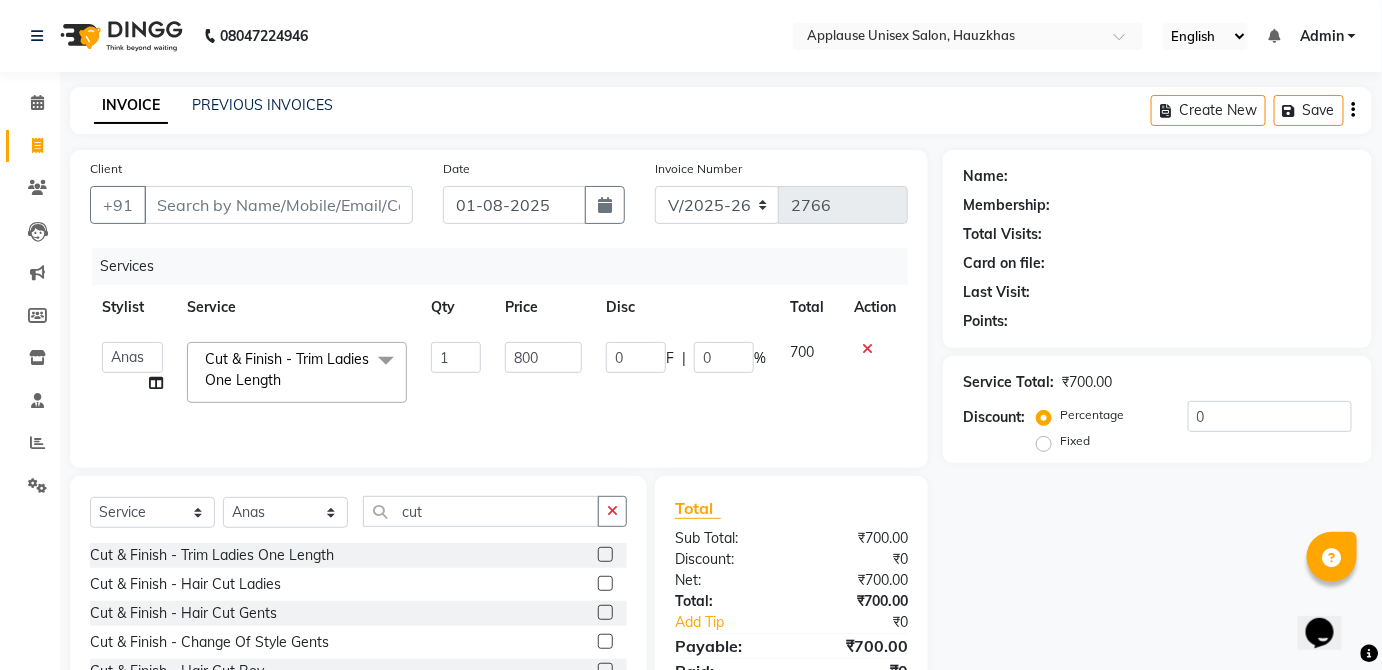 click on "700" 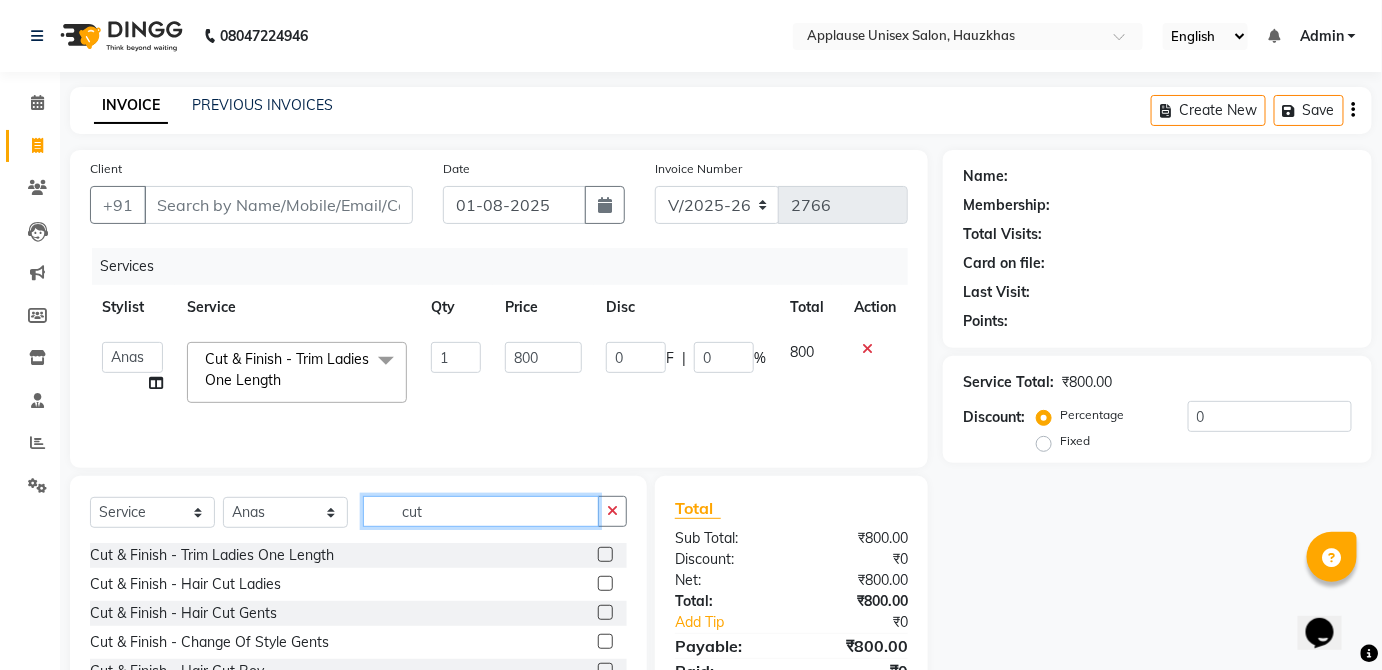 click on "cut" 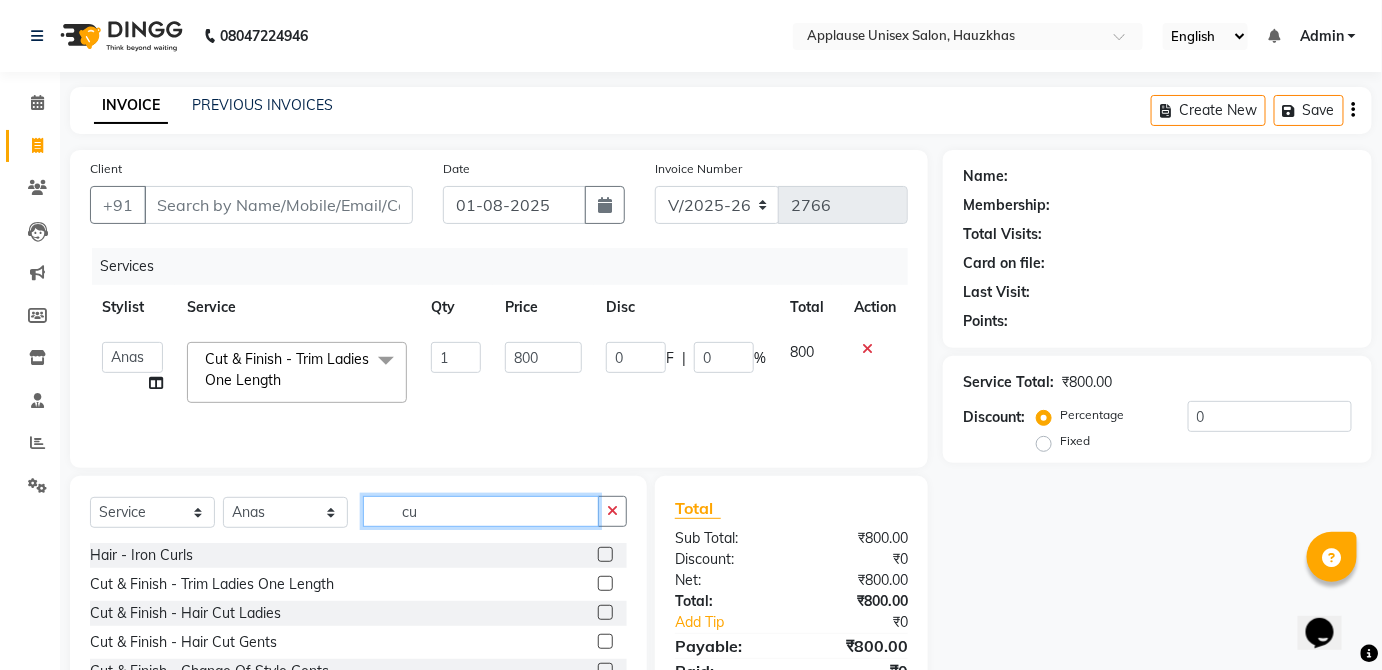type on "c" 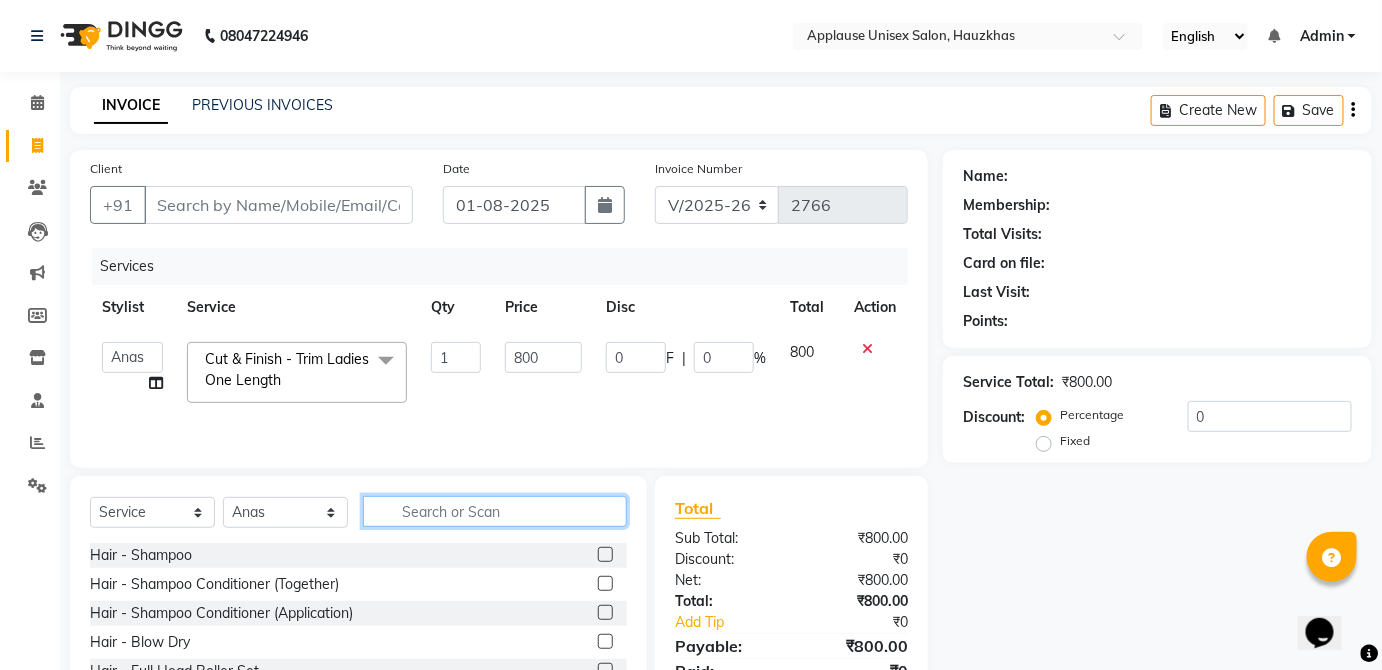 type 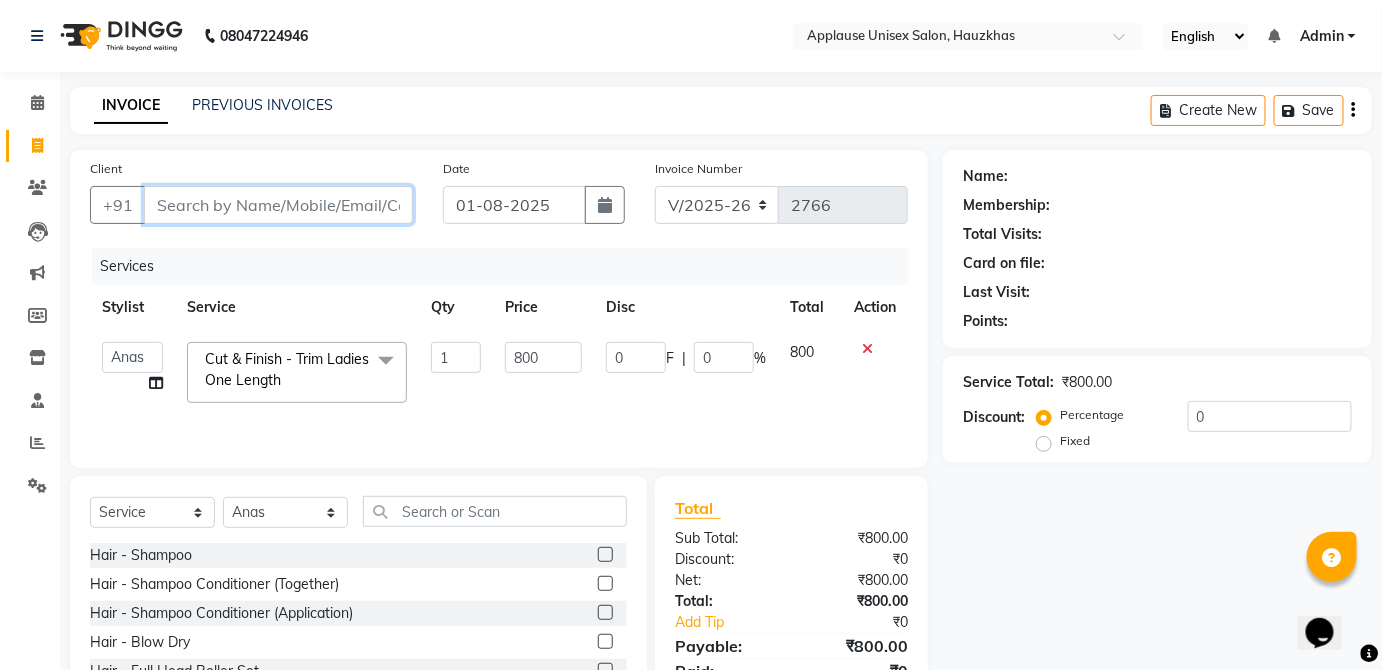 click on "Client" at bounding box center (278, 205) 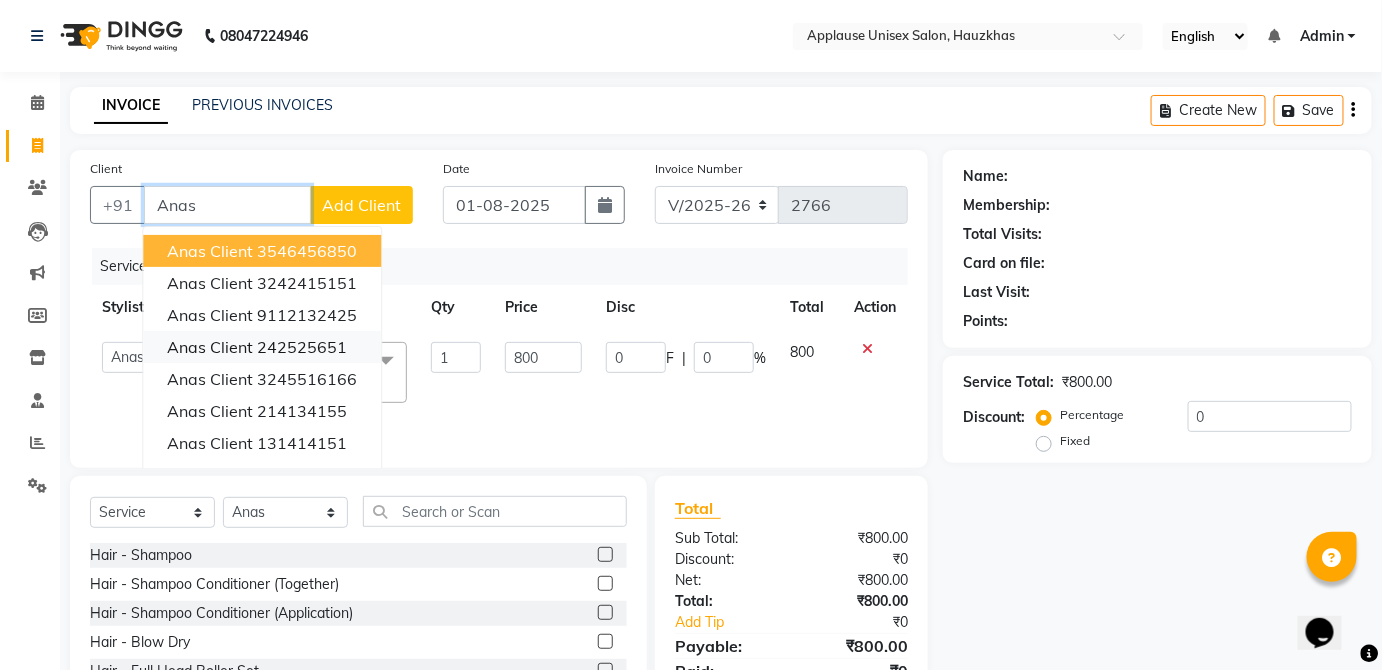 click on "242525651" at bounding box center (302, 347) 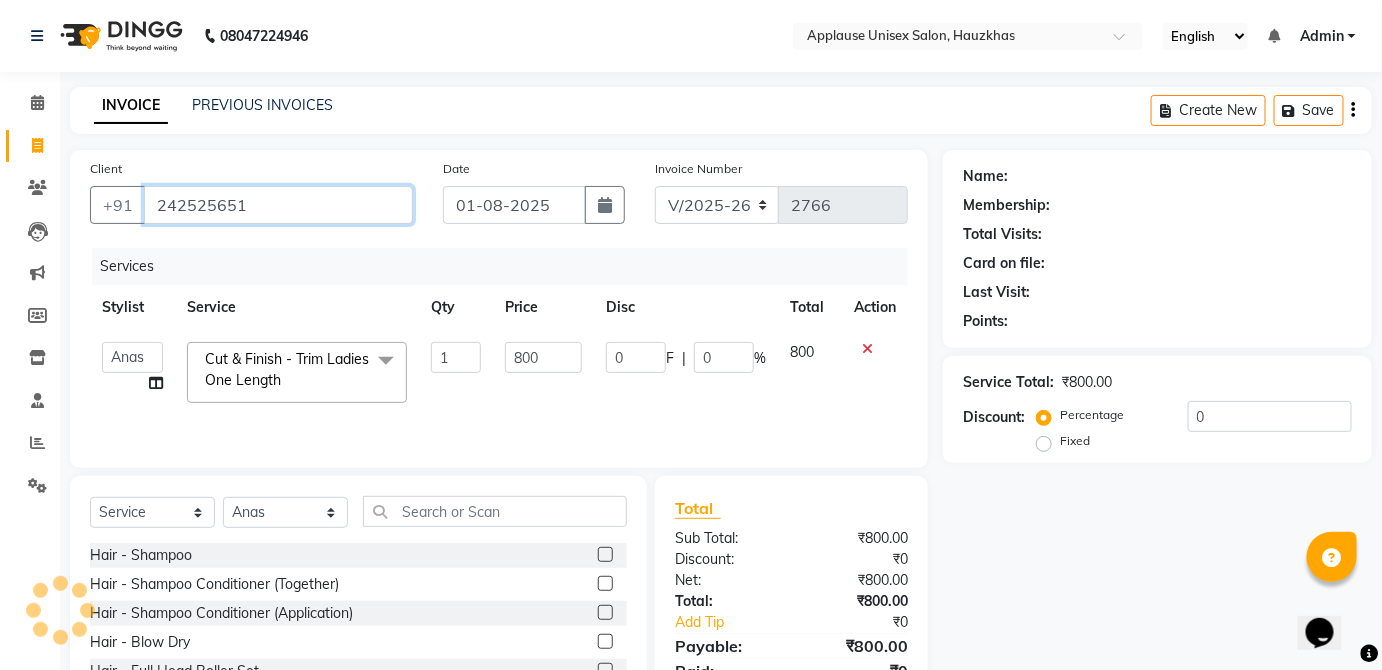 type on "242525651" 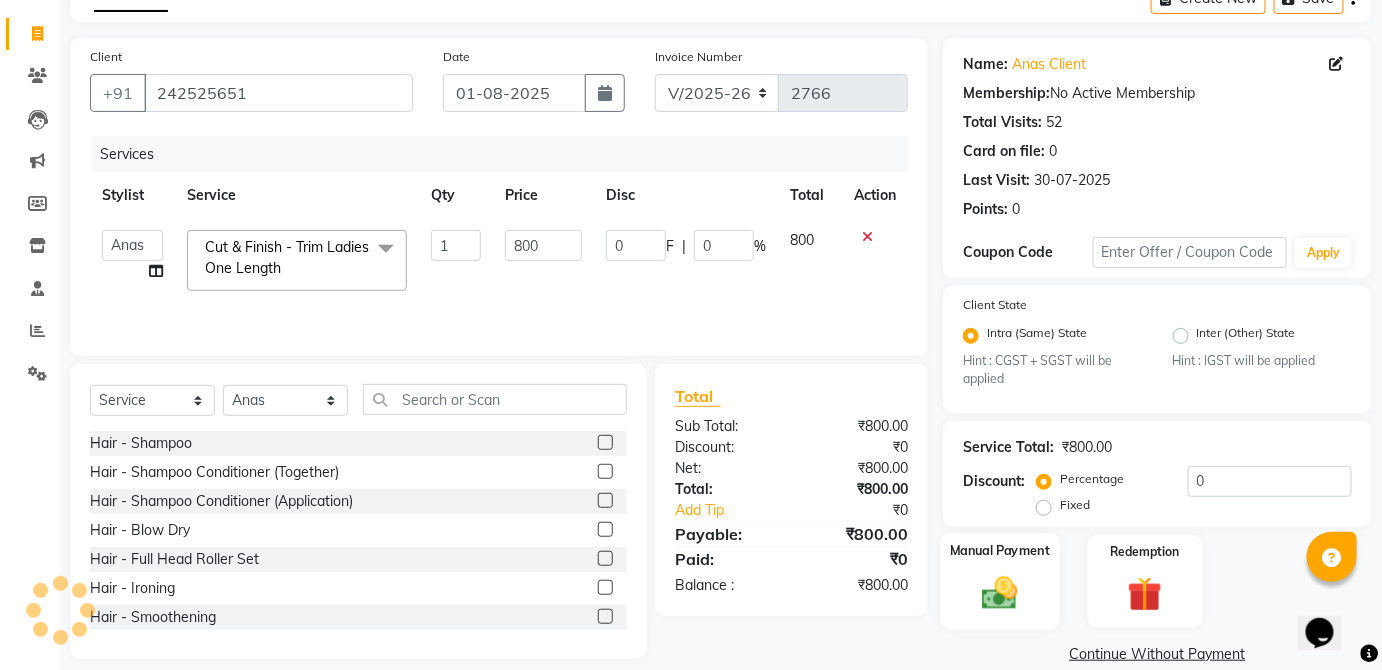 click on "Manual Payment" 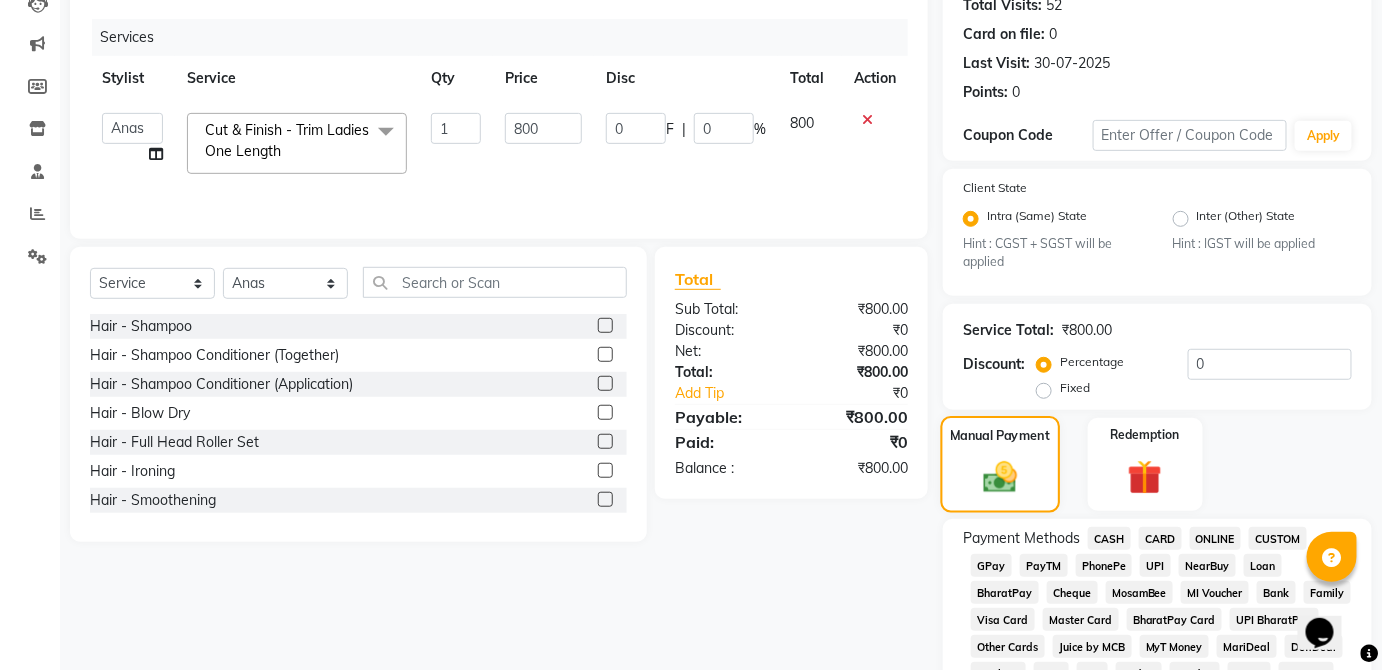 scroll, scrollTop: 233, scrollLeft: 0, axis: vertical 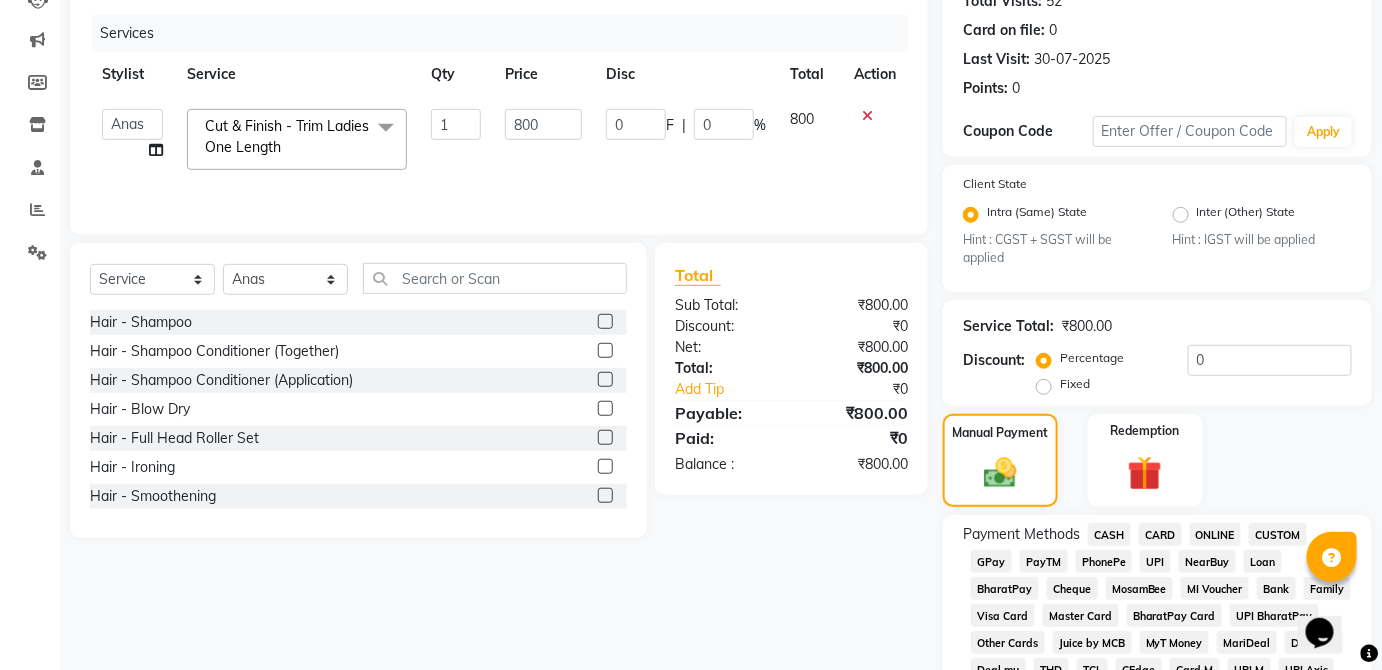 click on "CARD" 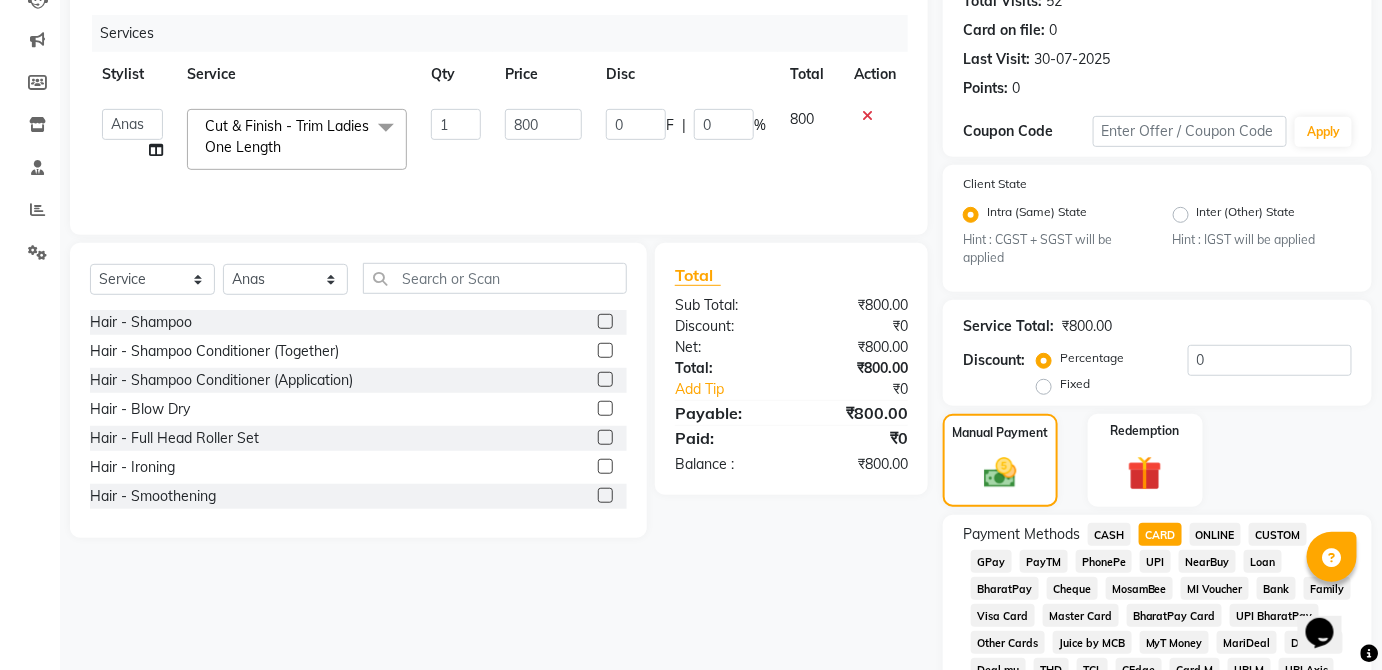 click on "UPI" 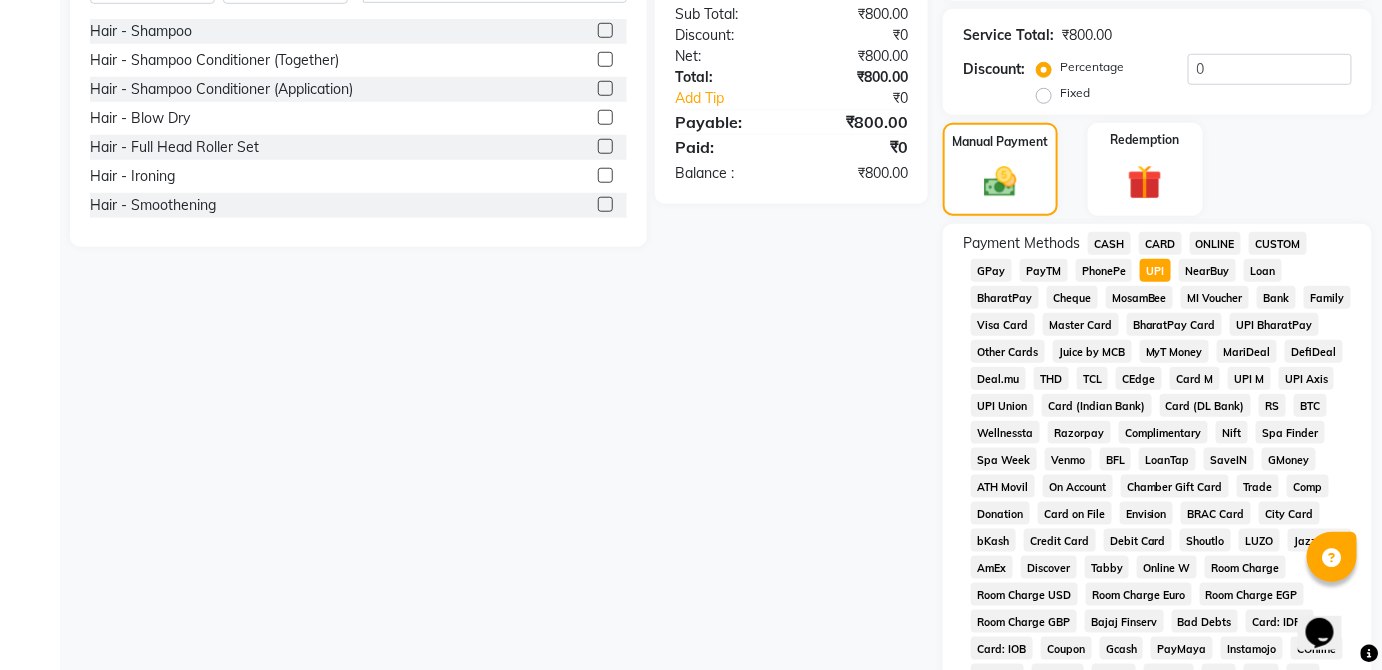scroll, scrollTop: 943, scrollLeft: 0, axis: vertical 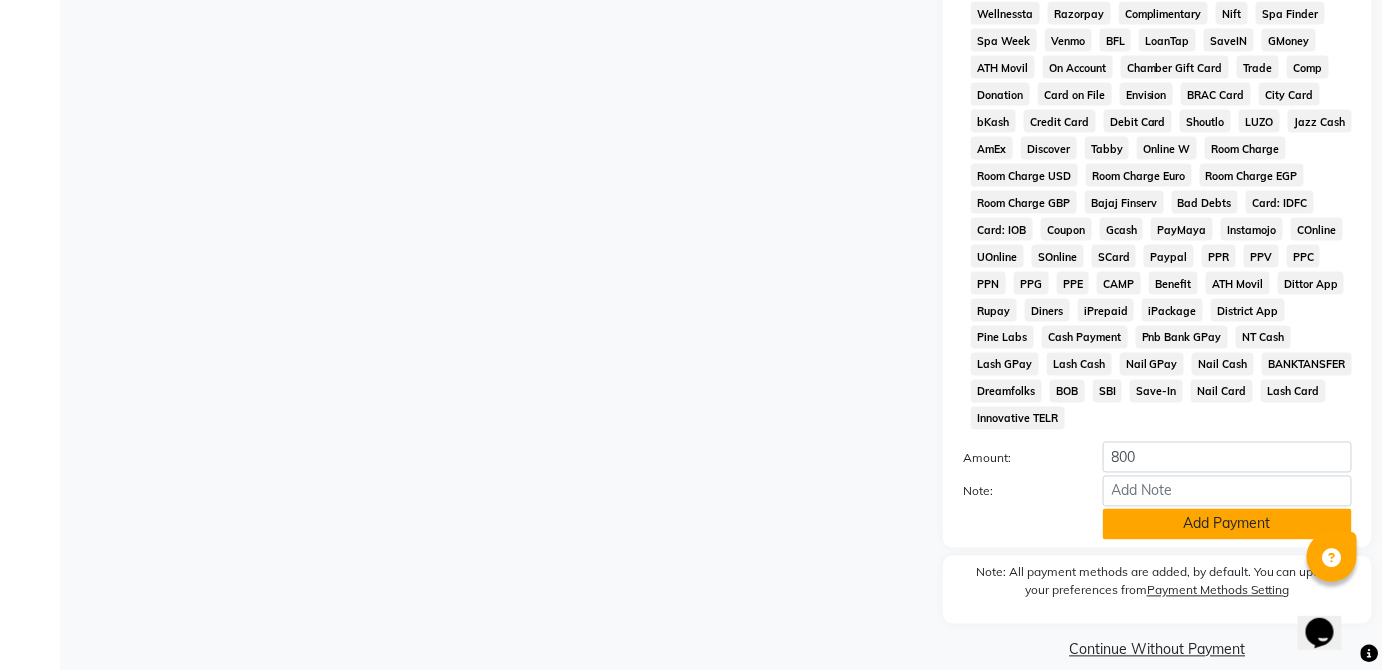 click on "Add Payment" 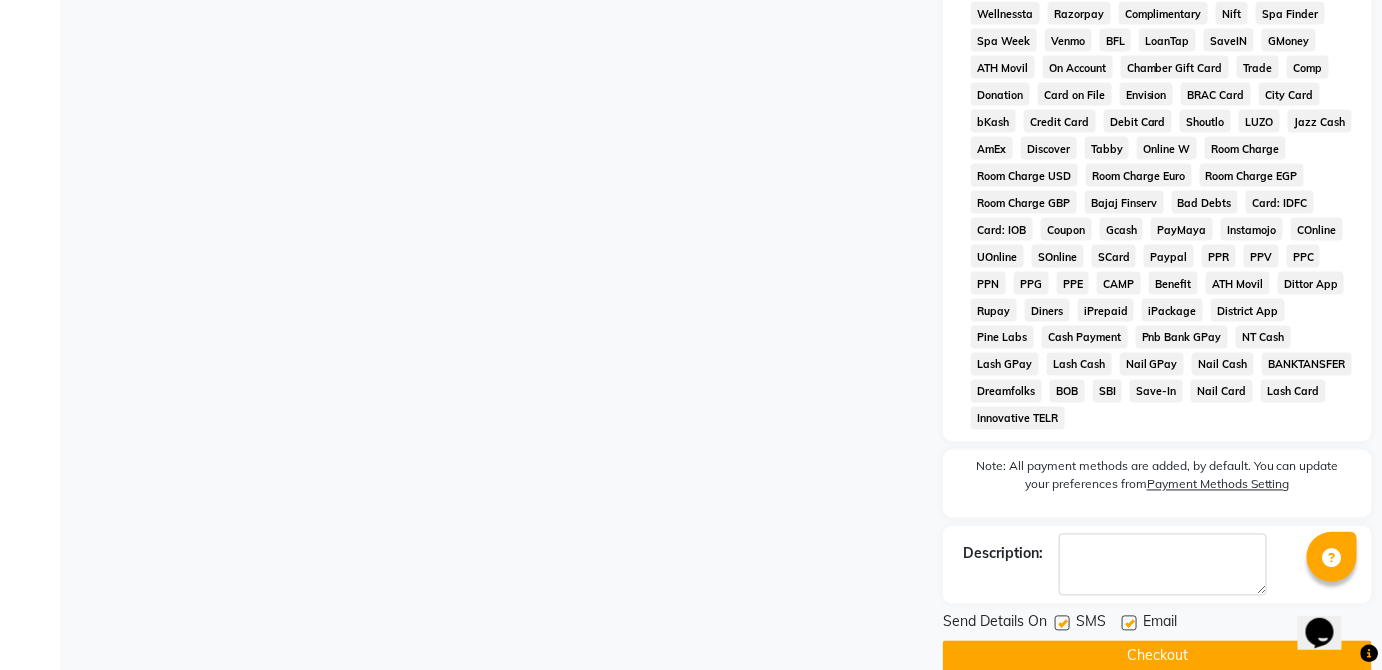 click on "Checkout" 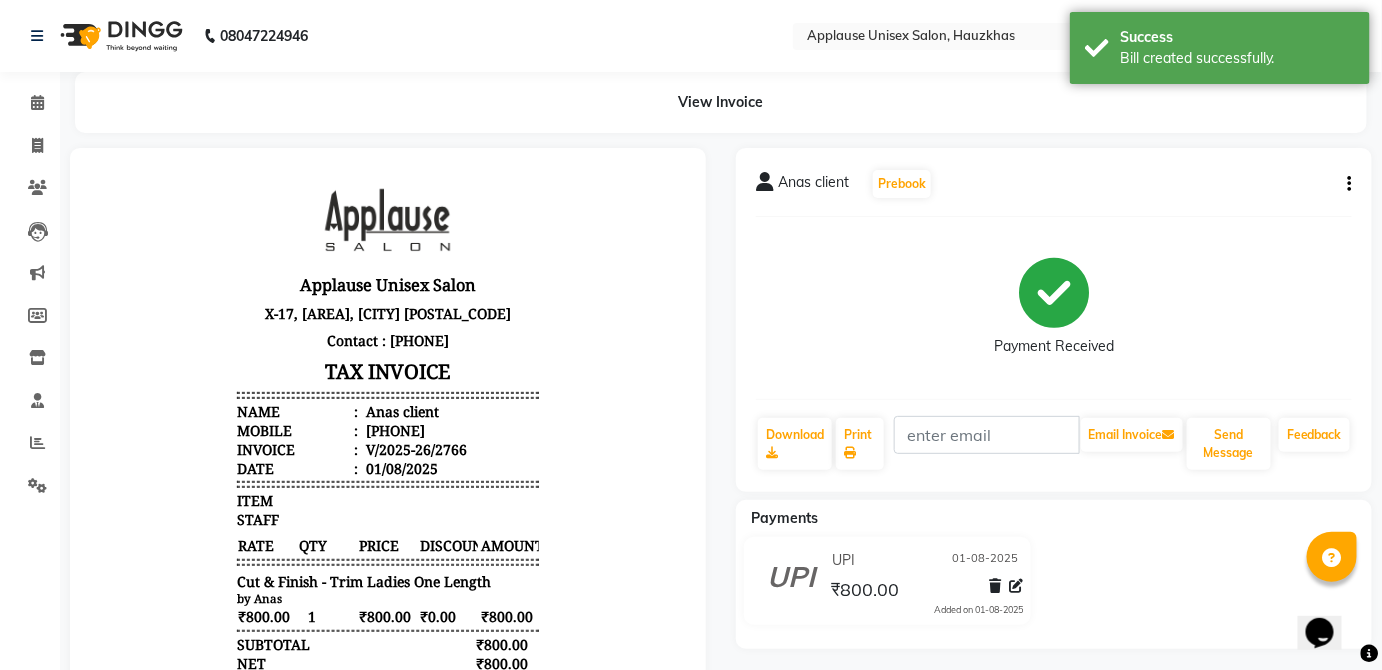 scroll, scrollTop: 0, scrollLeft: 0, axis: both 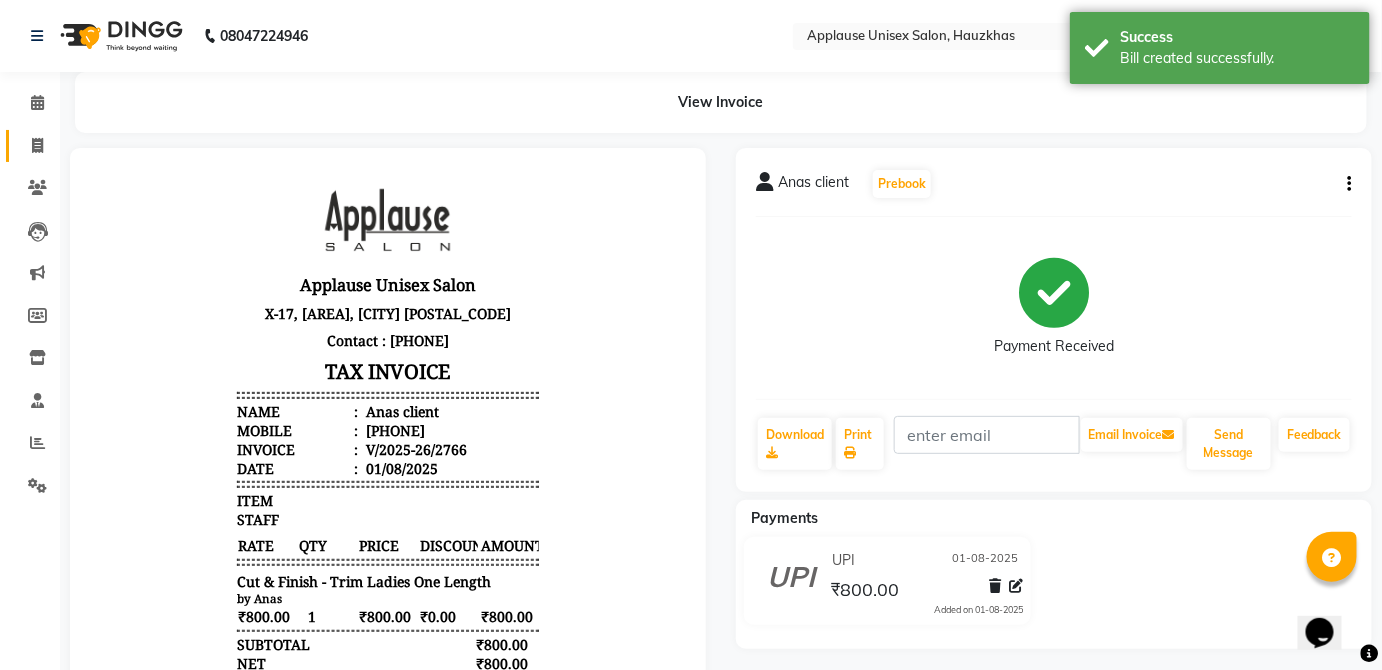 click 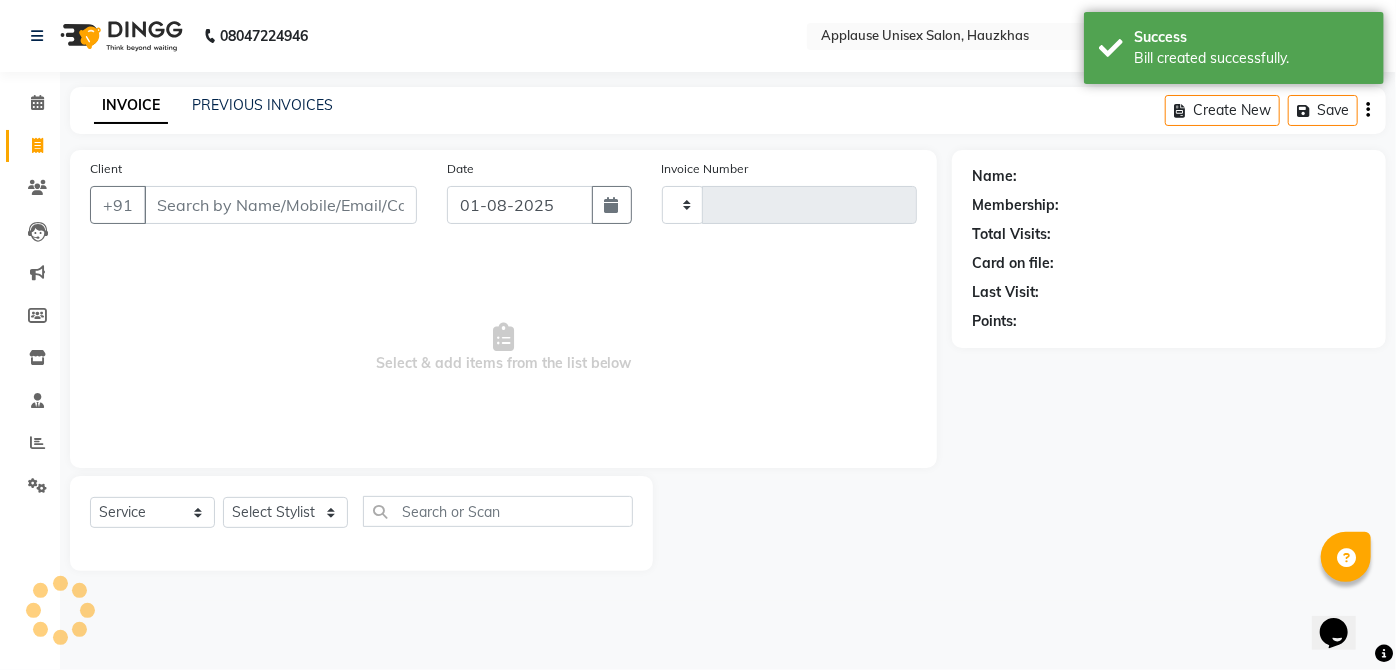 type on "2767" 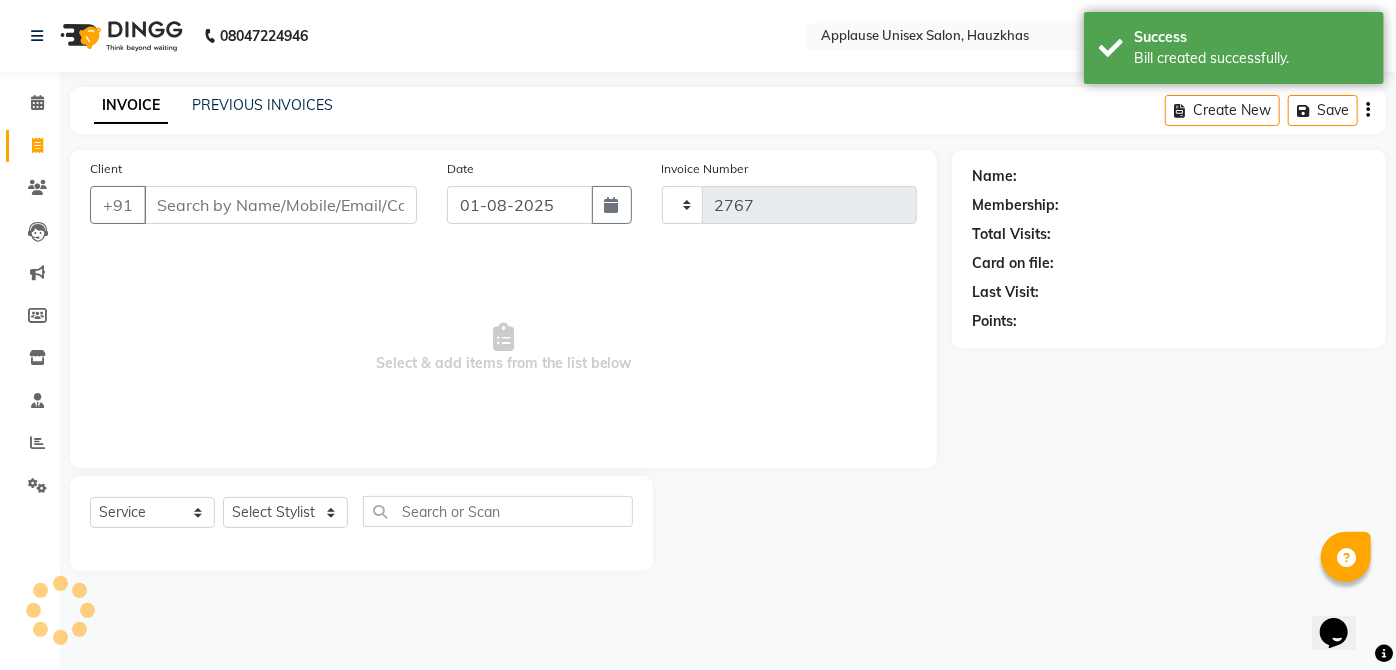 select on "5082" 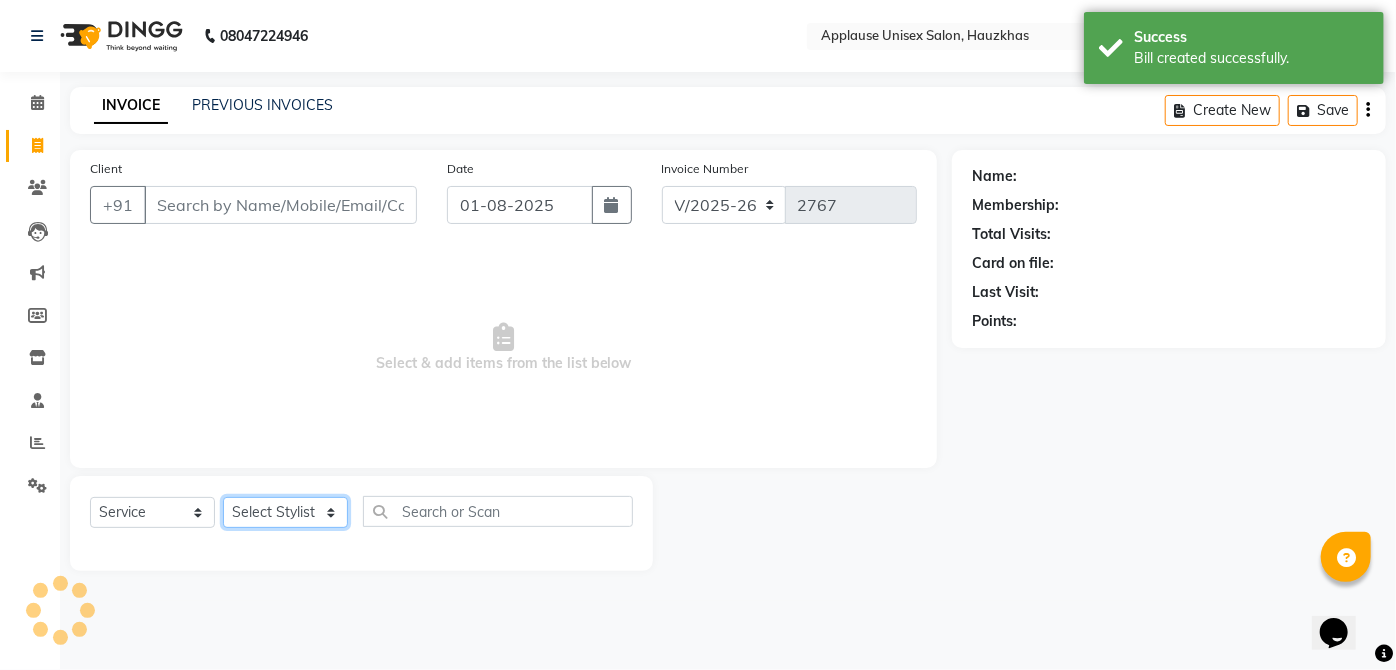 click on "Select Stylist" 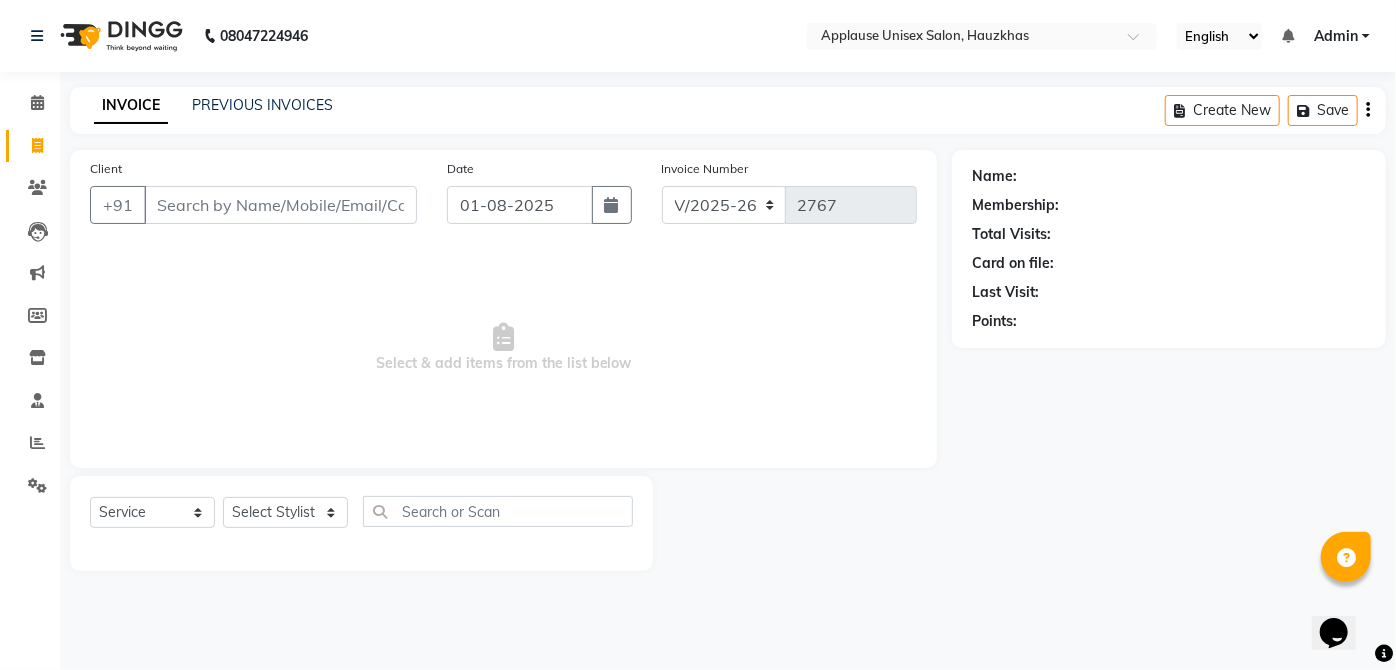 click on "Select & add items from the list below" at bounding box center [503, 348] 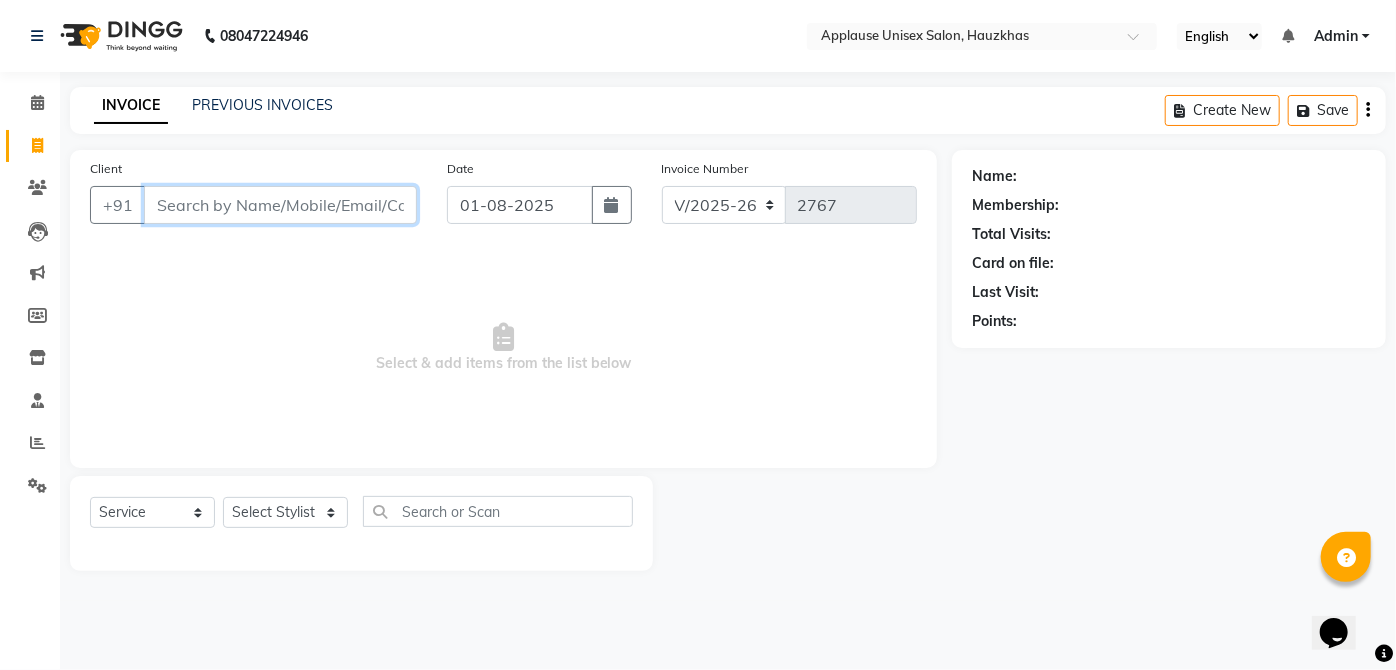 click on "Client" at bounding box center [280, 205] 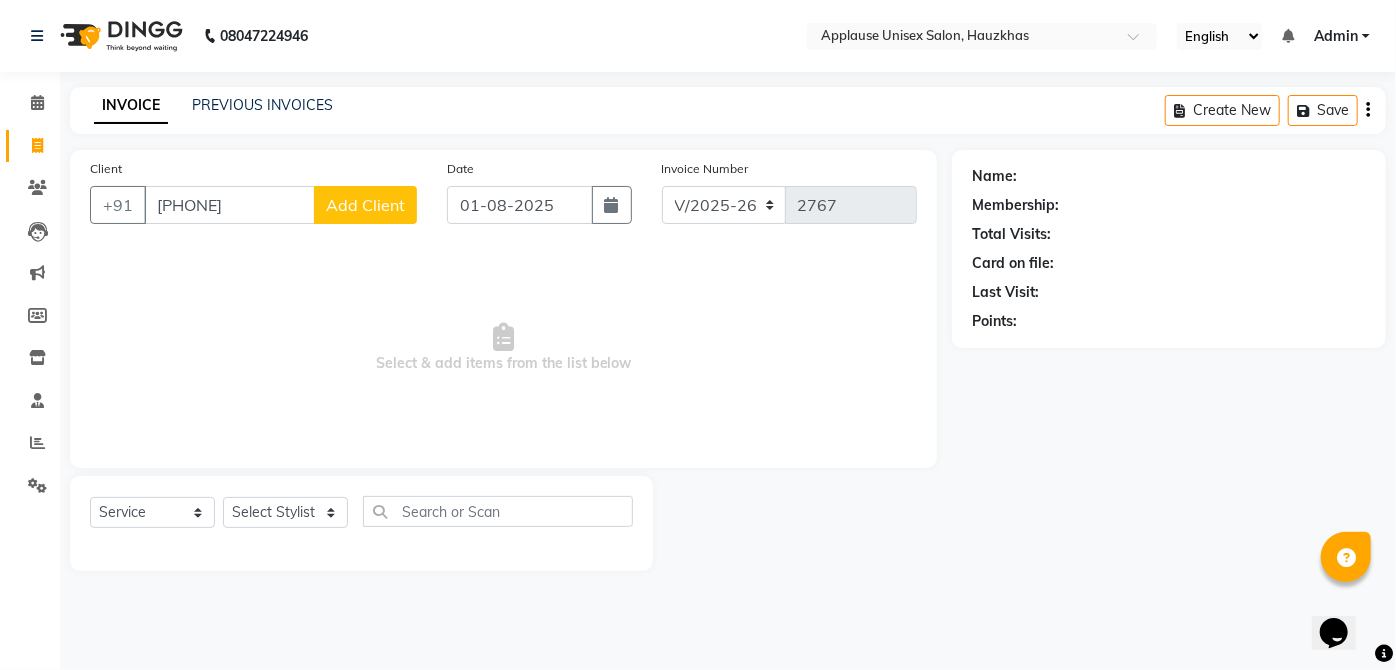 drag, startPoint x: 329, startPoint y: 197, endPoint x: 698, endPoint y: 313, distance: 386.80356 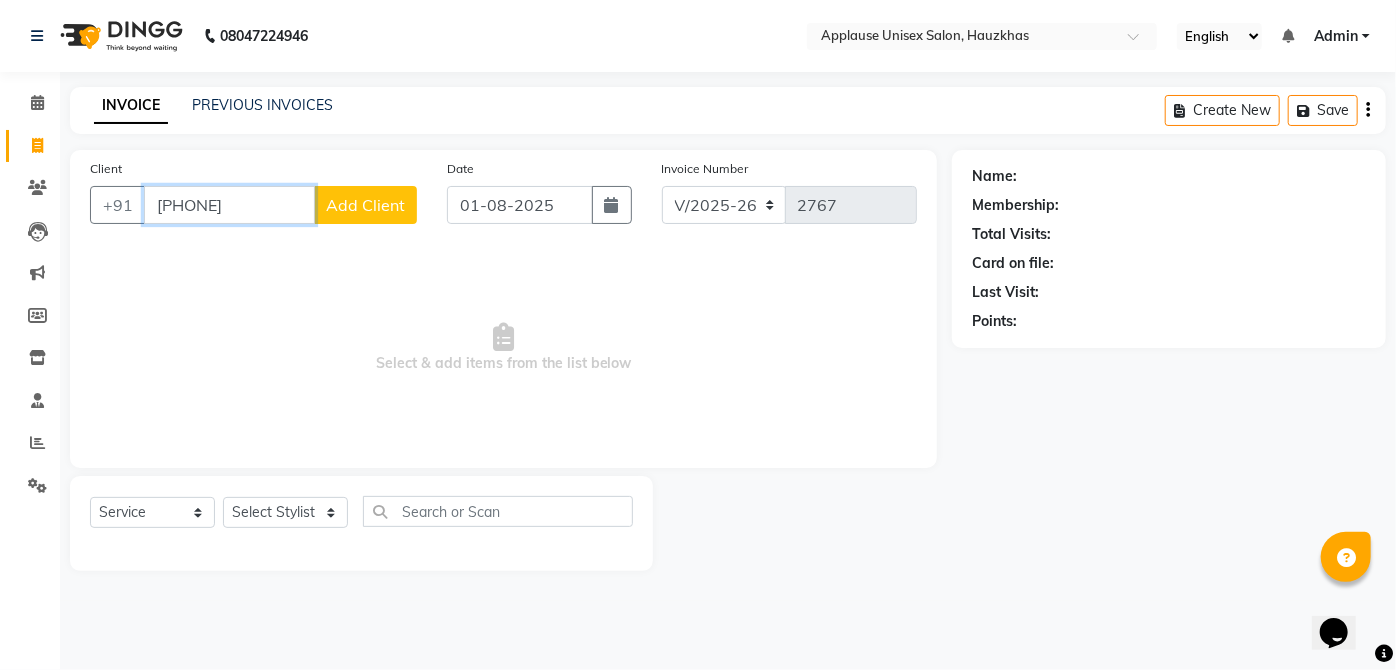 click on "[PHONE]" at bounding box center (229, 205) 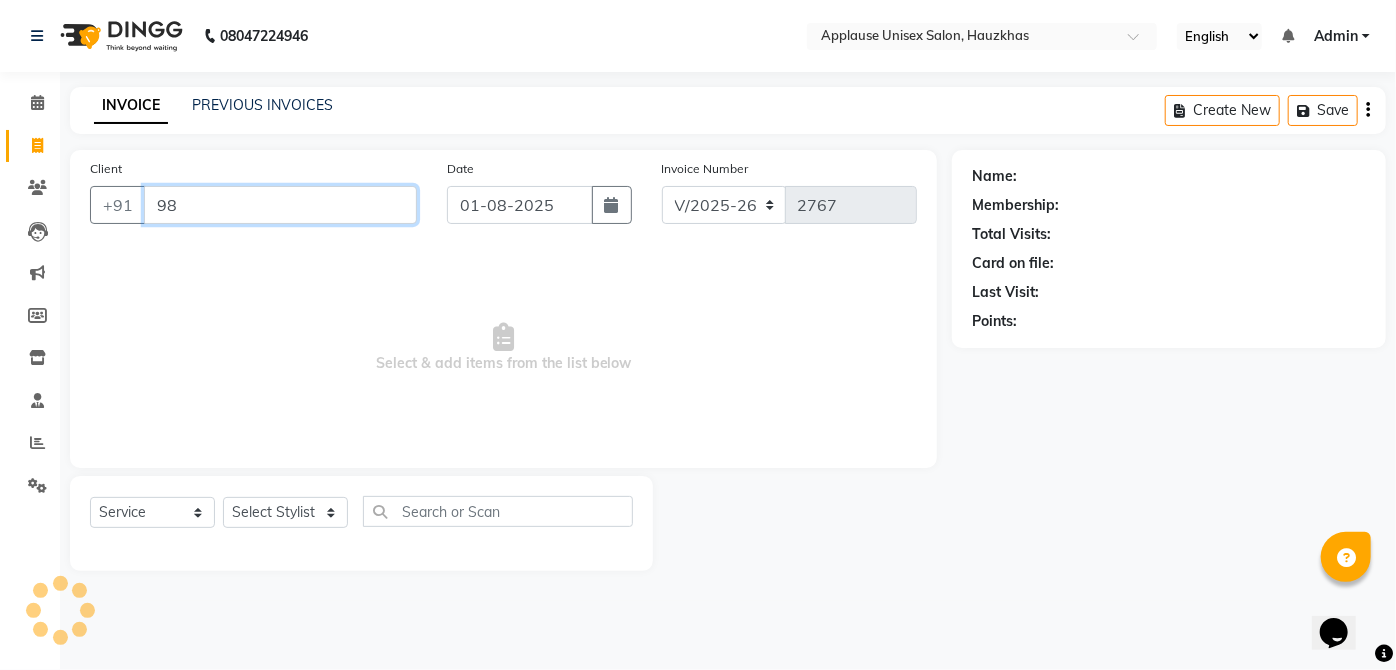 type on "9" 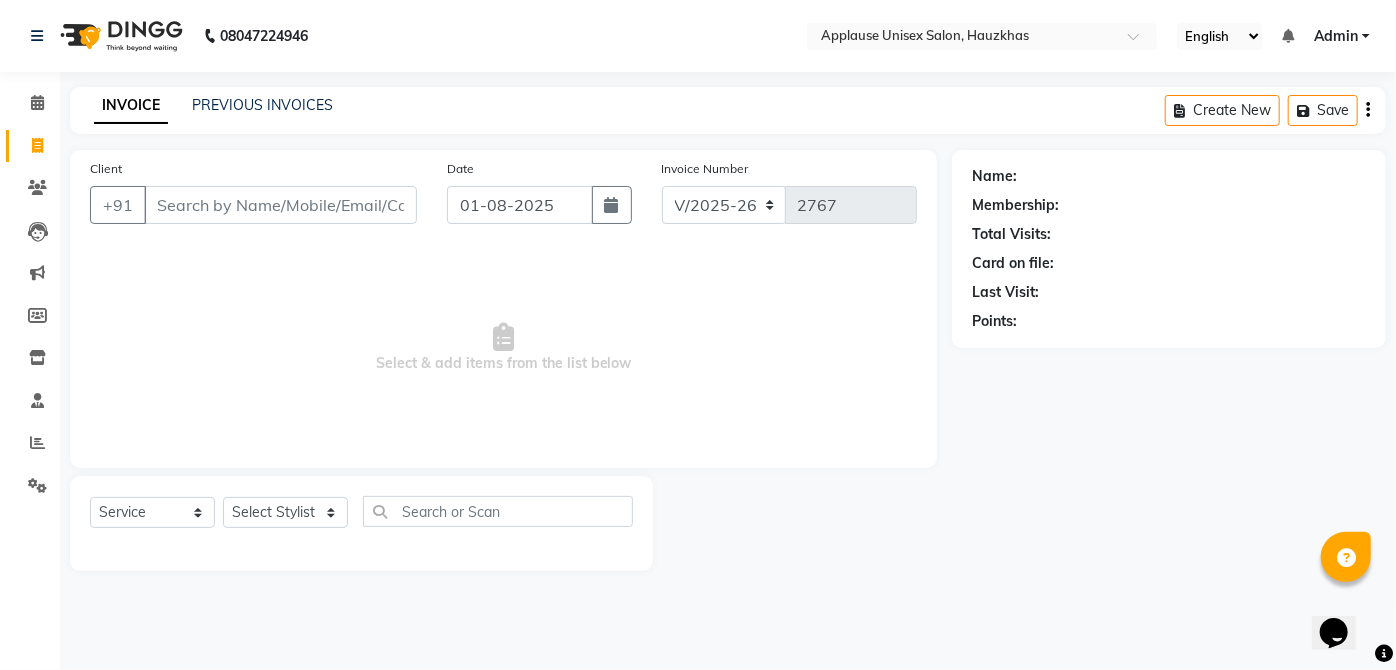 click on "Select & add items from the list below" at bounding box center (503, 348) 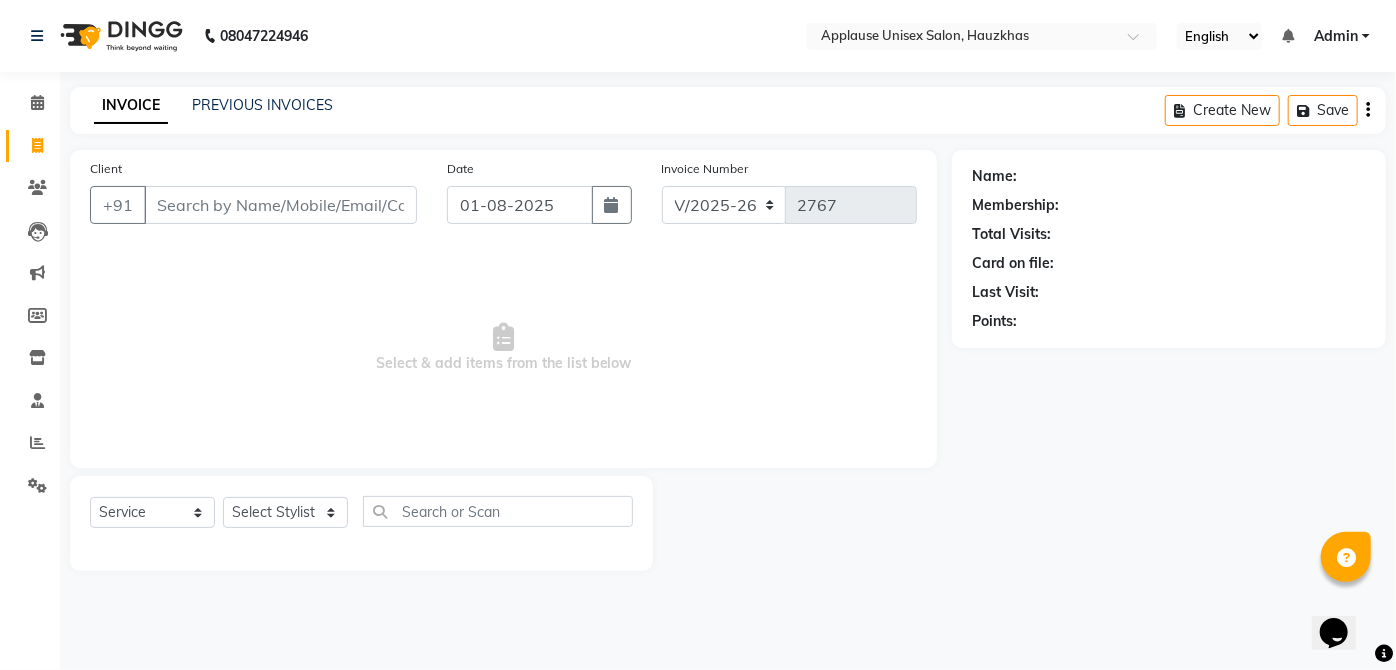 click on "Select & add items from the list below" at bounding box center [503, 348] 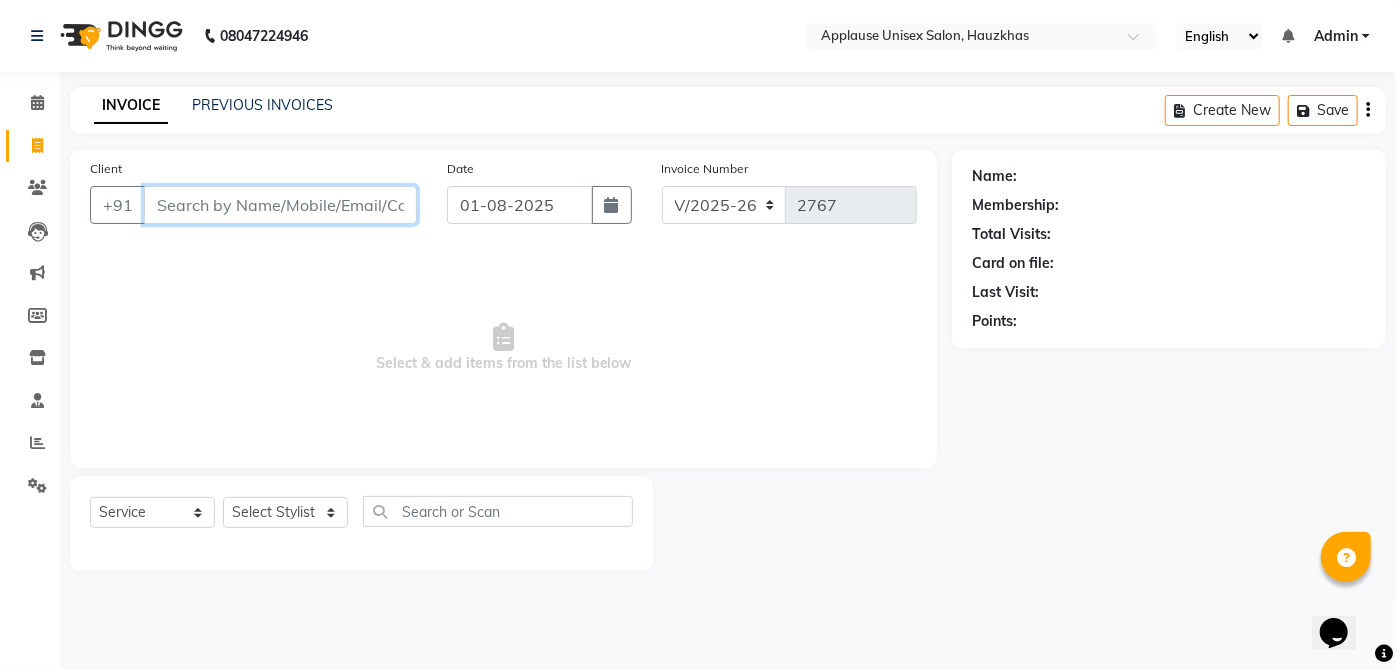 click on "Client" at bounding box center (280, 205) 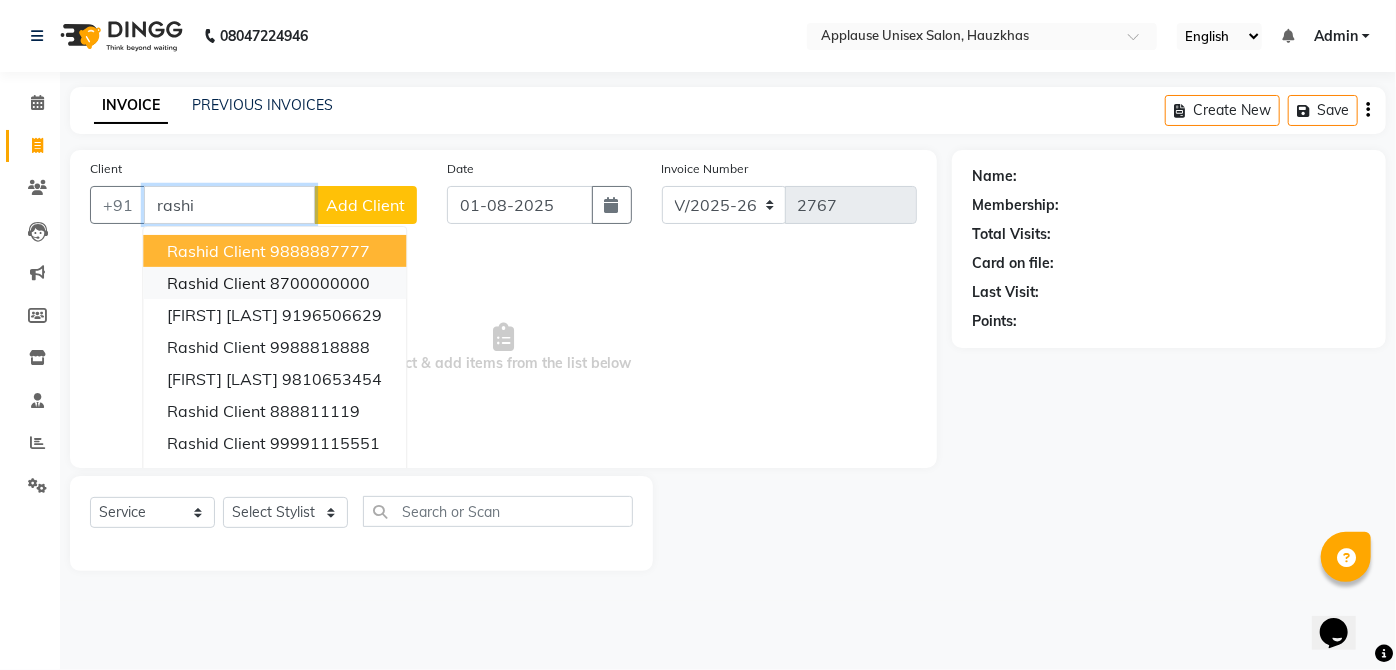 click on "[FIRST] client [PHONE]" at bounding box center [274, 283] 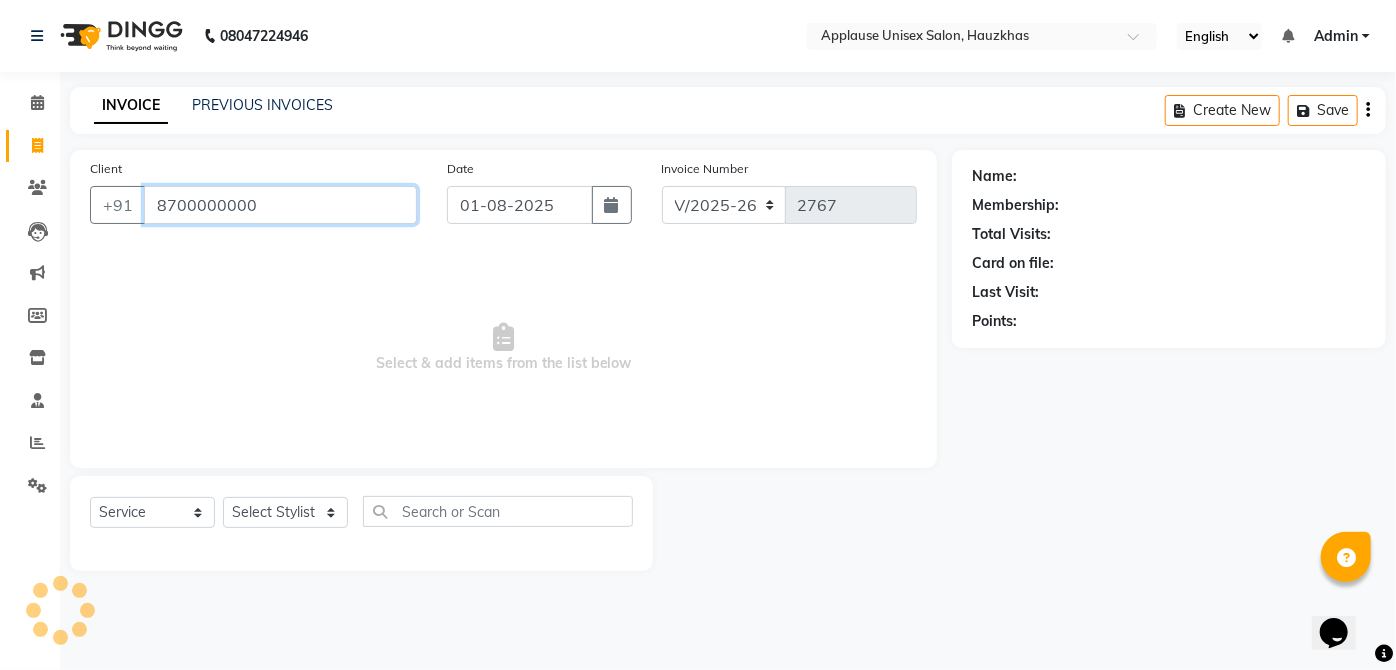 type on "8700000000" 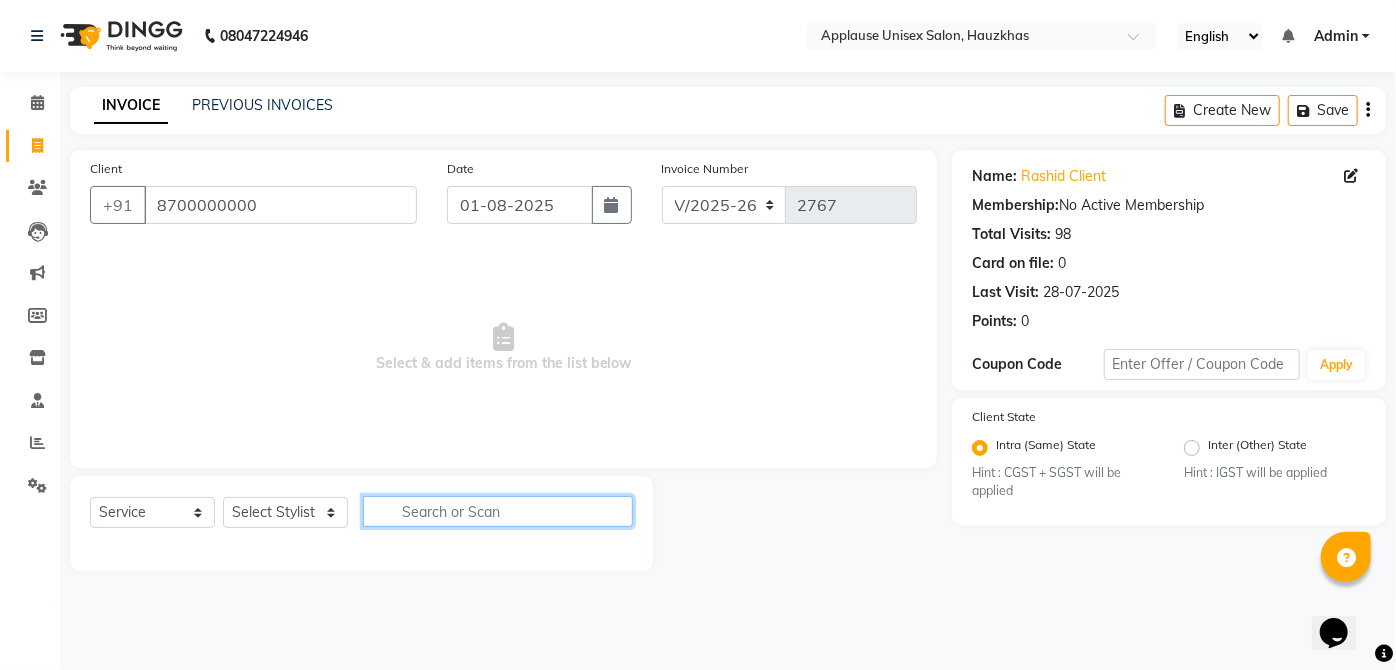click 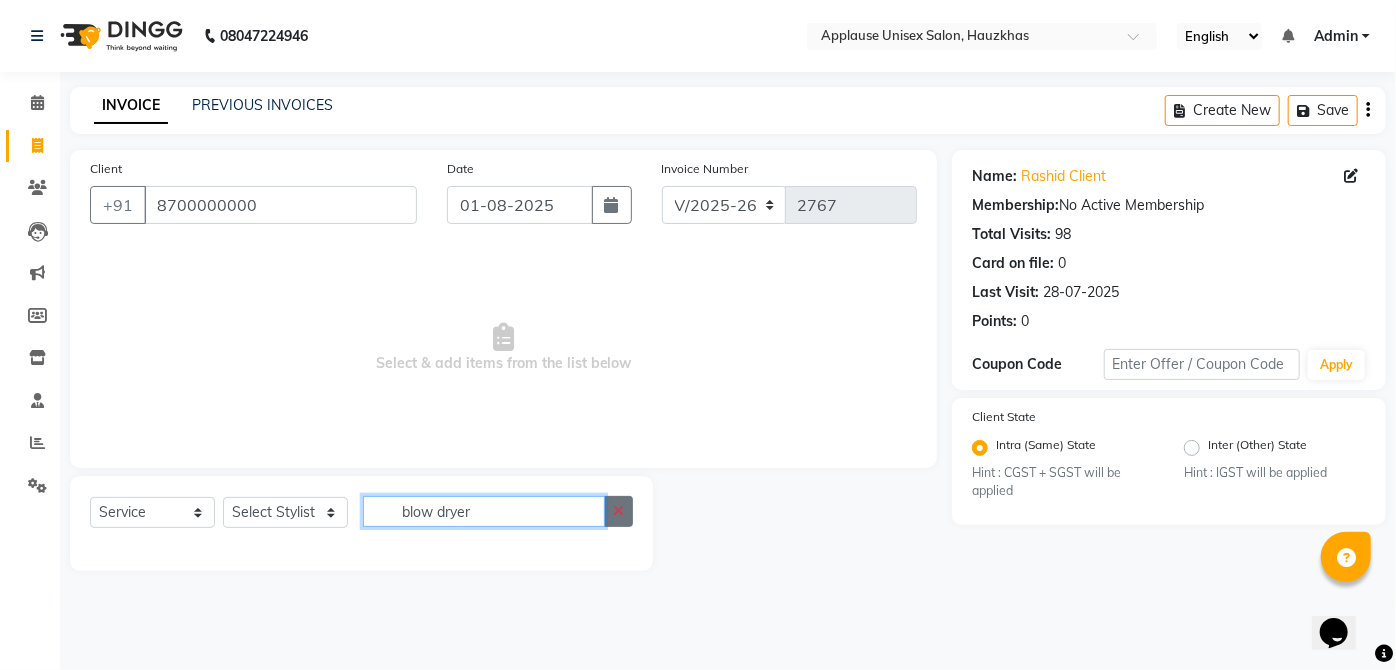 type on "blow dryer" 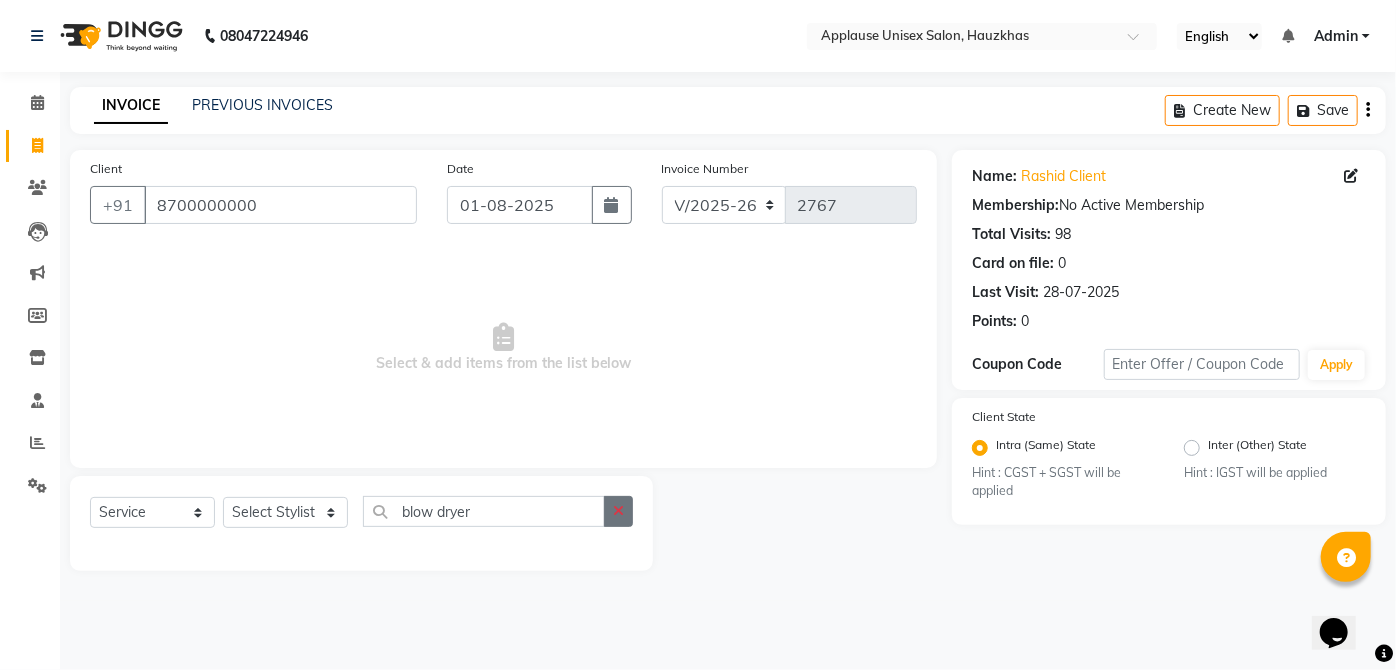 click 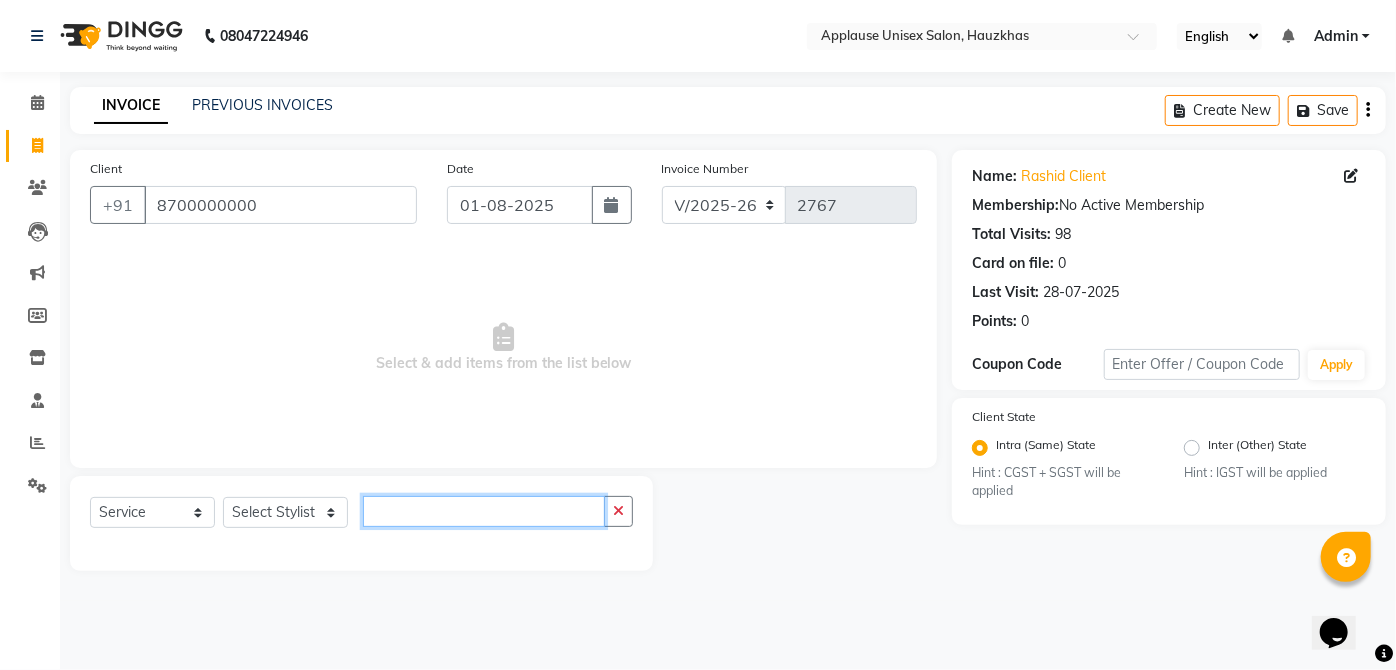 click 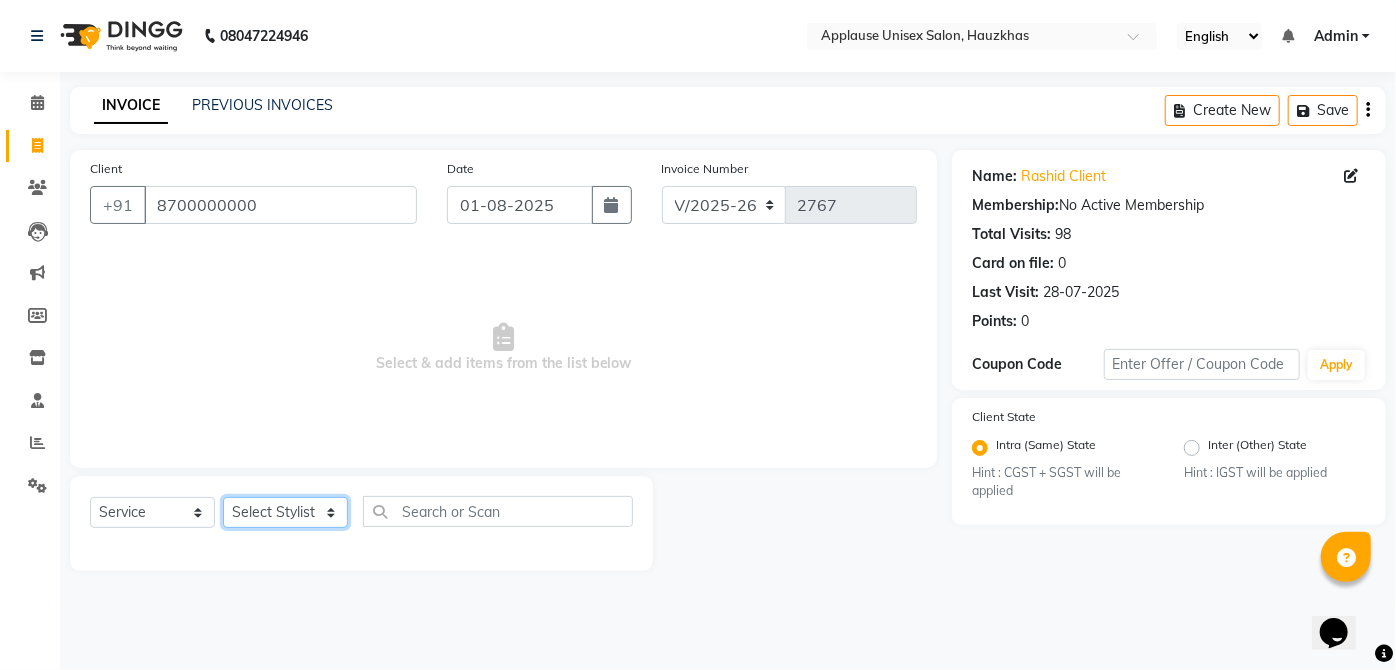 click on "Select Stylist [FIRST] [FIRST] [FIRST] [FIRST] [FIRST] [FIRST] [FIRST] [FIRST] [FIRST] [FIRST] [FIRST] [FIRST] [FIRST] [FIRST] [FIRST] [FIRST] [FIRST] [FIRST] [FIRST] [FIRST]" 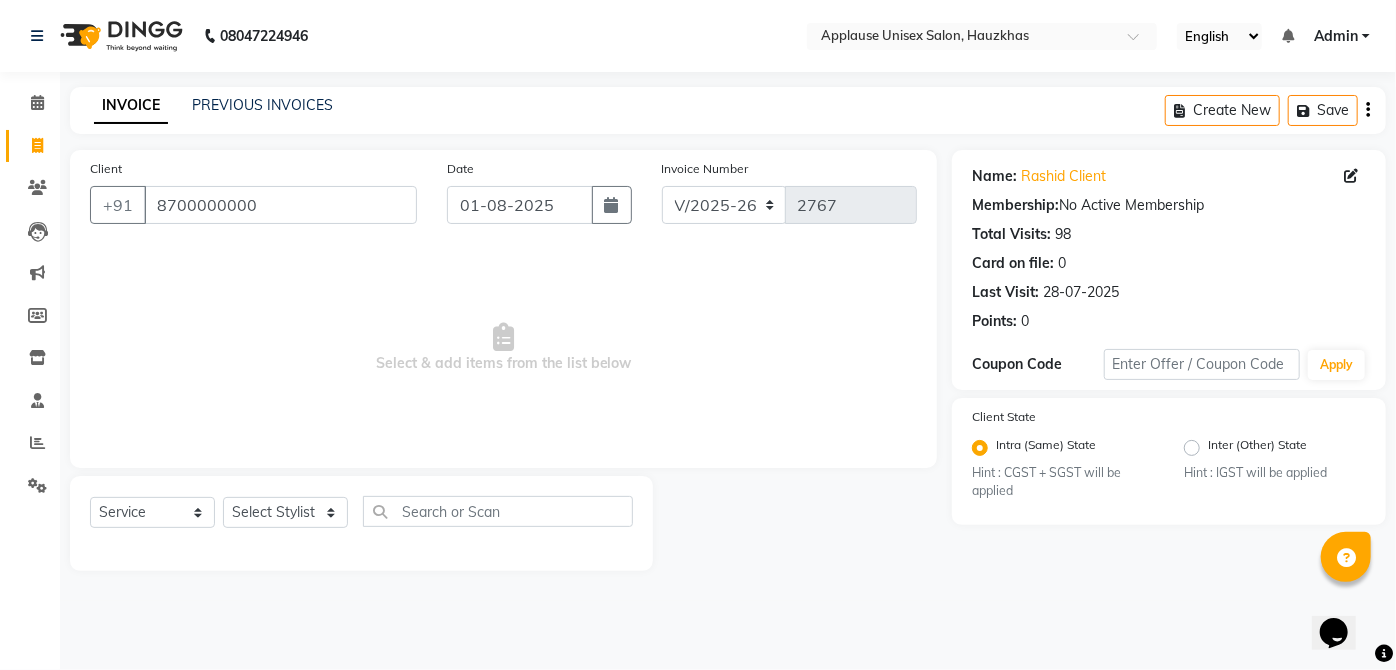 click on "Client +91 [PHONE] Date [DATE] Invoice Number V/2025 V/2025-26 [NUMBER] Select & add items from the list below" 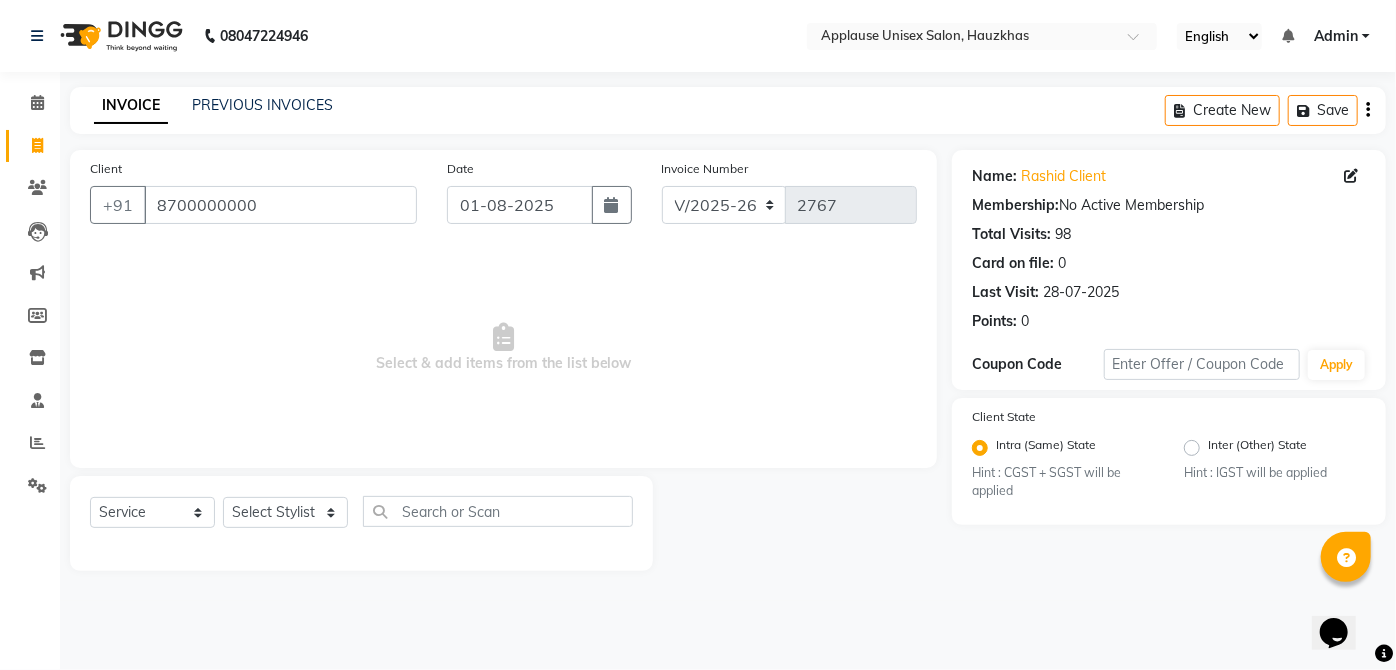 click on "Calendar  Invoice  Clients  Leads   Marketing  Members  Inventory  Staff  Reports  Settings Completed InProgress Upcoming Dropped Tentative Check-In Confirm Bookings Generate Report Segments Page Builder" 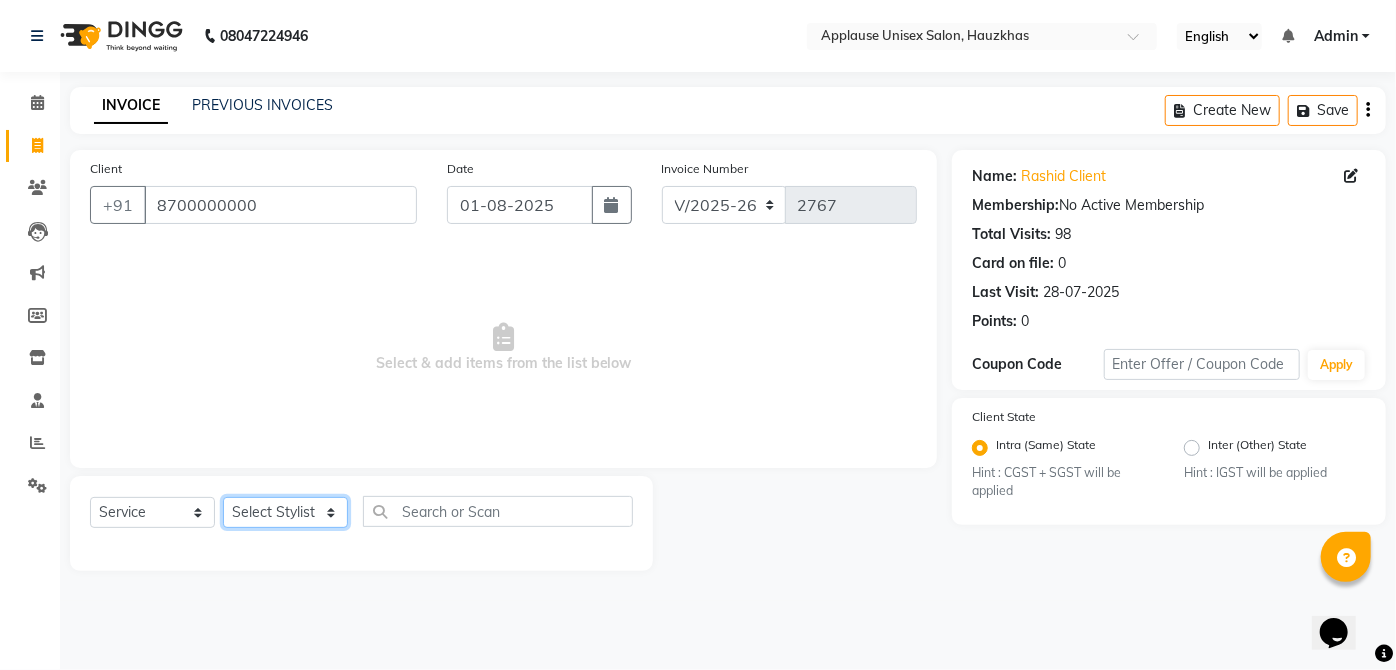 click on "Select Stylist [FIRST] [FIRST] [FIRST] [FIRST] [FIRST] [FIRST] [FIRST] [FIRST] [FIRST] [FIRST] [FIRST] [FIRST] [FIRST] [FIRST] [FIRST] [FIRST] [FIRST] [FIRST] [FIRST] [FIRST]" 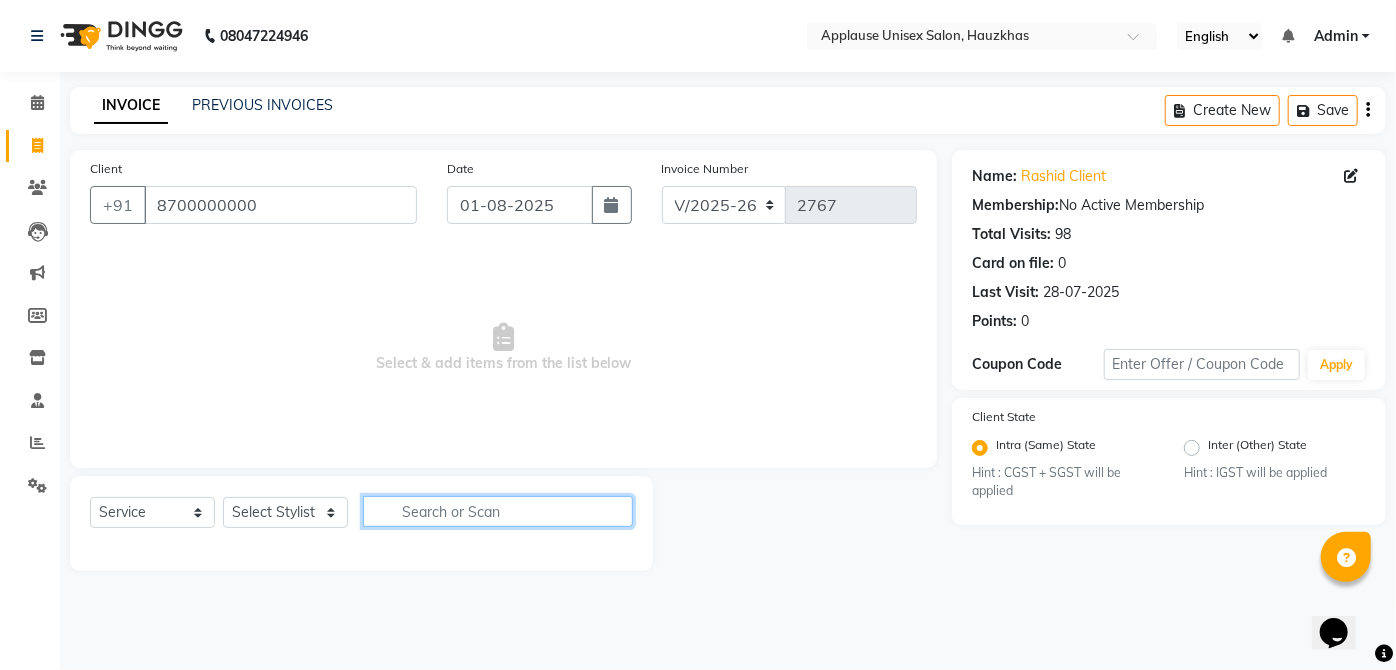 click 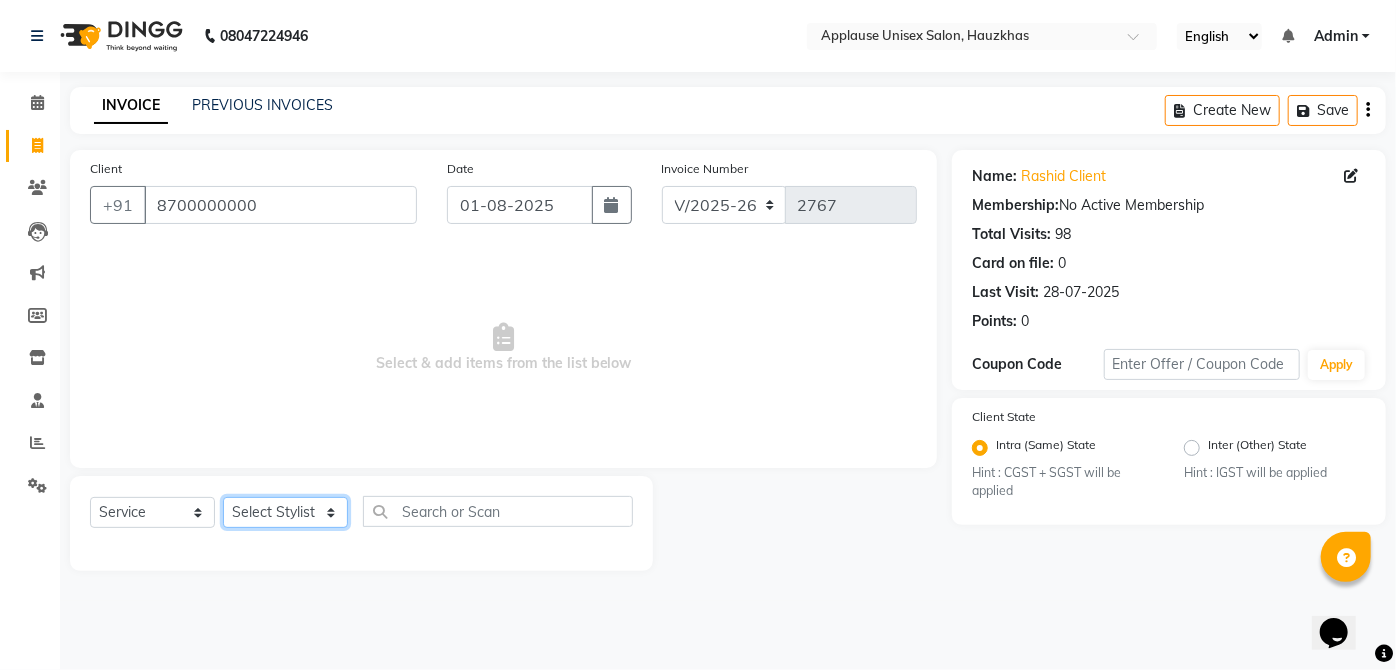click on "Select Stylist [FIRST] [FIRST] [FIRST] [FIRST] [FIRST] [FIRST] [FIRST] [FIRST] [FIRST] [FIRST] [FIRST] [FIRST] [FIRST] [FIRST] [FIRST] [FIRST] [FIRST] [FIRST] [FIRST] [FIRST]" 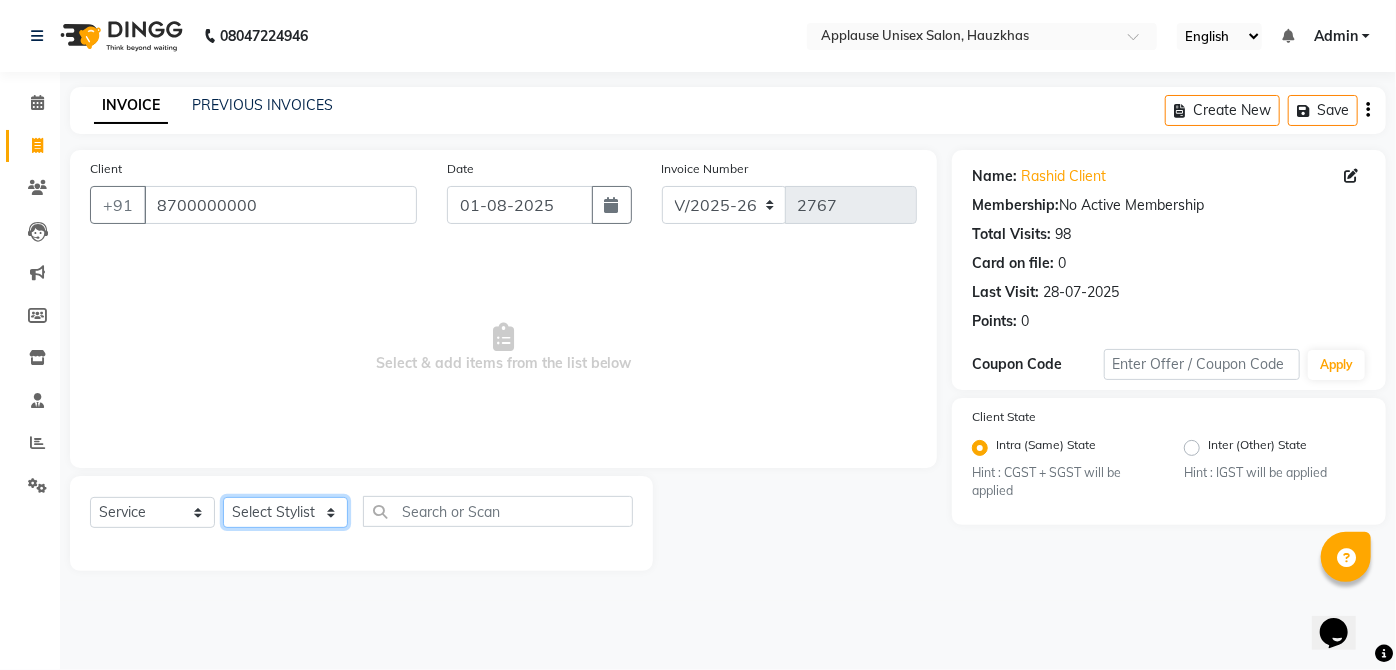 select on "38123" 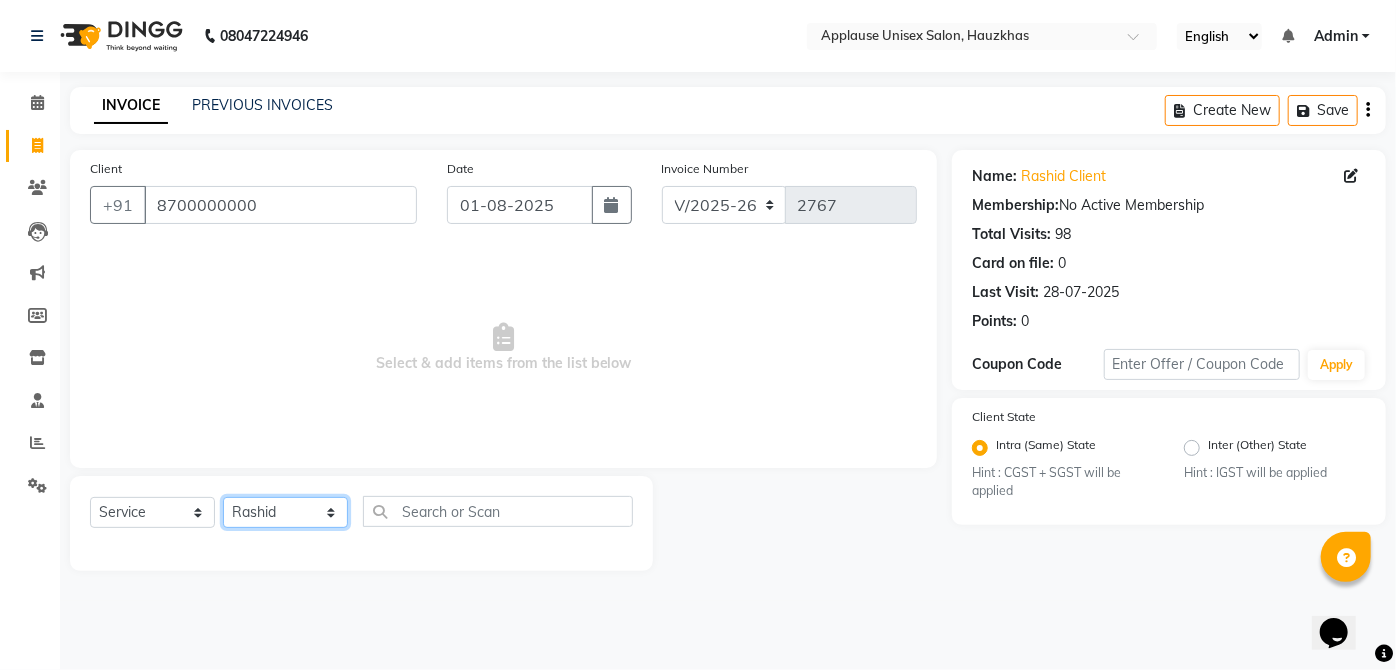 click on "Select Stylist [FIRST] [FIRST] [FIRST] [FIRST] [FIRST] [FIRST] [FIRST] [FIRST] [FIRST] [FIRST] [FIRST] [FIRST] [FIRST] [FIRST] [FIRST] [FIRST] [FIRST] [FIRST] [FIRST] [FIRST]" 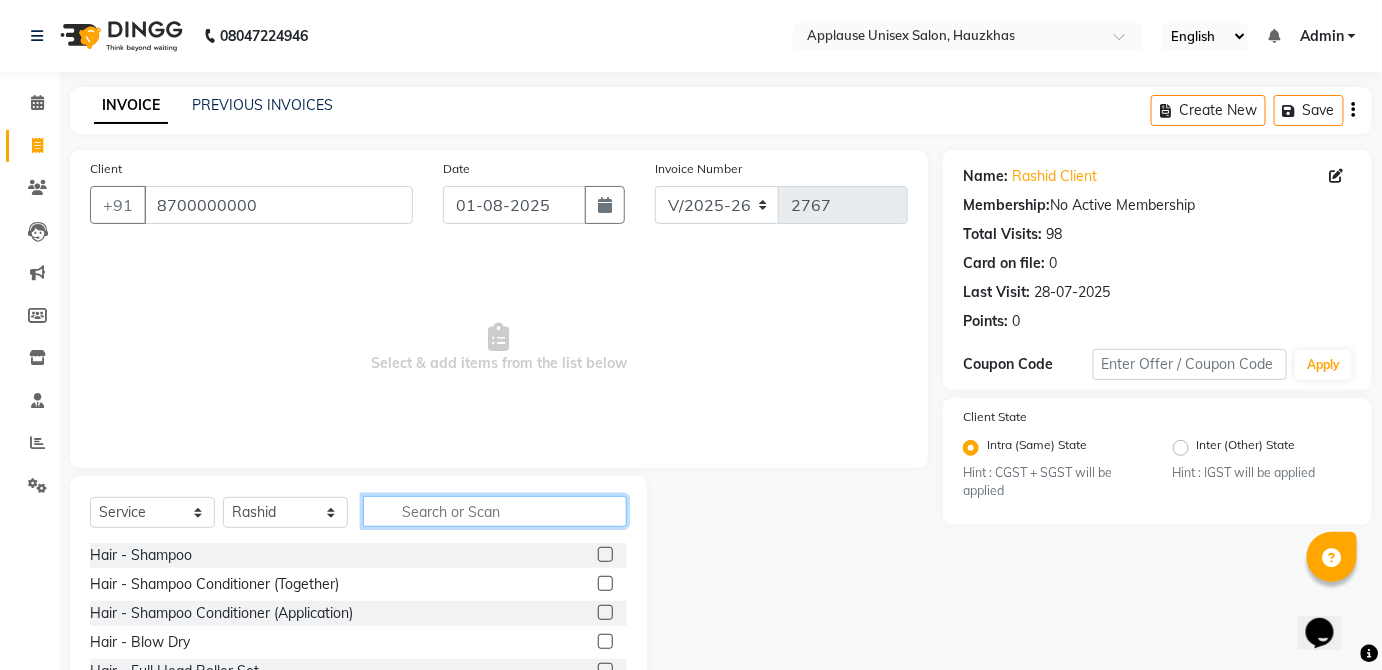 click 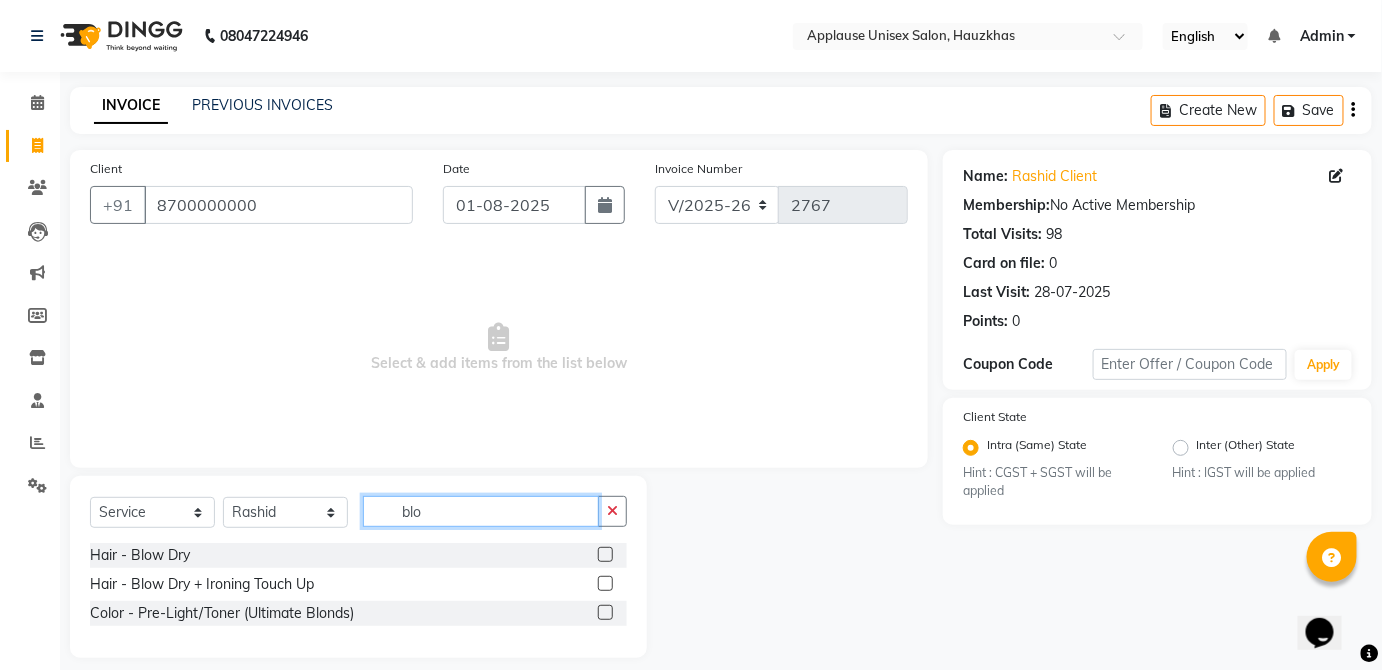 type on "blo" 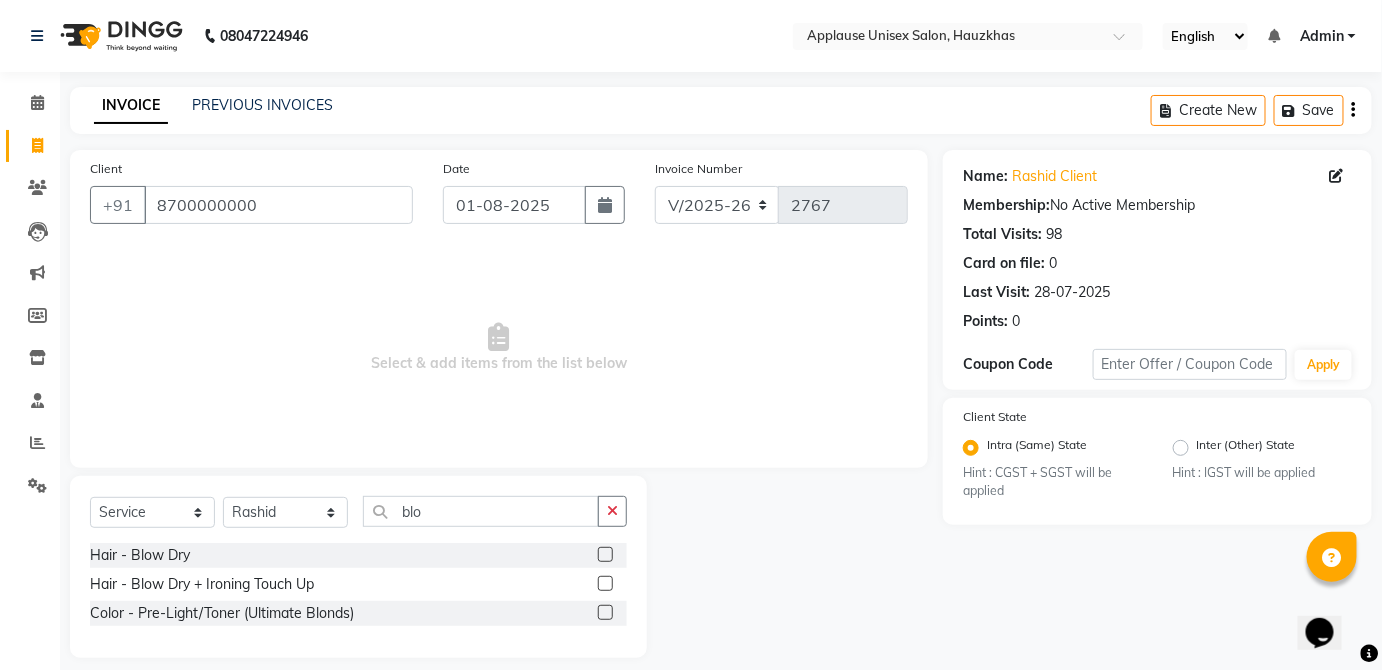 click 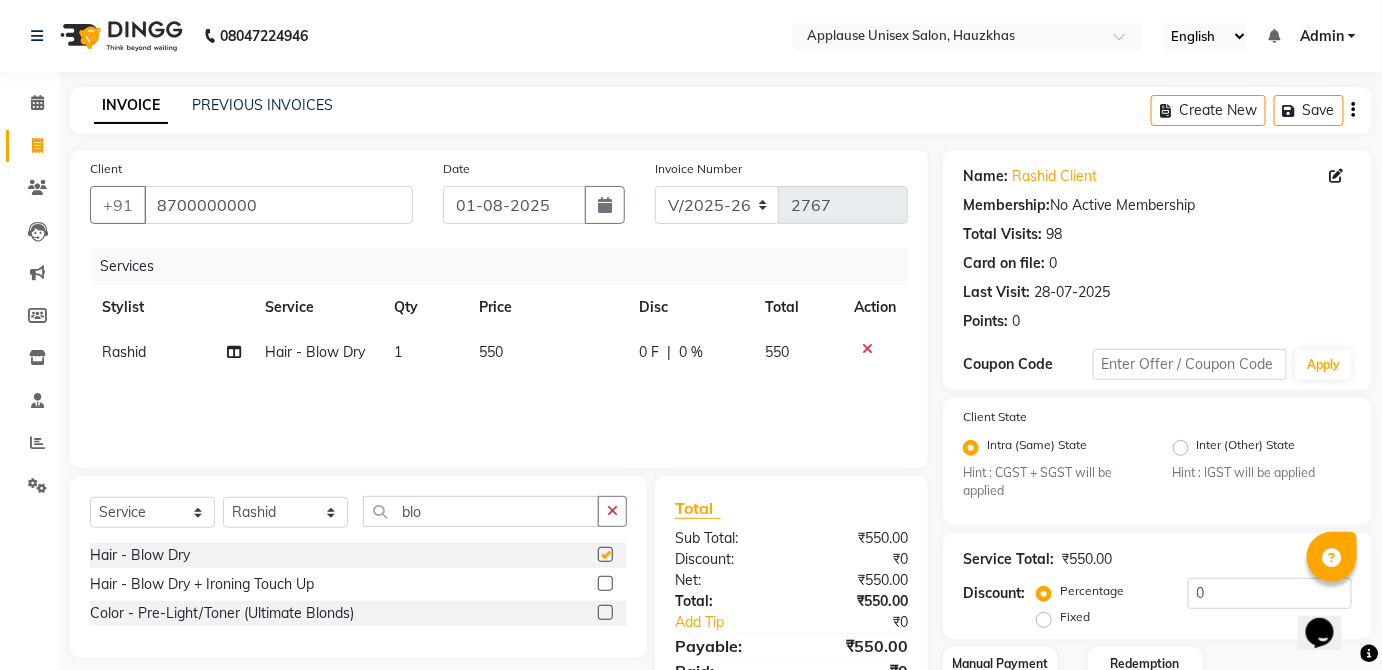 click on "550" 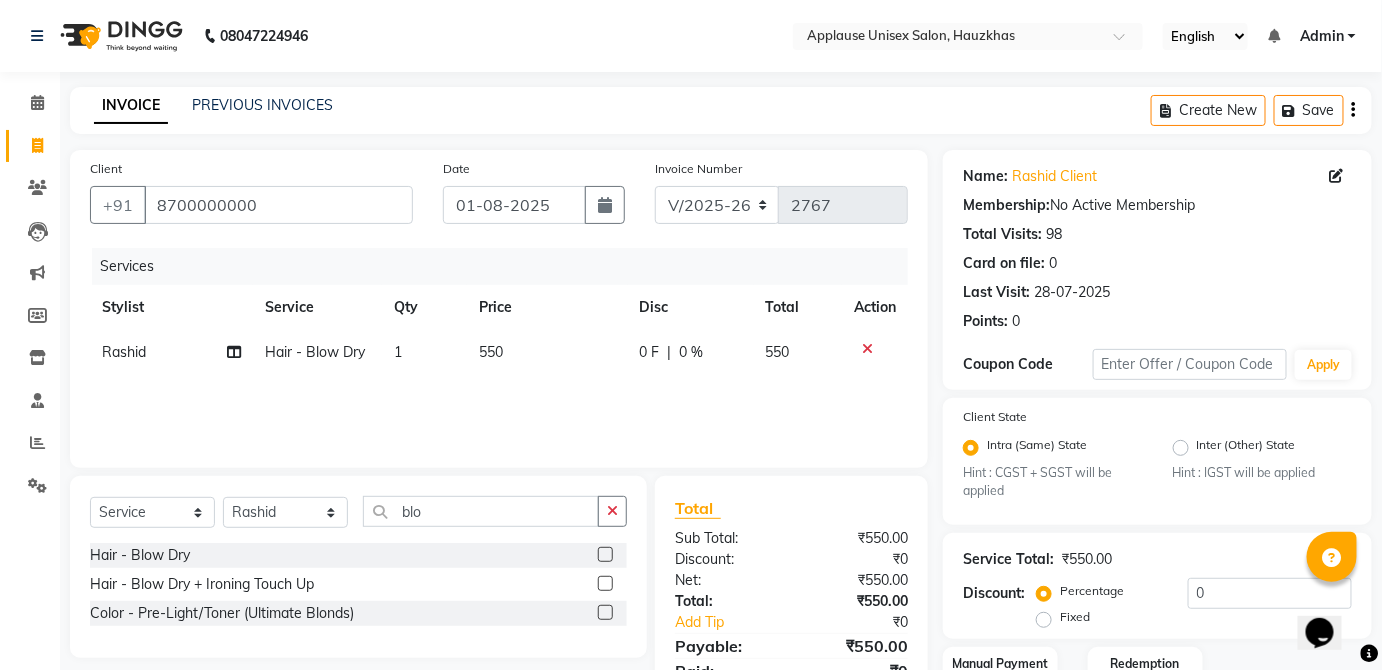 checkbox on "false" 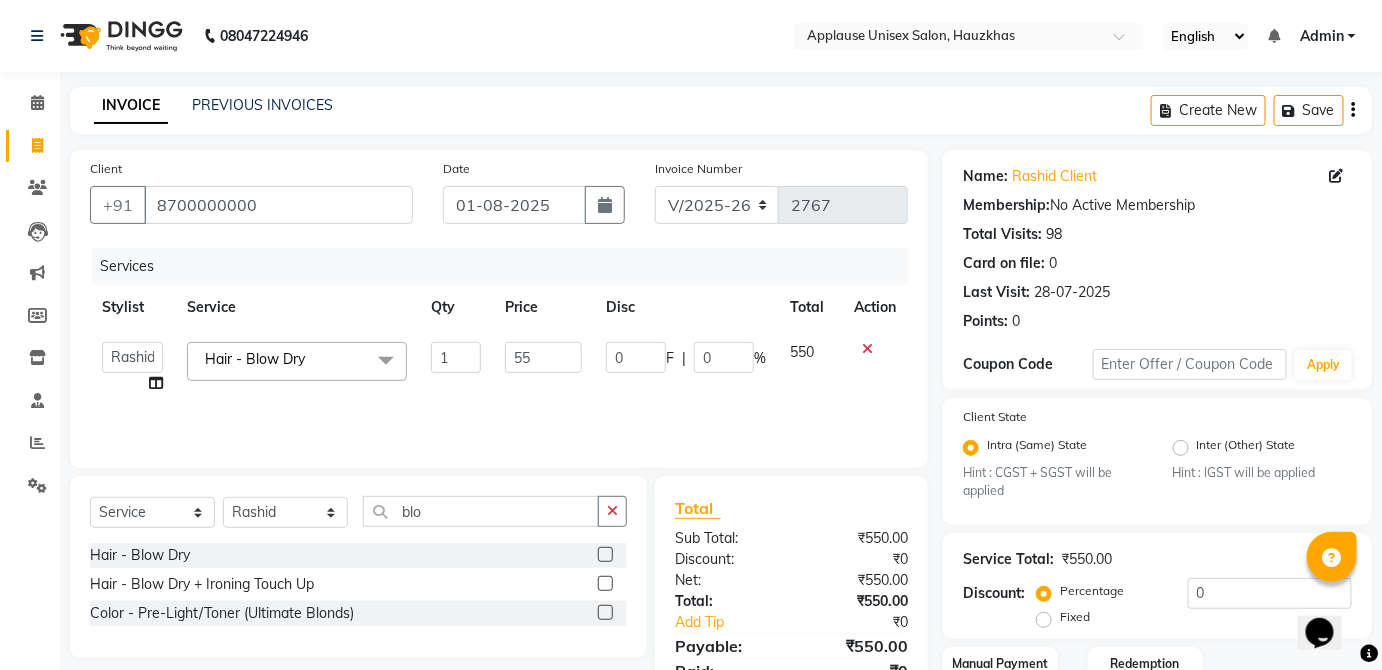 type on "5" 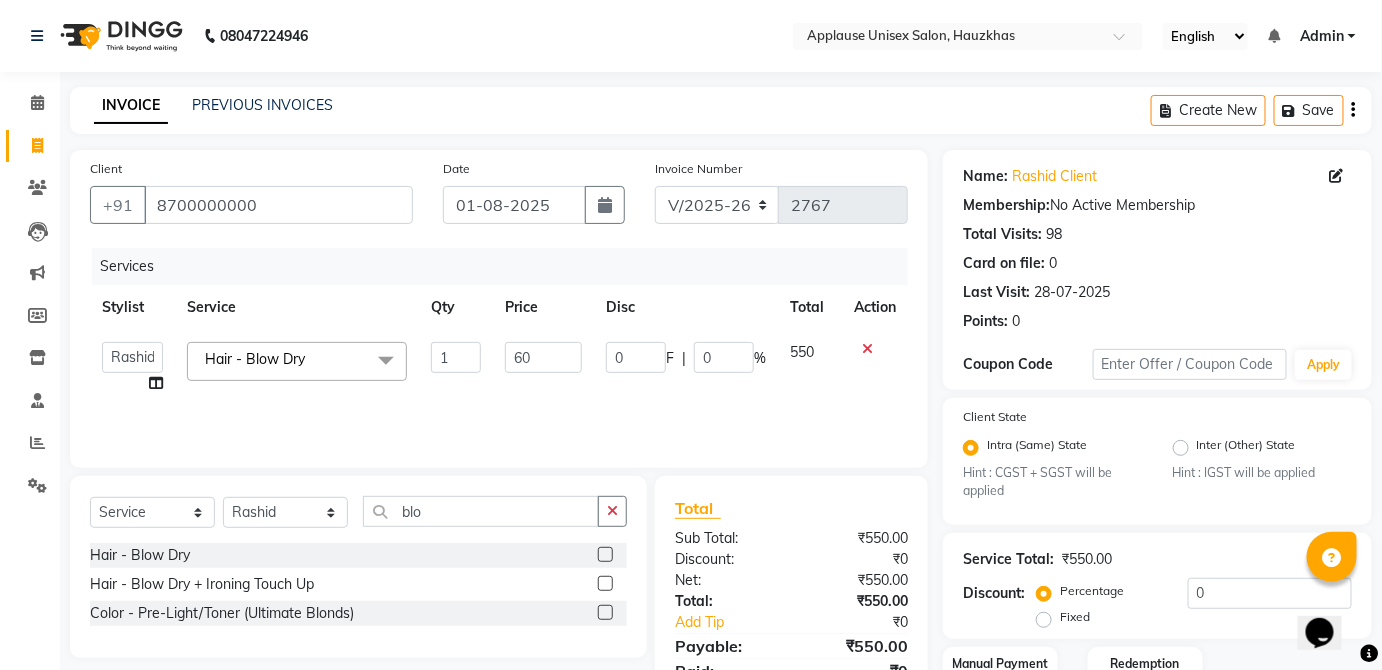 type on "600" 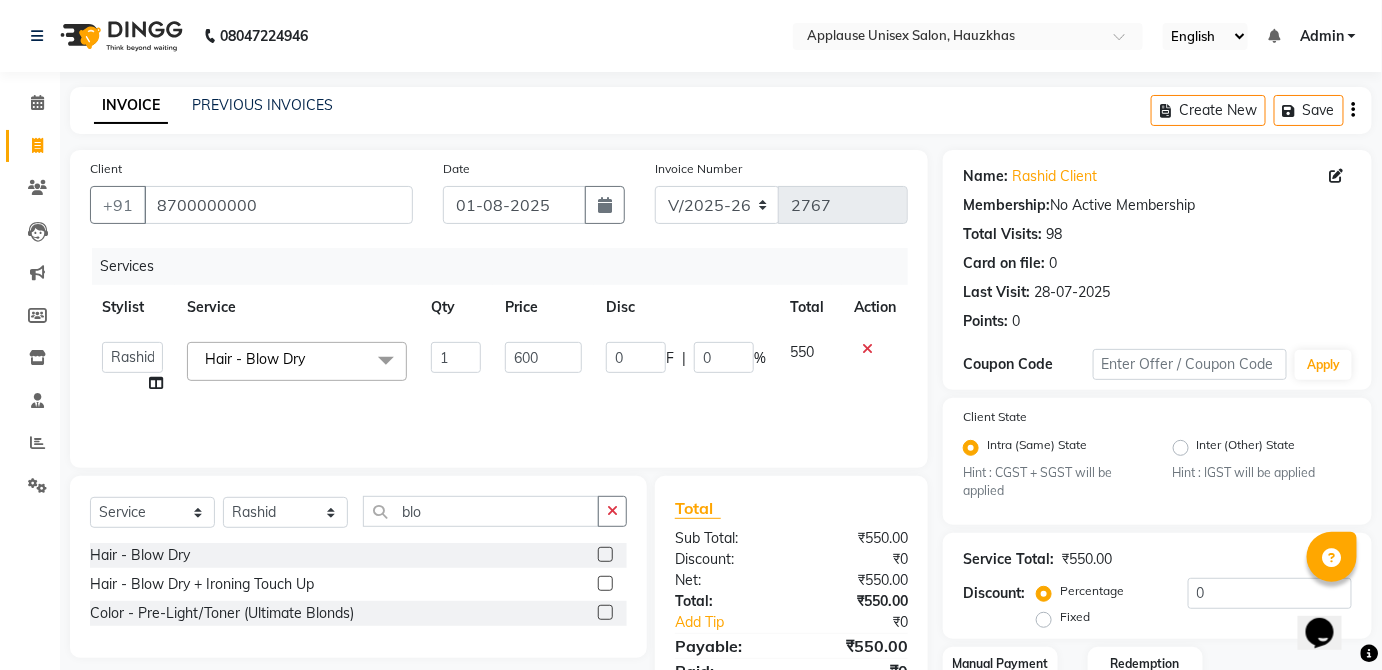 click on "550" 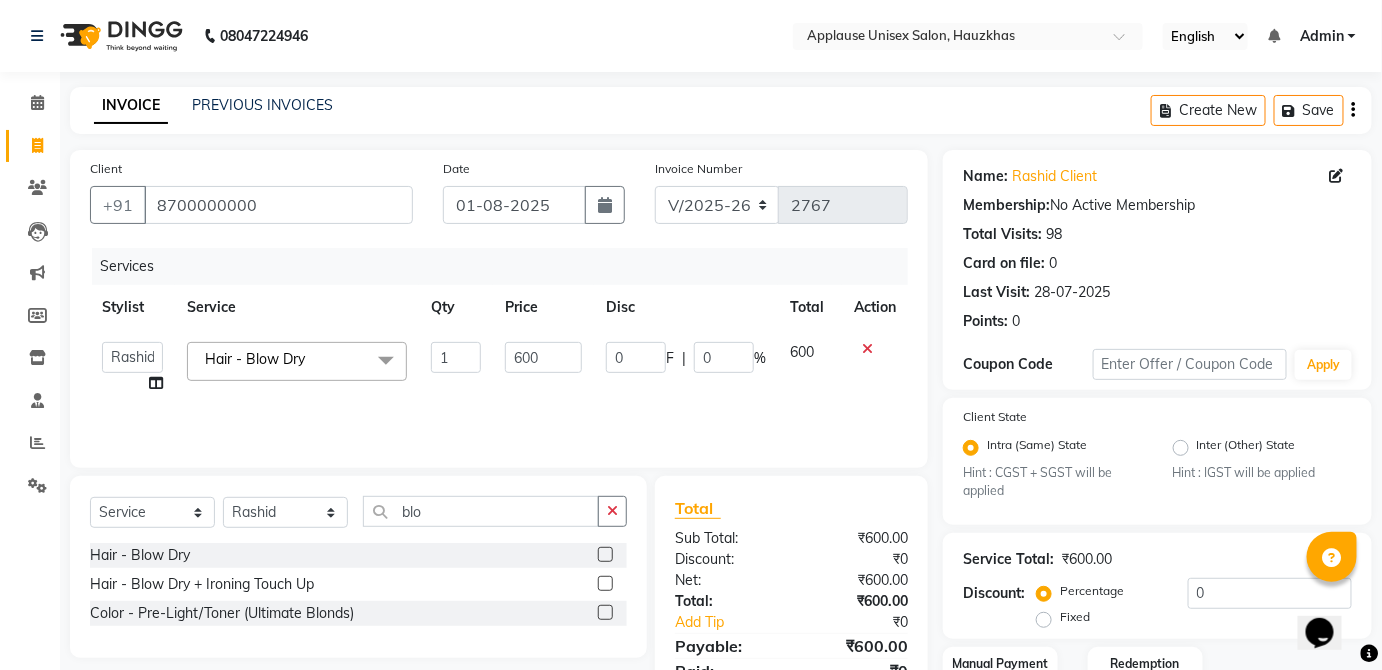 scroll, scrollTop: 140, scrollLeft: 0, axis: vertical 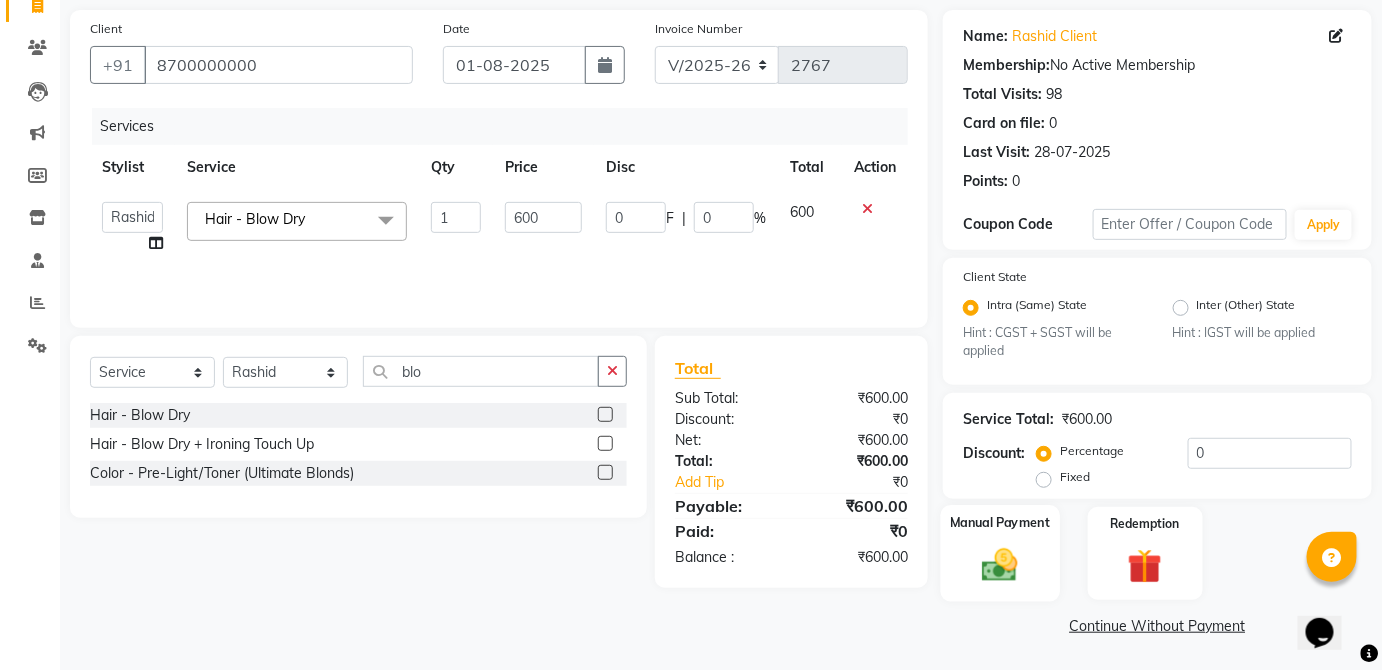 click 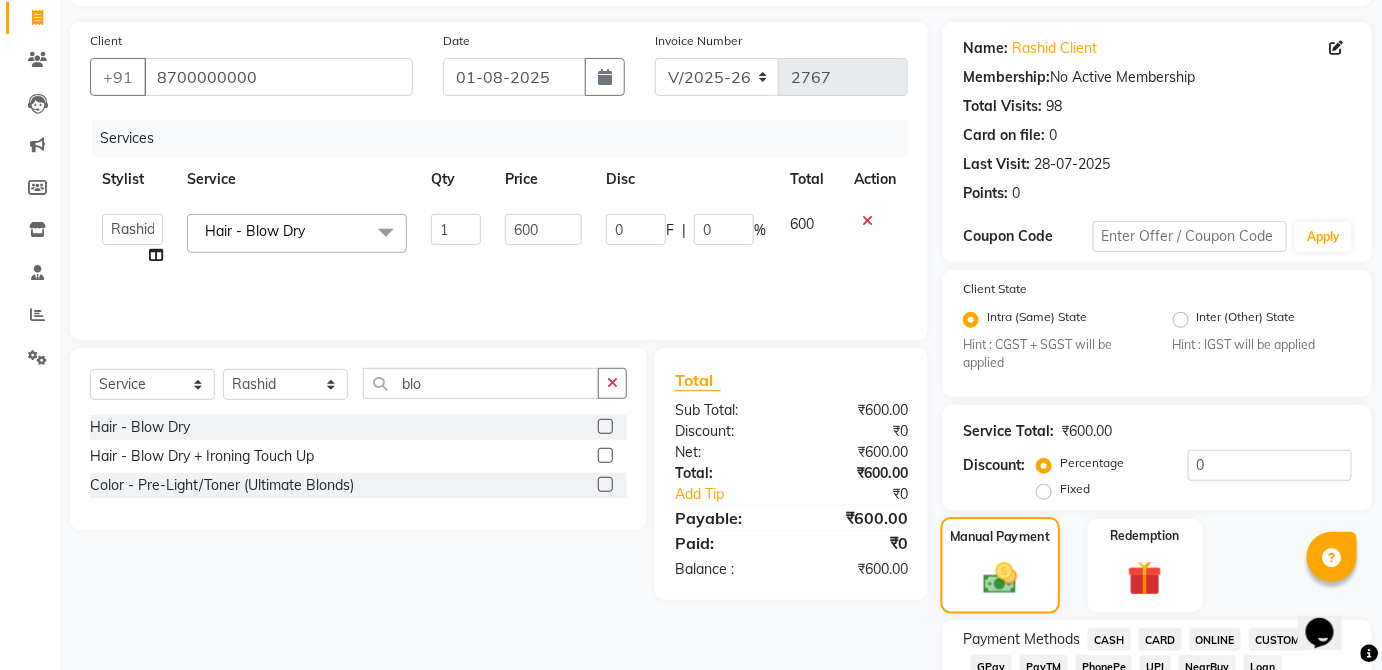scroll, scrollTop: 0, scrollLeft: 0, axis: both 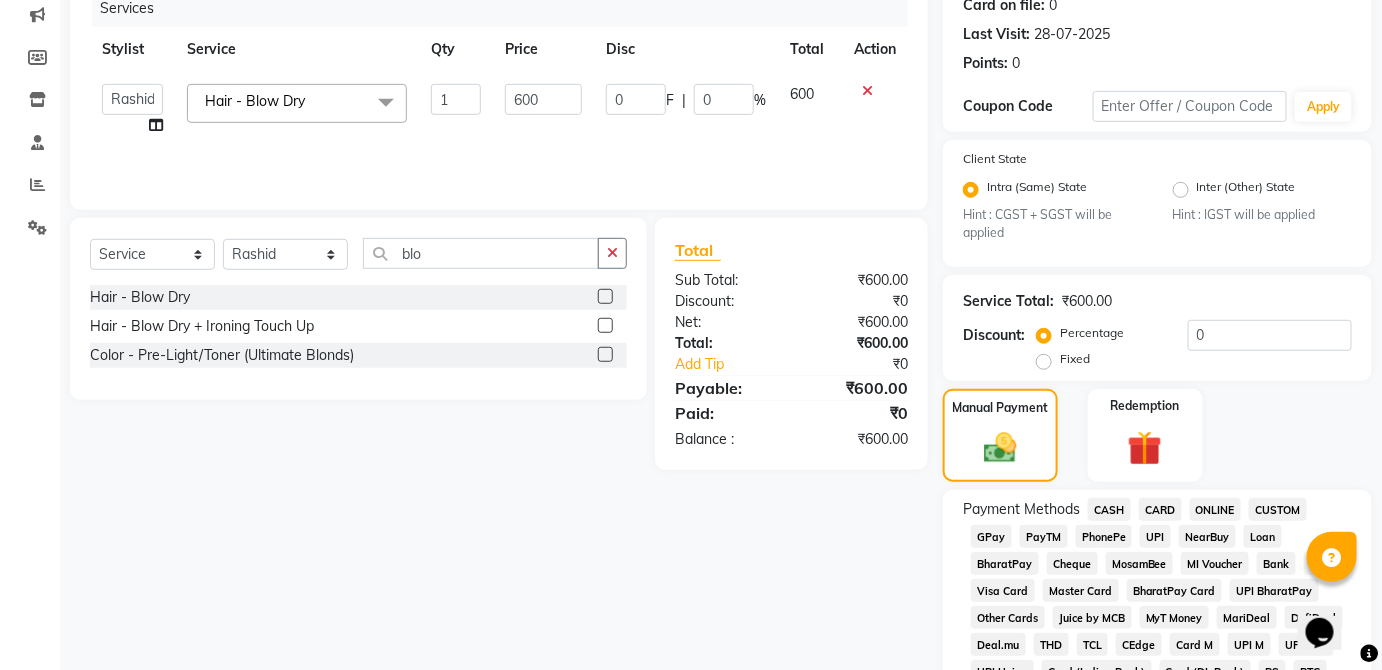 click on "CASH" 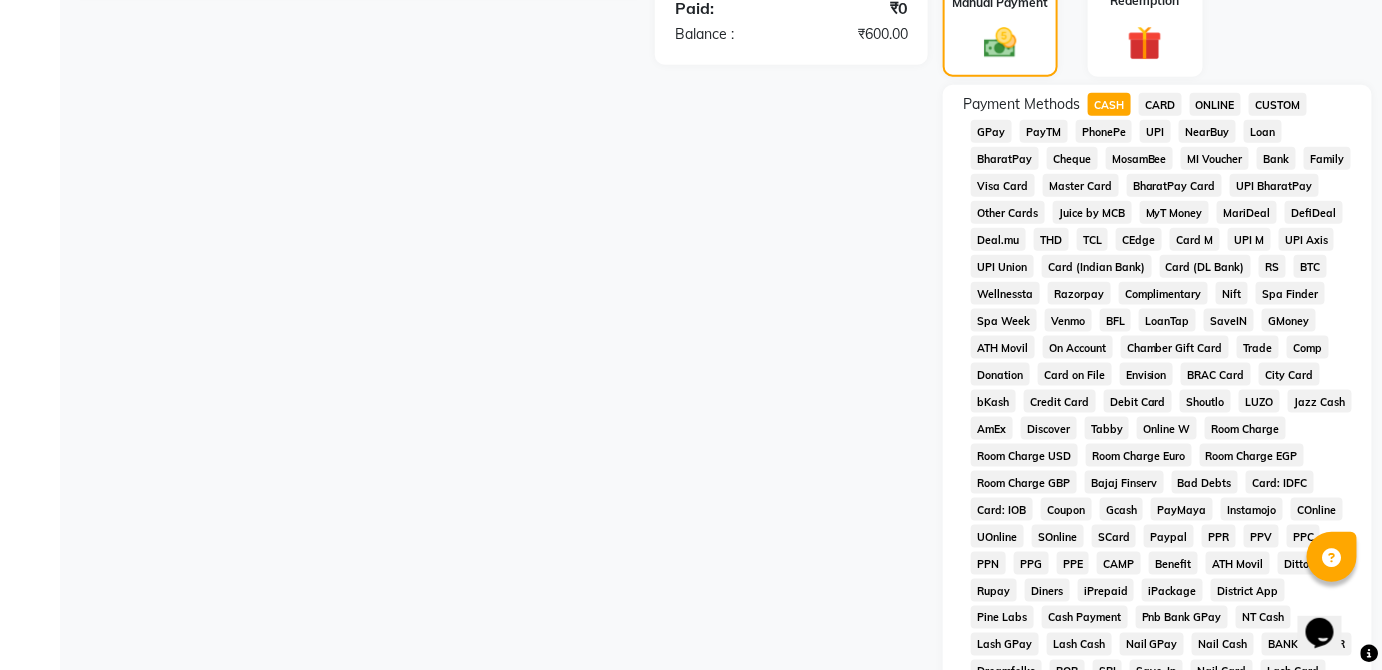 scroll, scrollTop: 943, scrollLeft: 0, axis: vertical 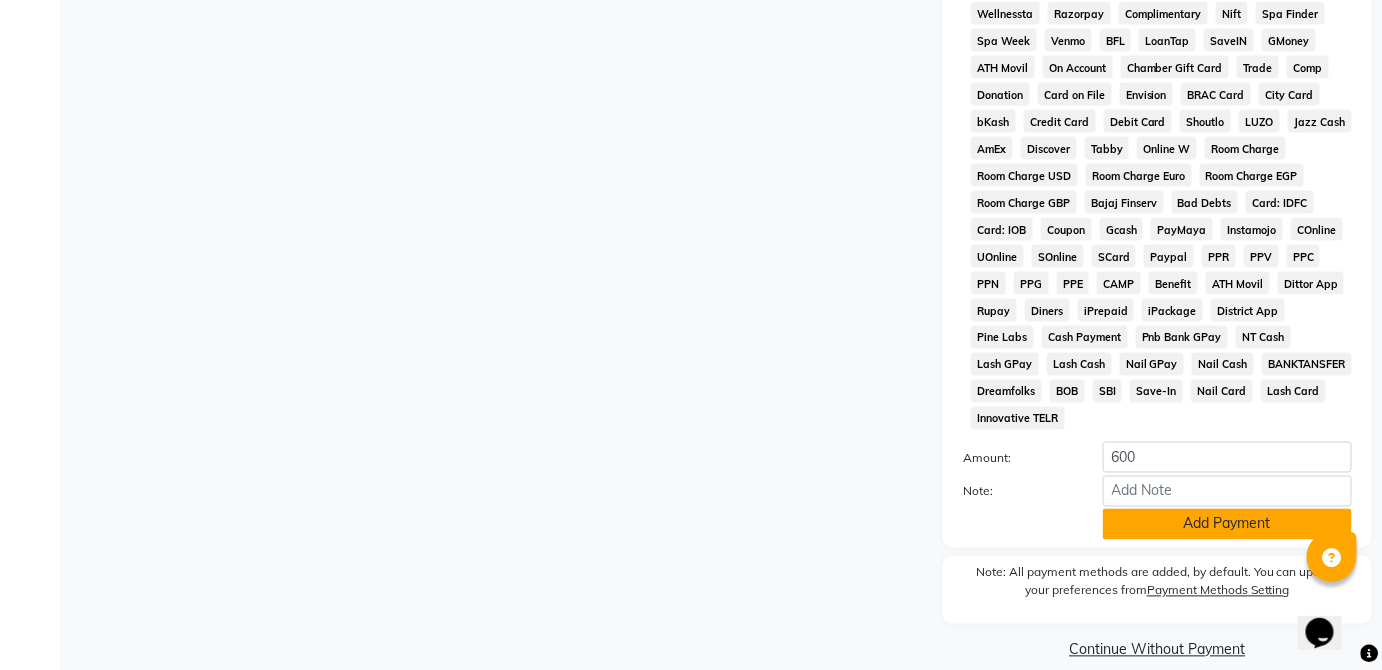 click on "Add Payment" 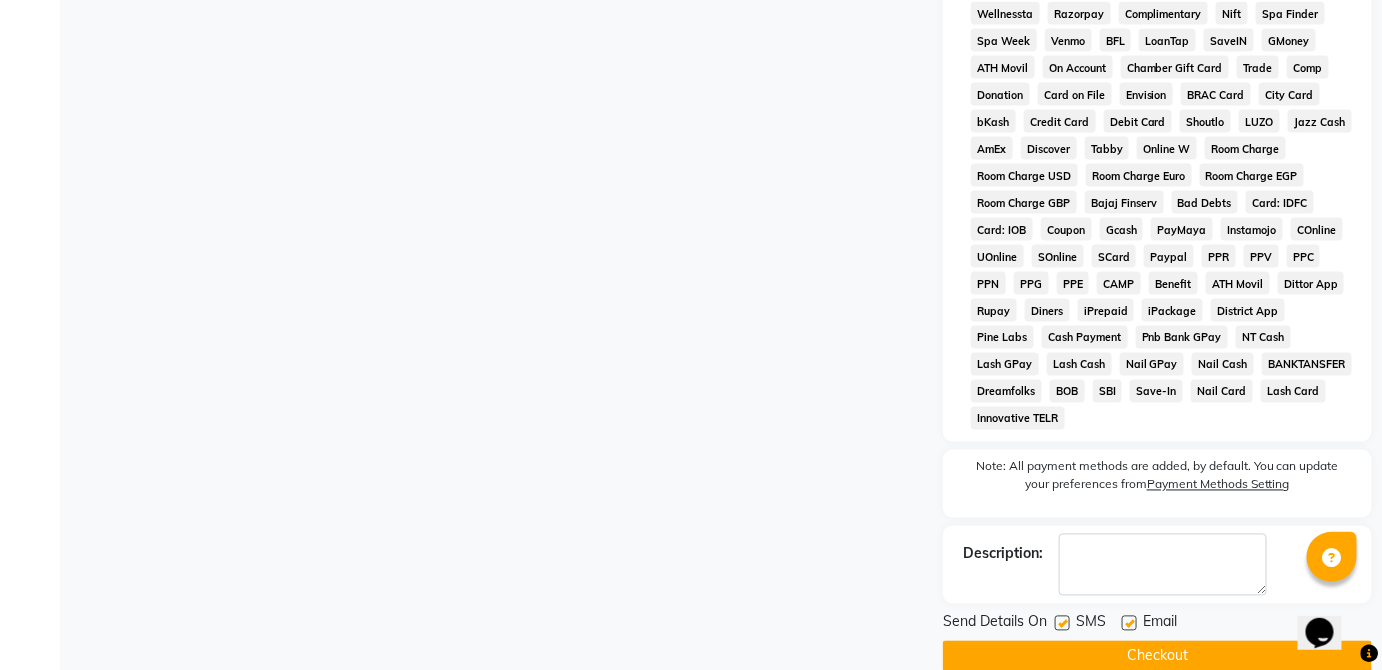 click on "Checkout" 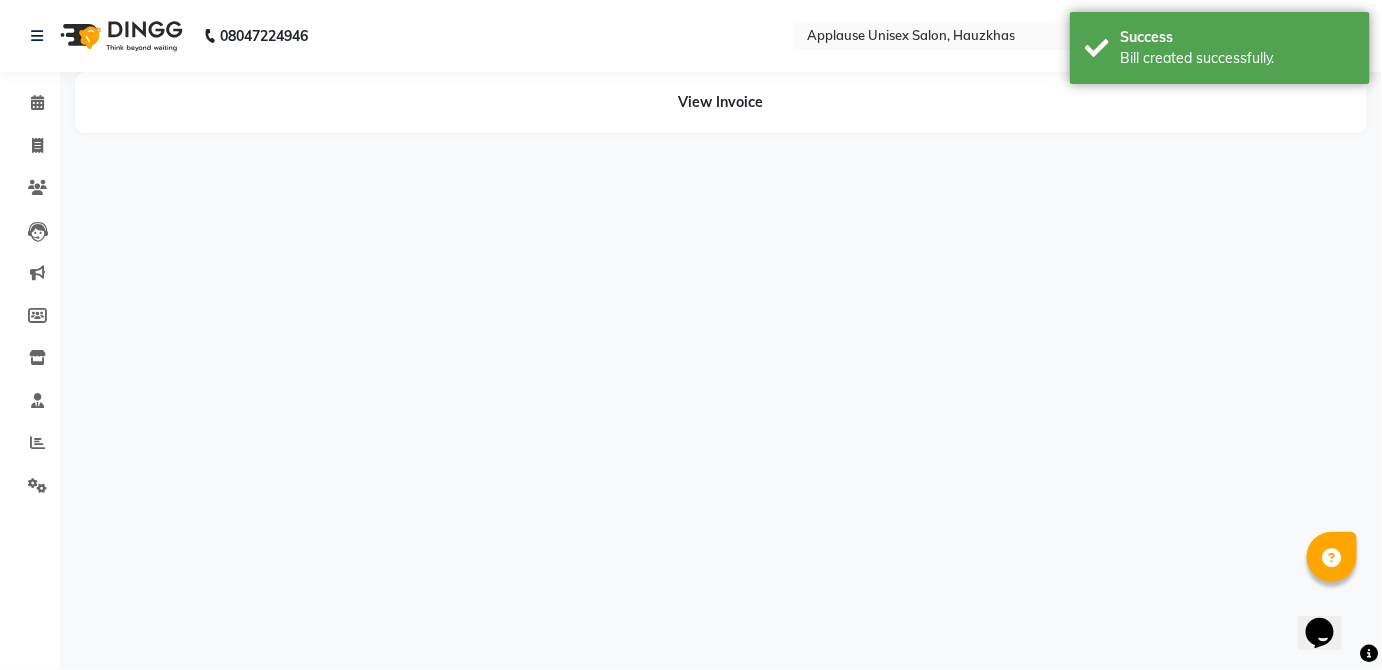 scroll, scrollTop: 0, scrollLeft: 0, axis: both 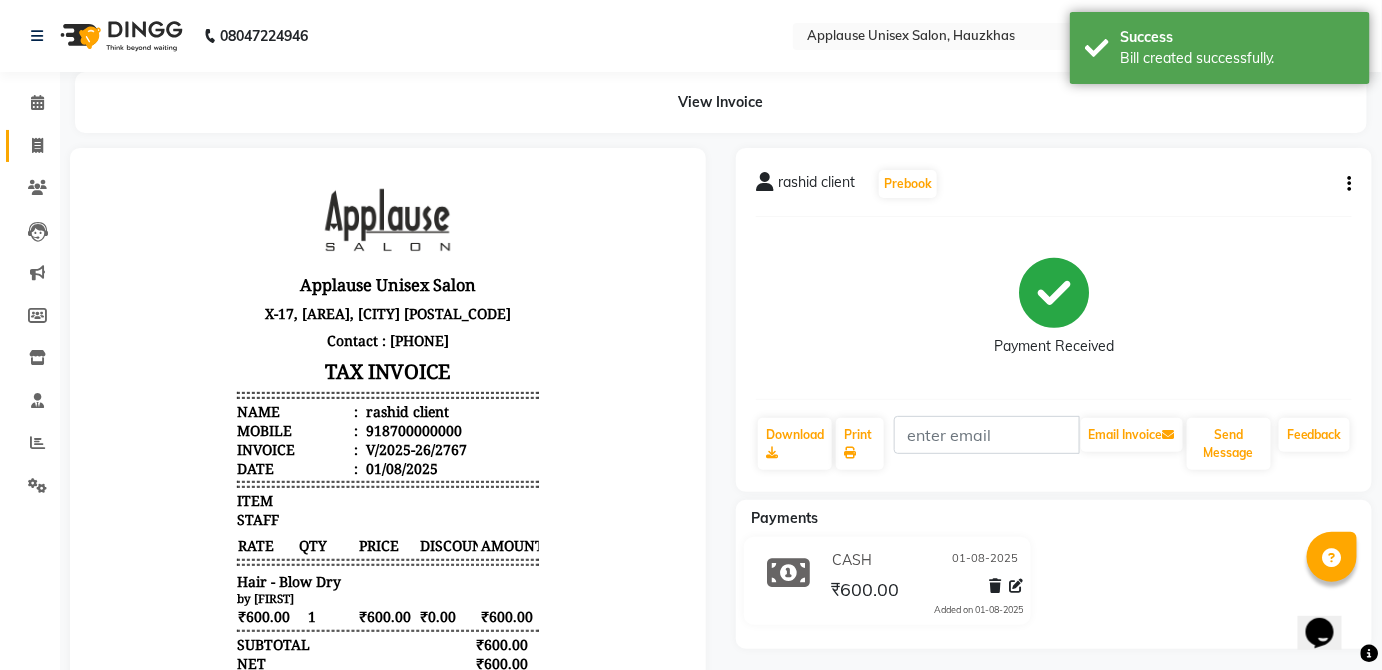 click on "Invoice" 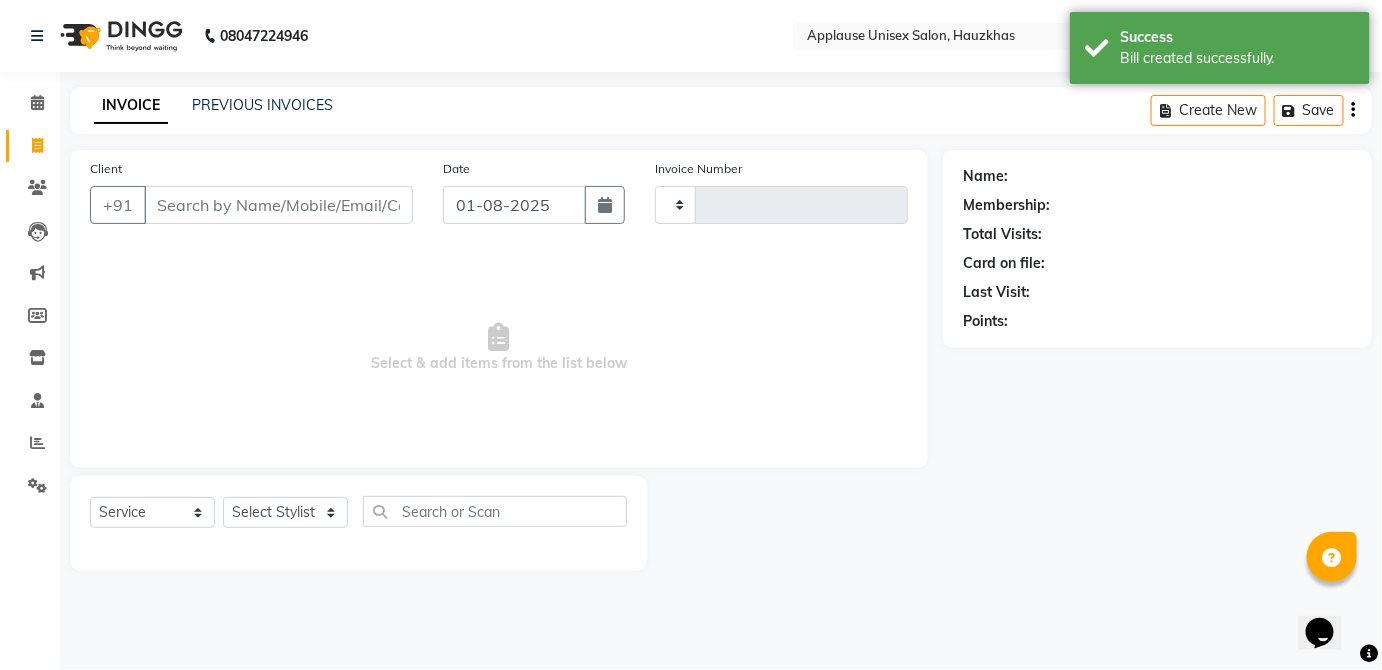 type on "2768" 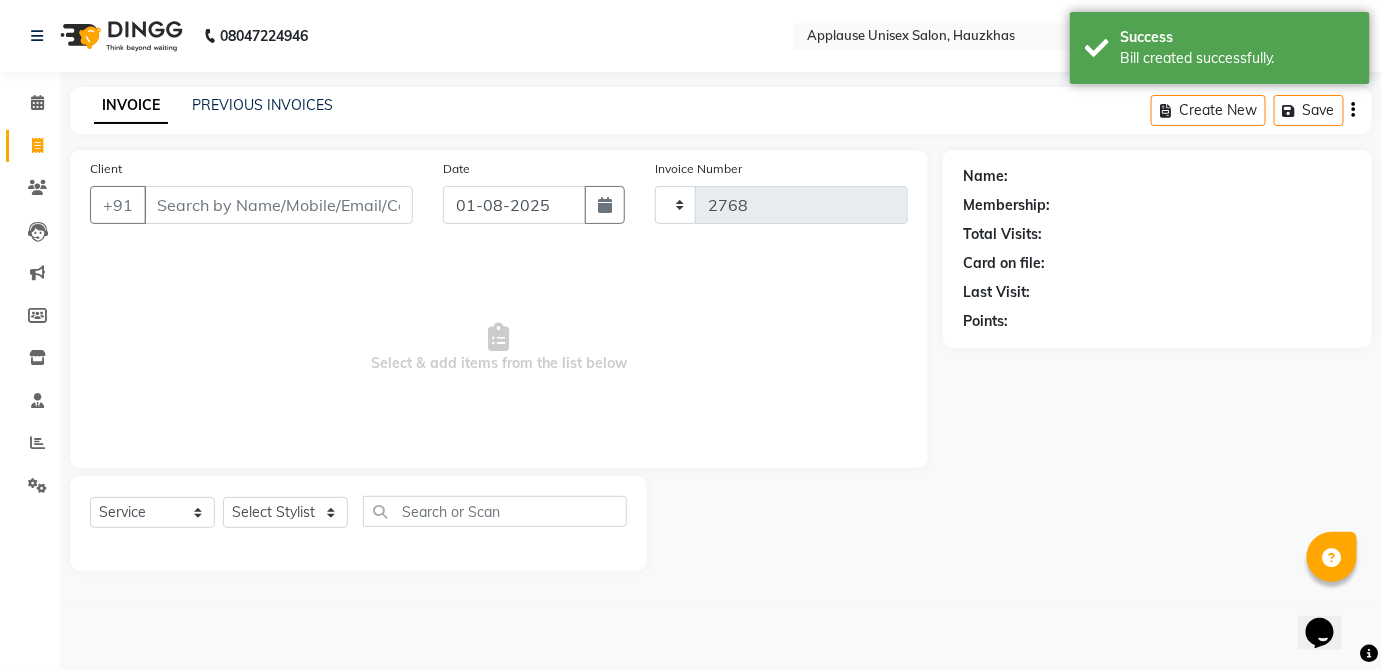 select on "5082" 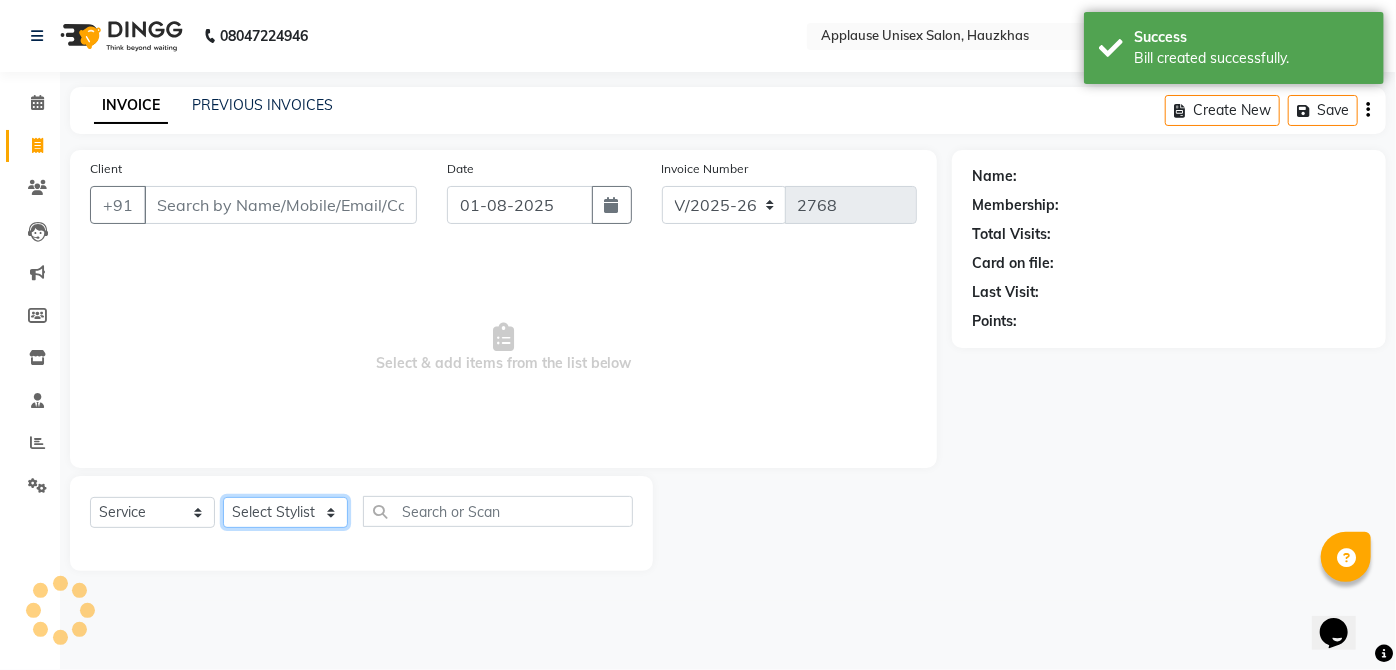 click on "Select Stylist" 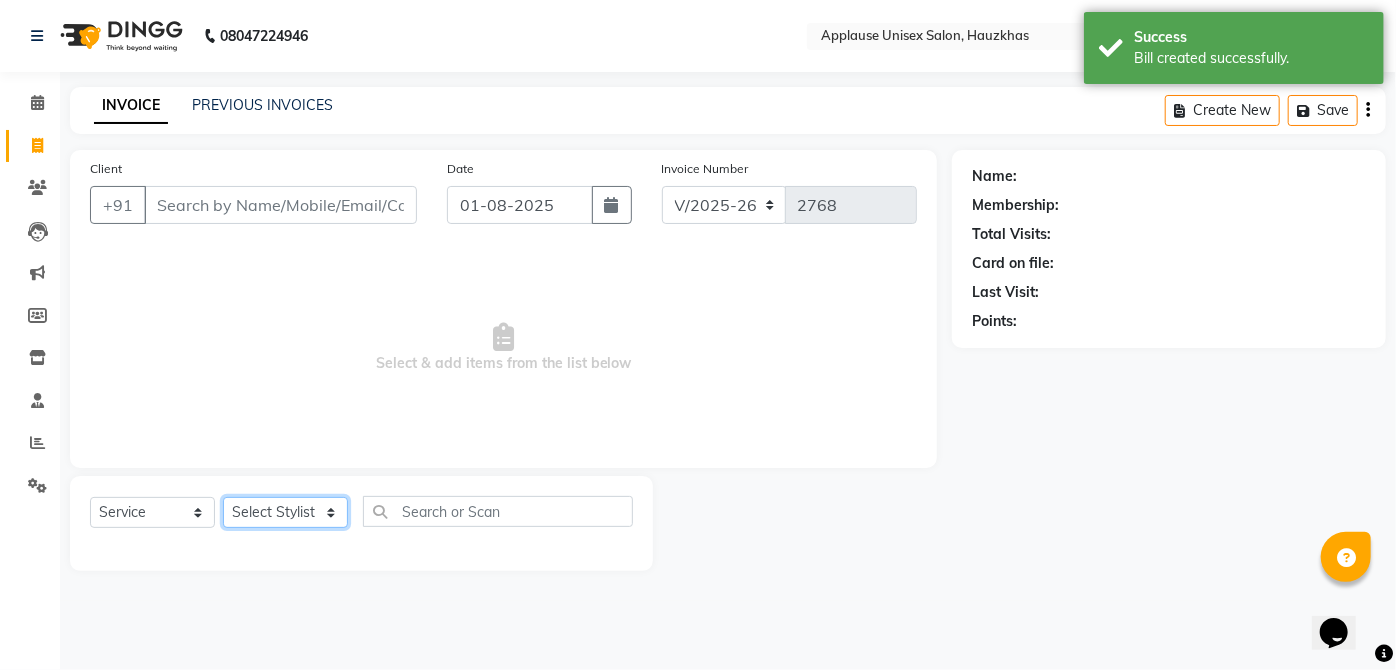 select on "32126" 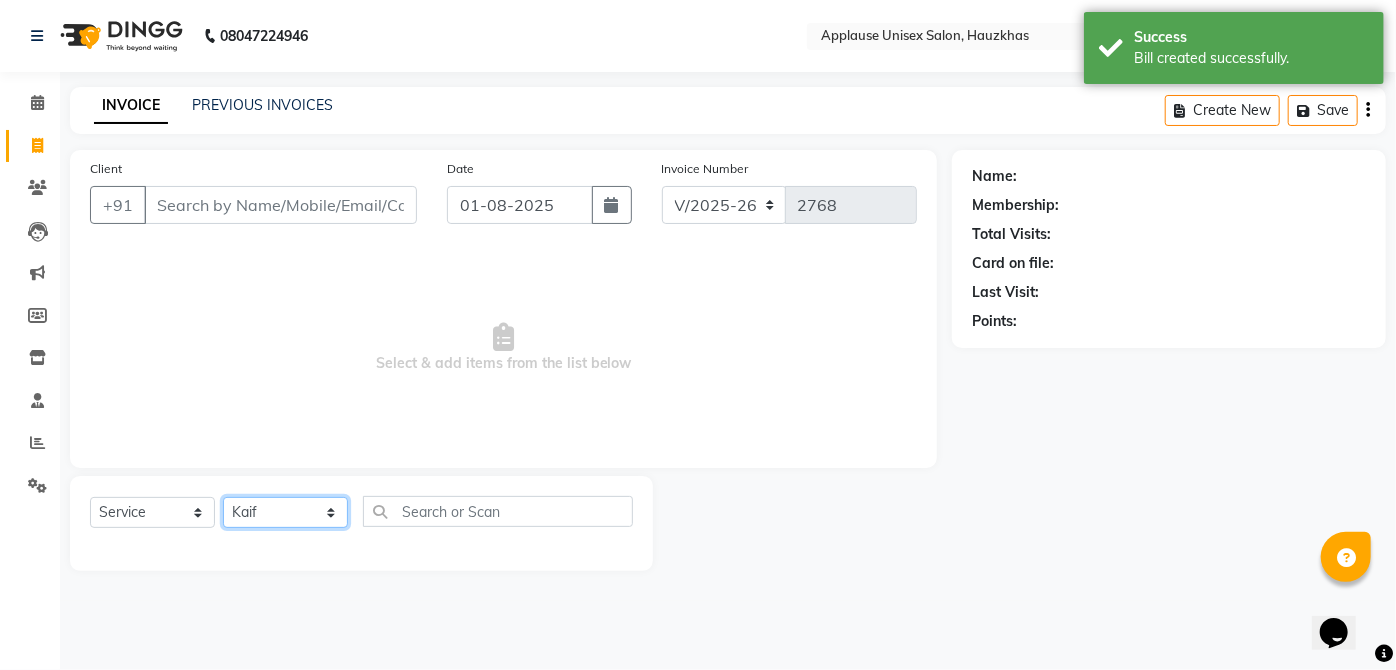 click on "Select Stylist [FIRST] [FIRST] [FIRST] [FIRST] [FIRST] [FIRST] [FIRST] [FIRST] [FIRST] [FIRST] [FIRST] [FIRST] [FIRST] [FIRST] [FIRST] [FIRST] [FIRST] [FIRST] [FIRST] [FIRST]" 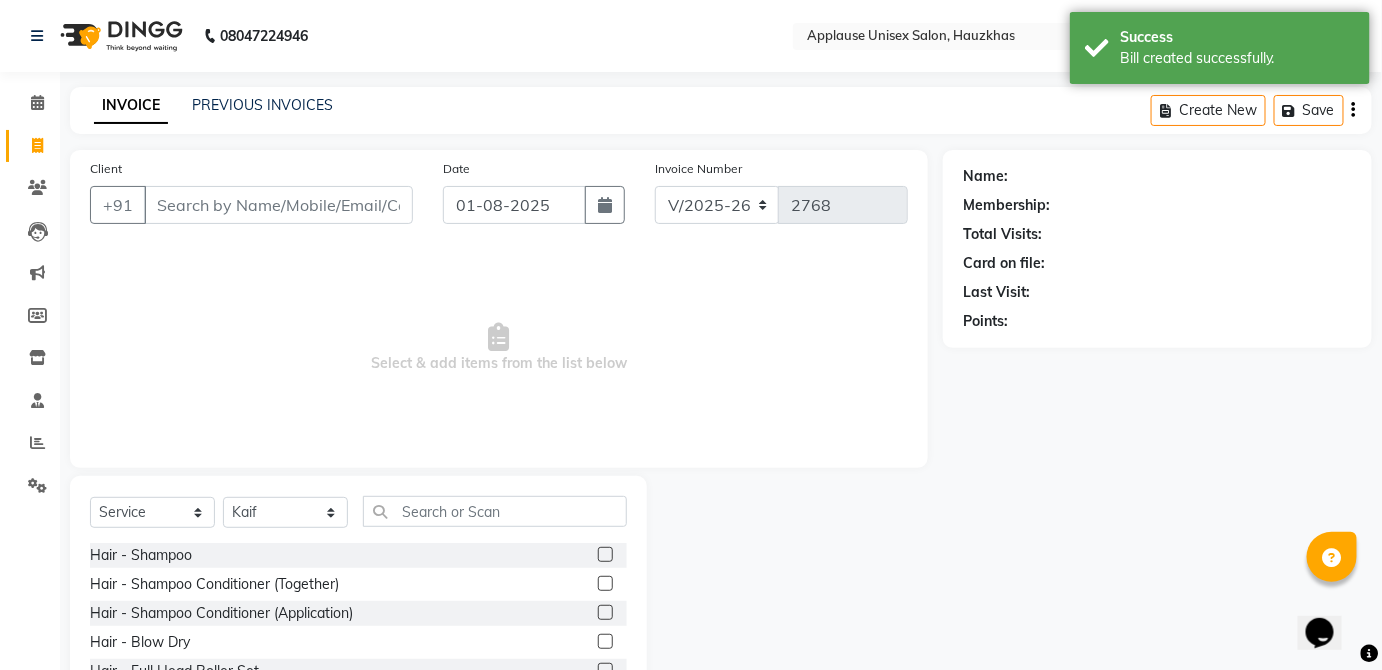 click 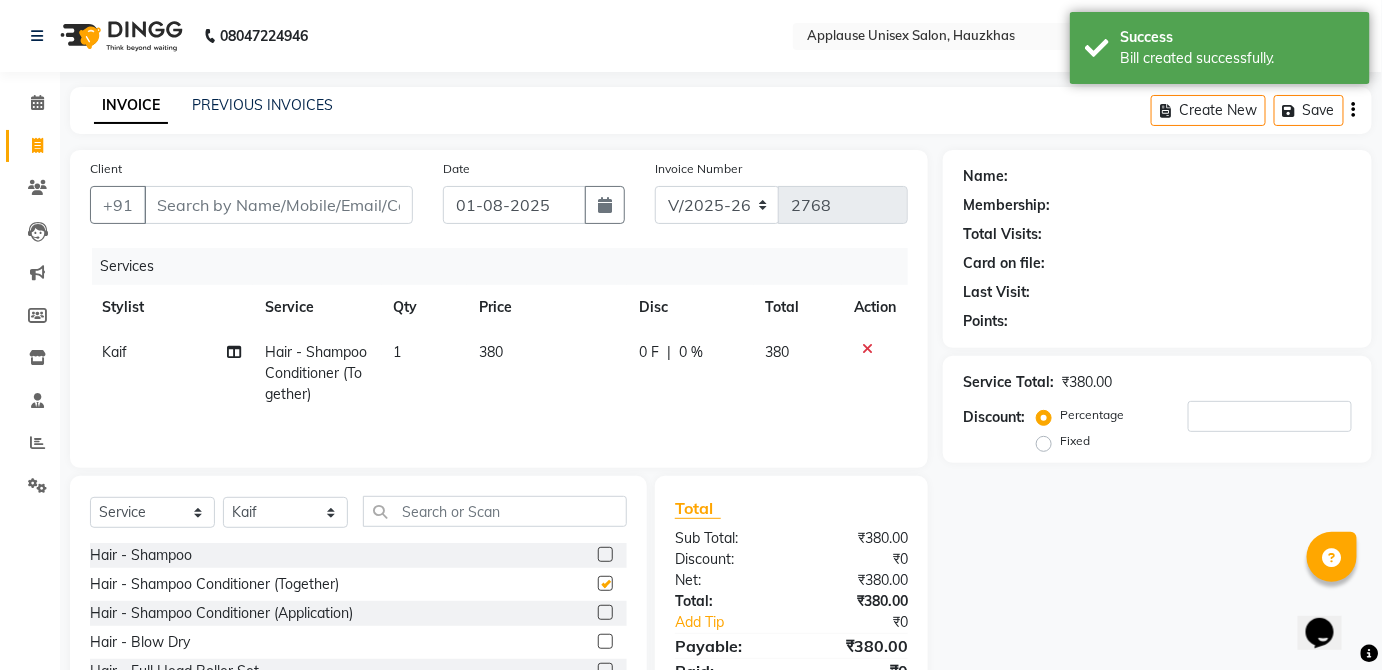checkbox on "false" 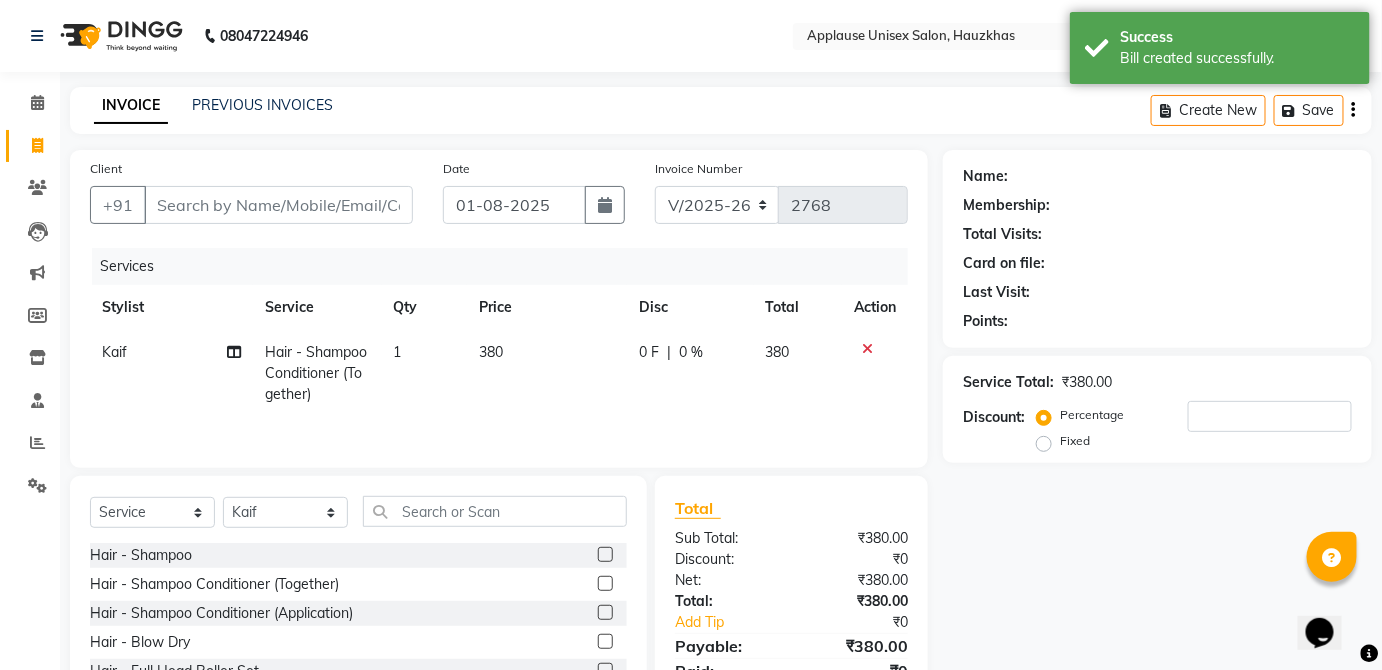 click 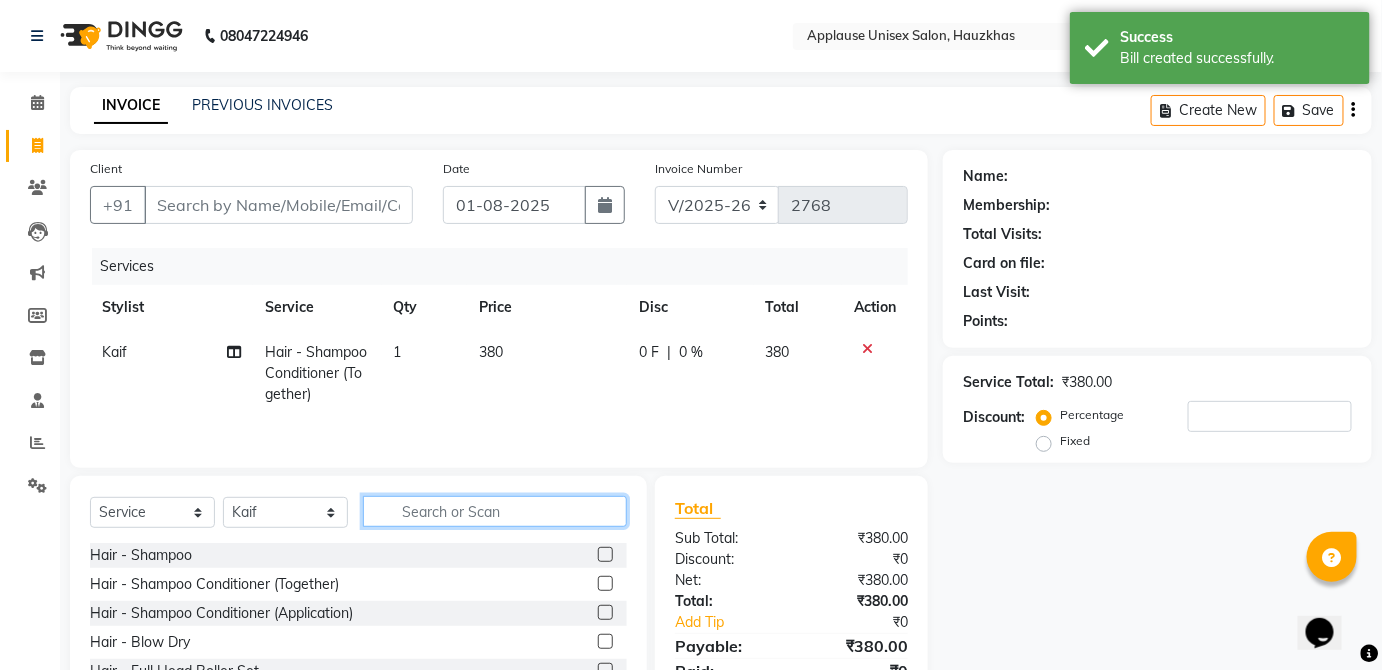 click 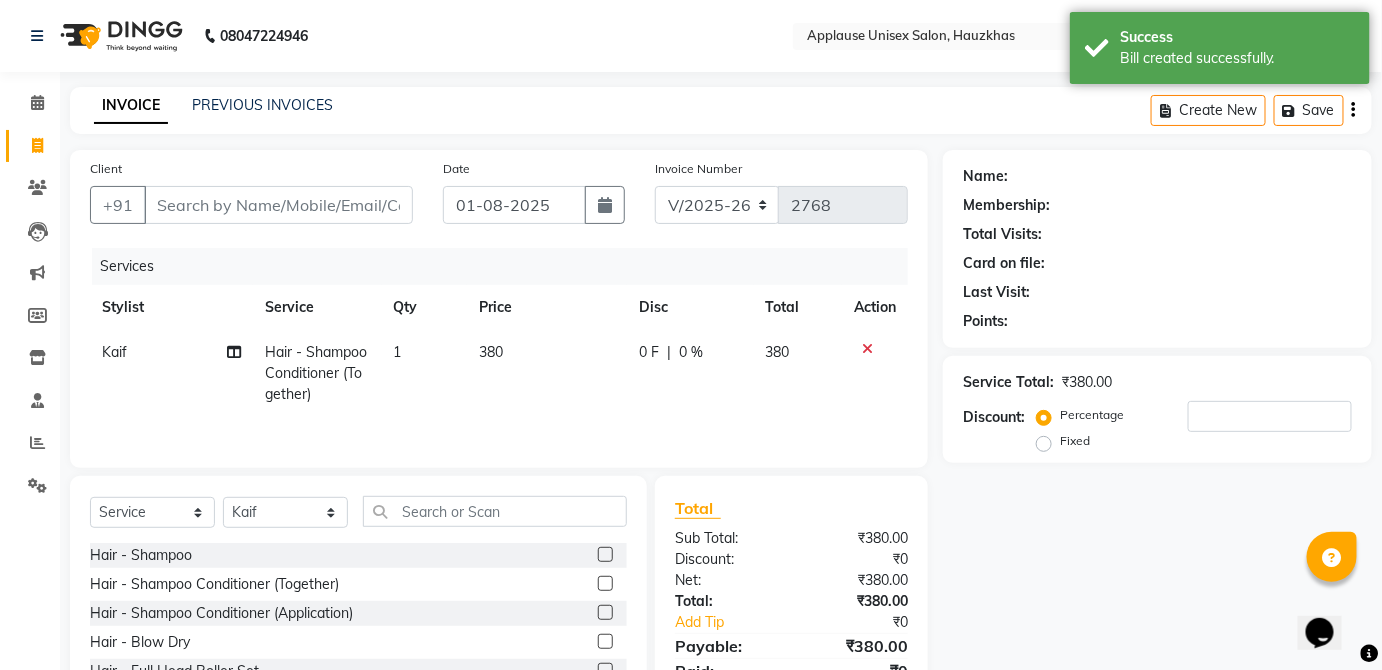 click 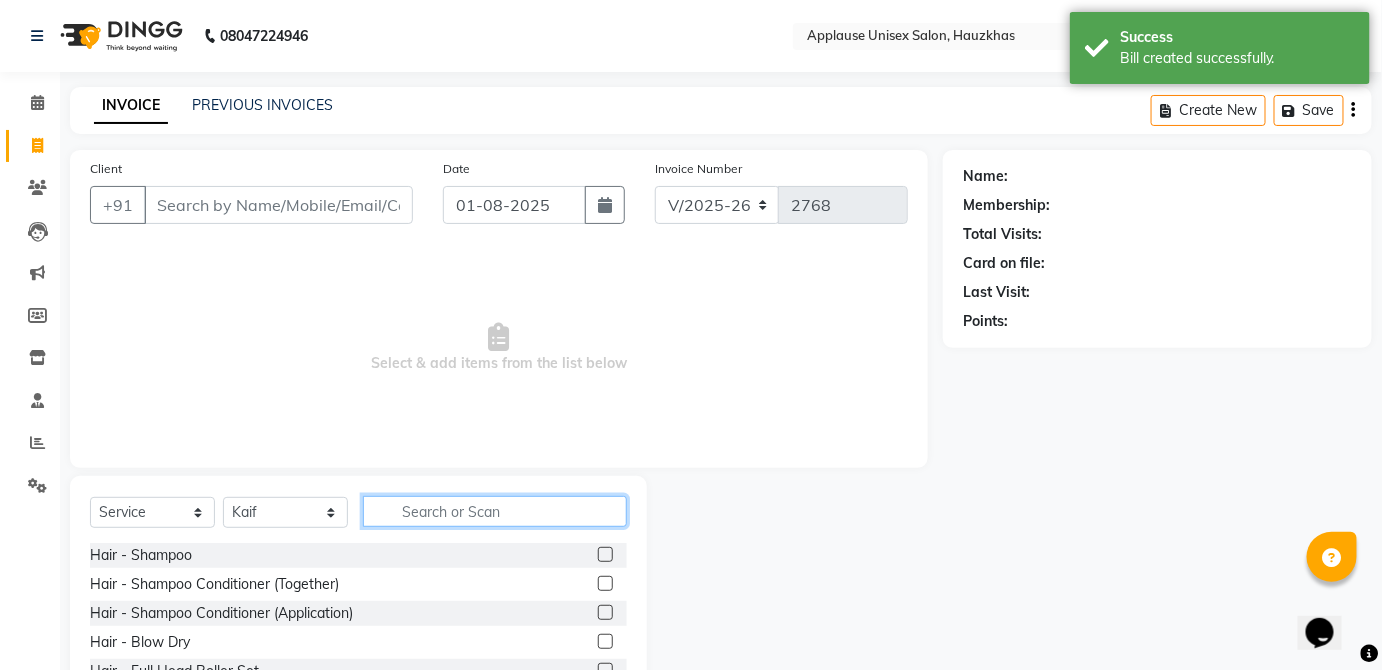 click 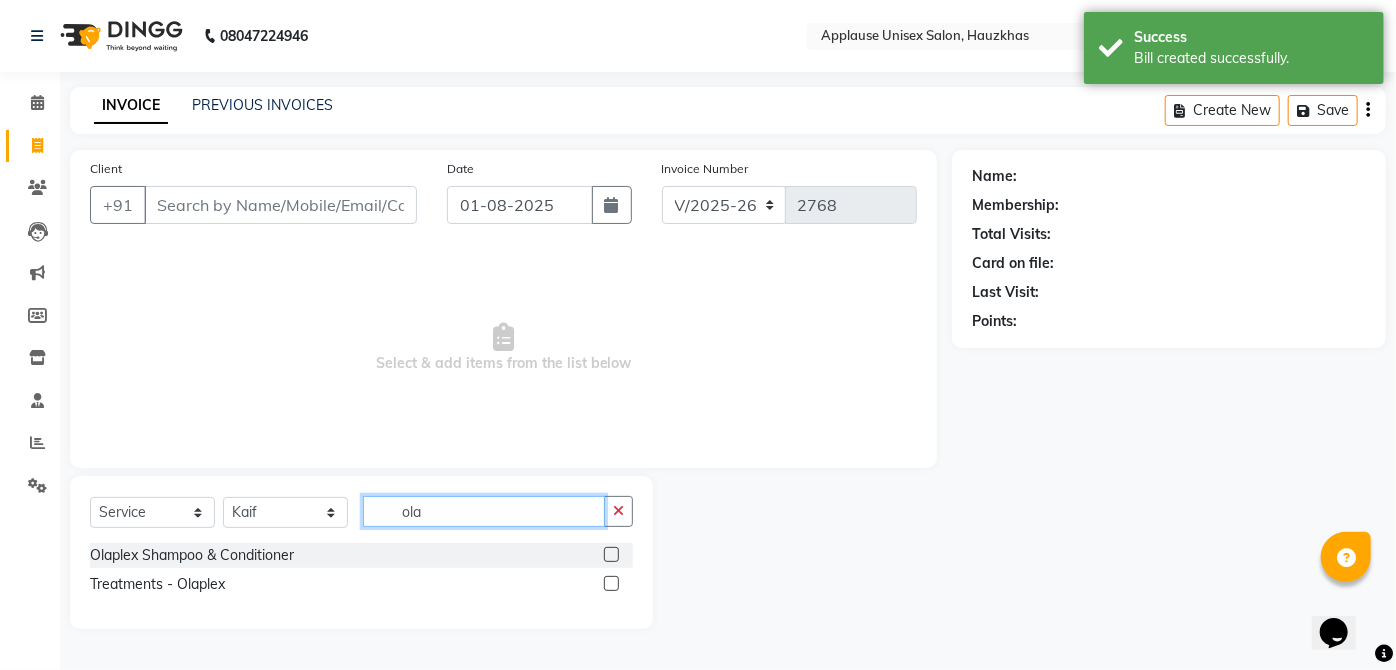 type on "ola" 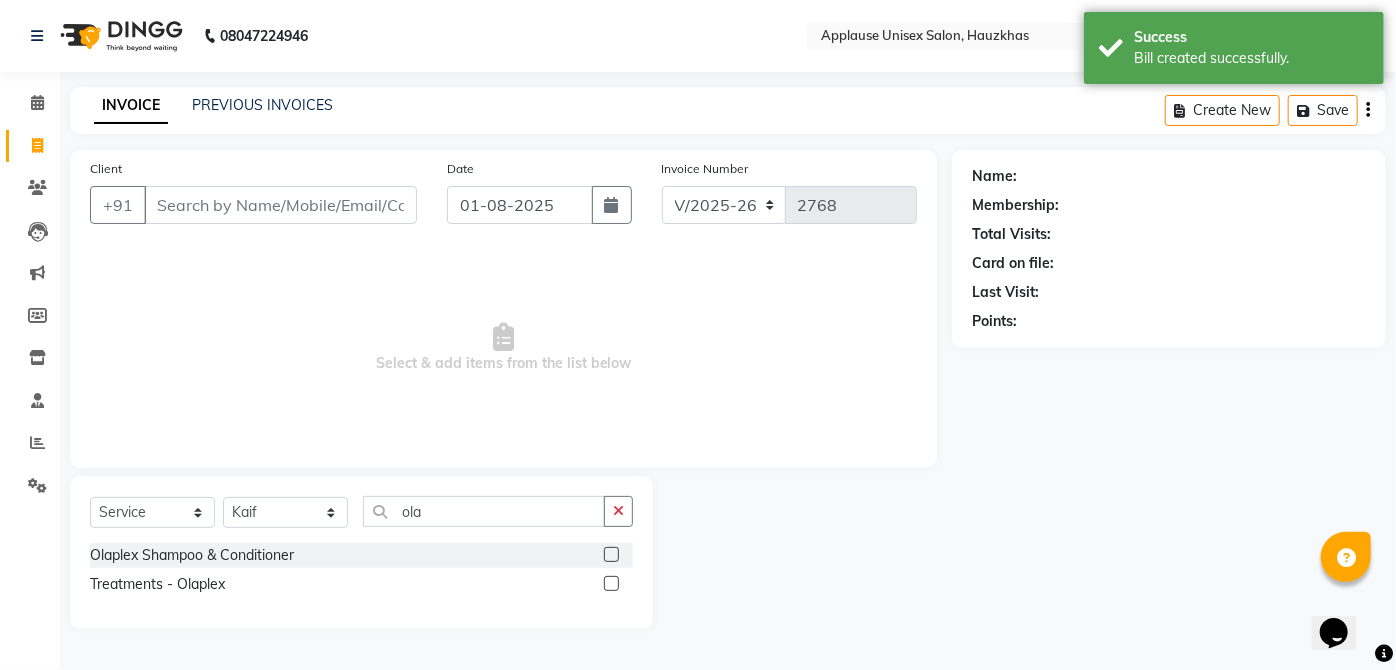 click 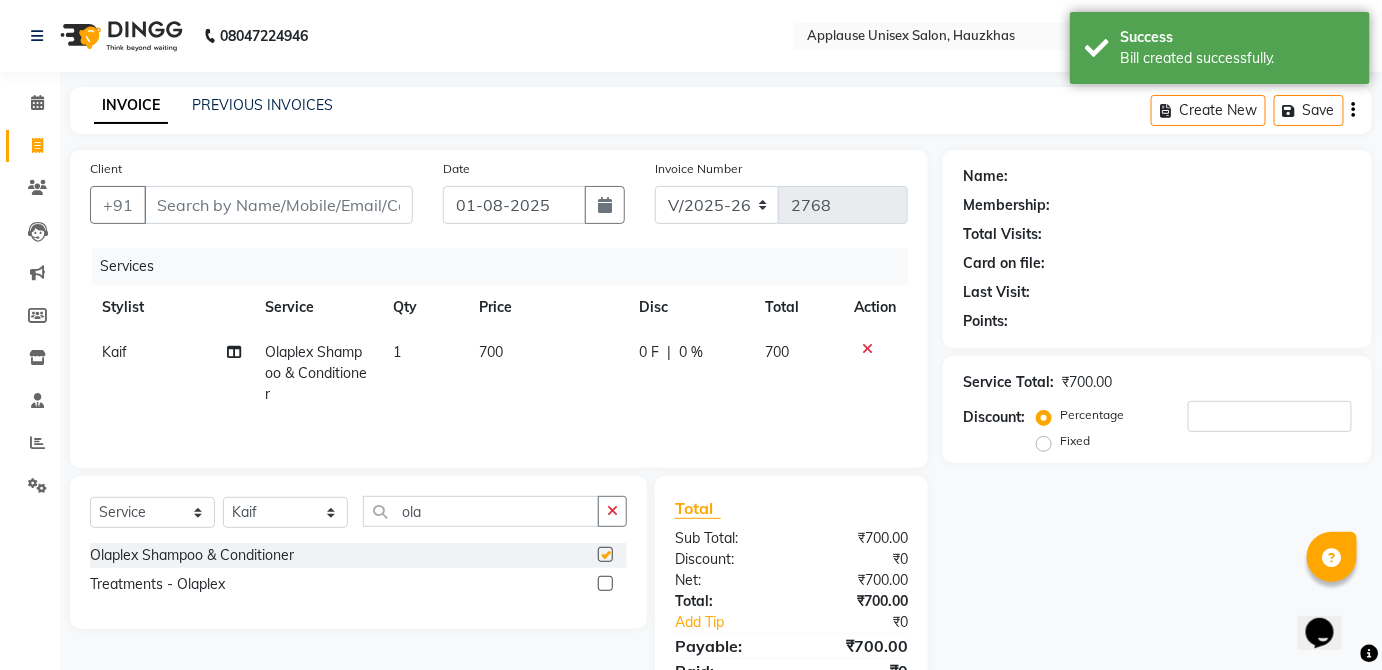 checkbox on "false" 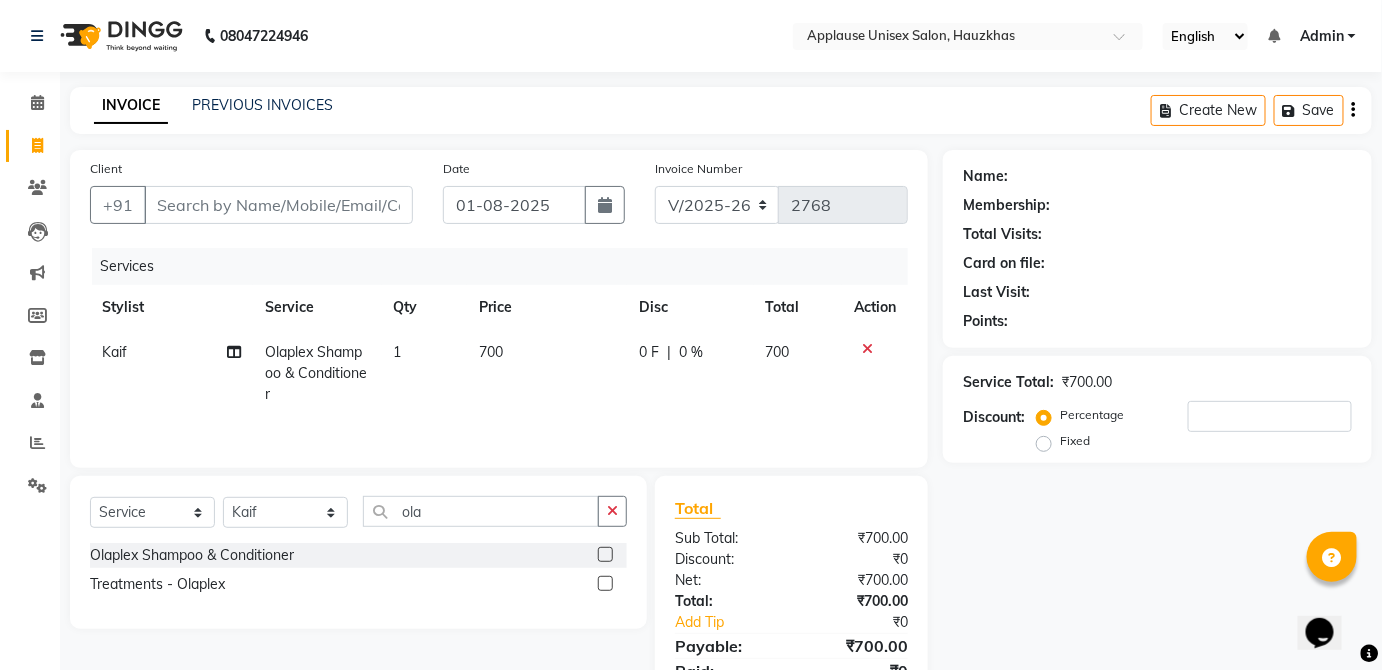 click on "0 F | 0 %" 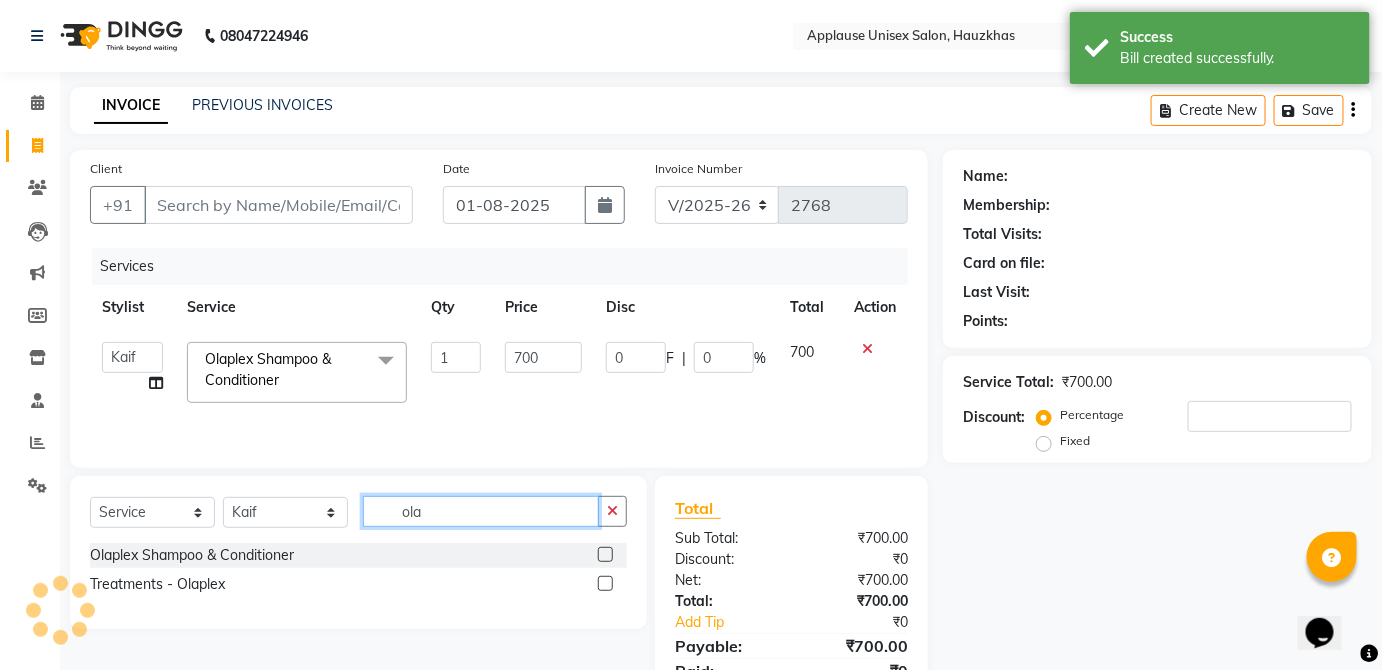 click on "ola" 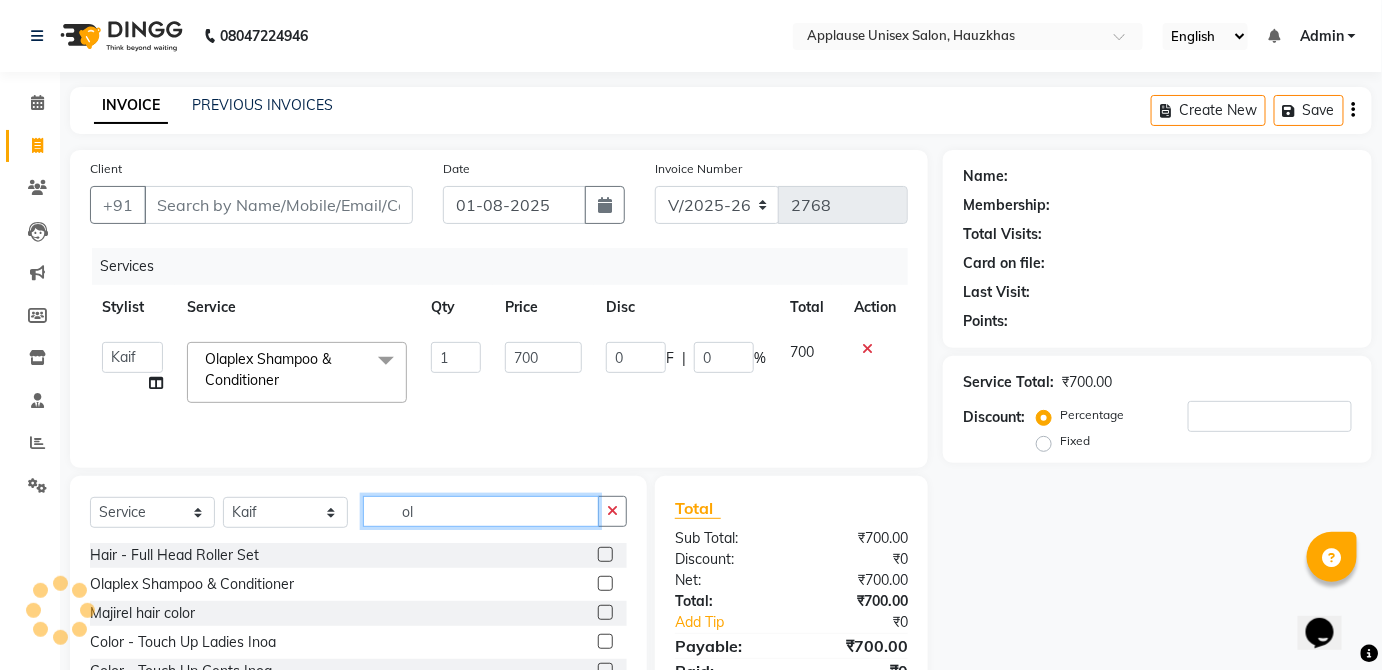 type on "o" 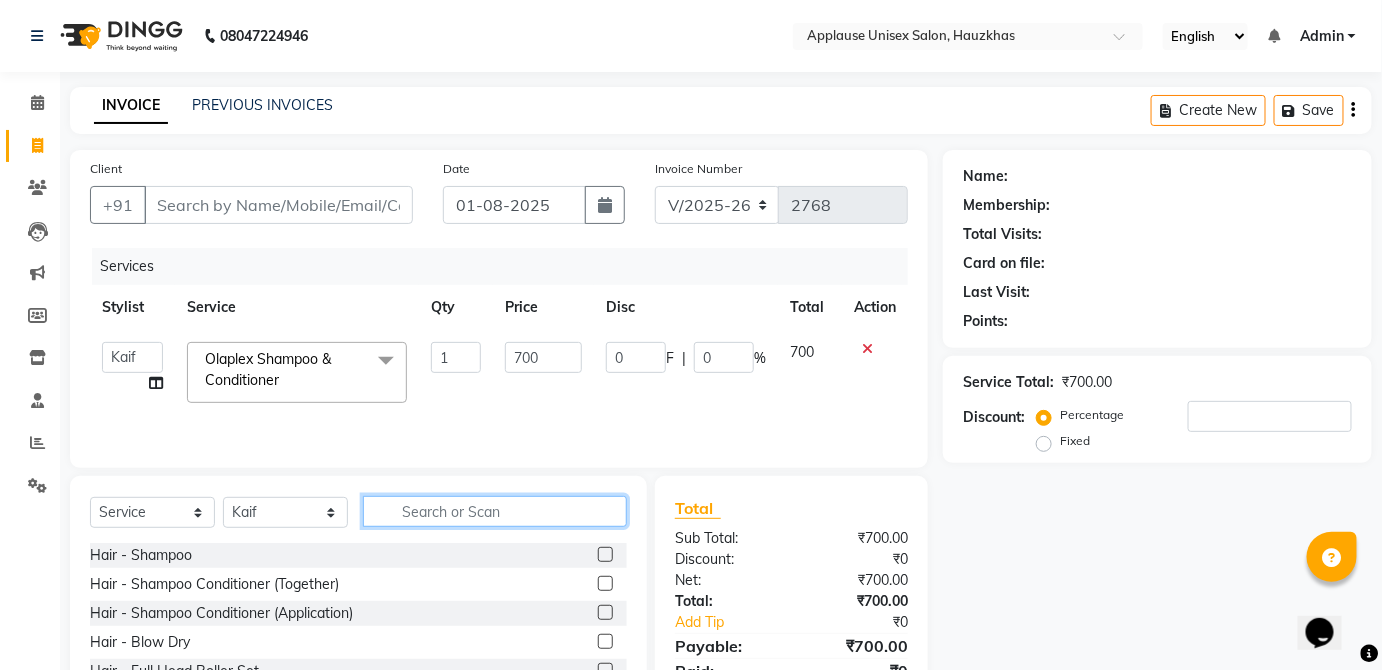 type on "n" 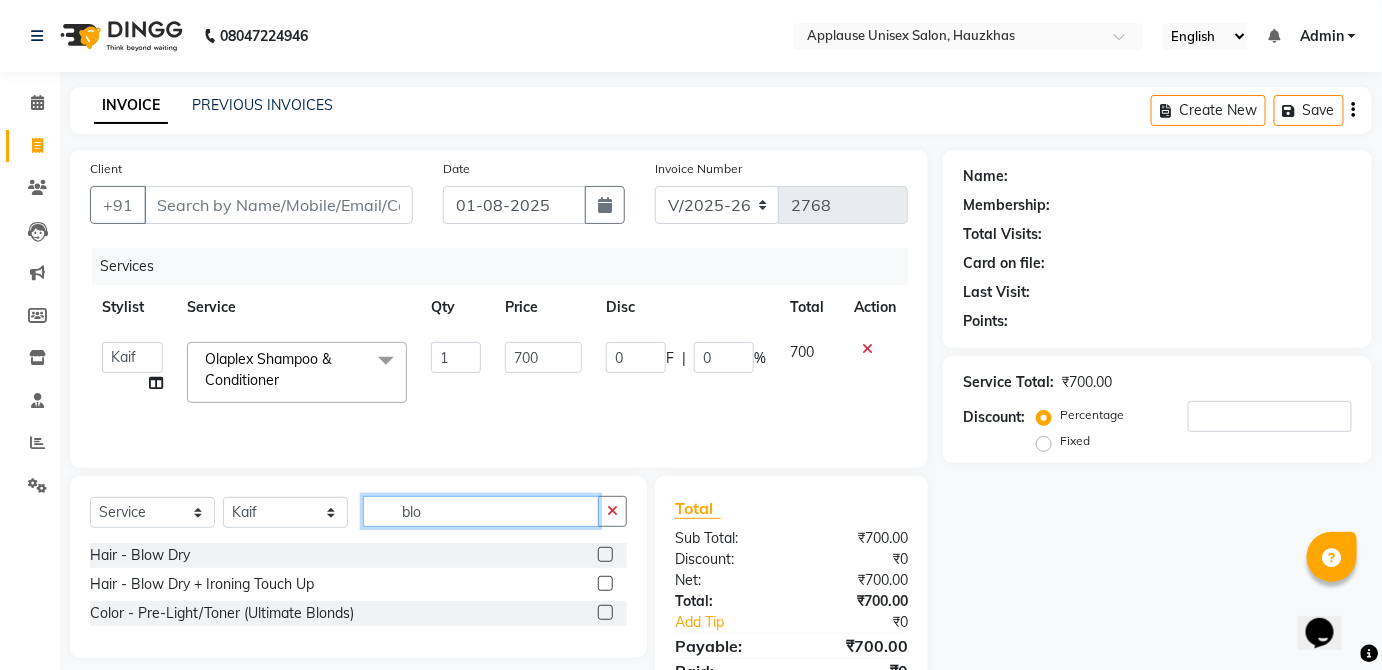 type on "blo" 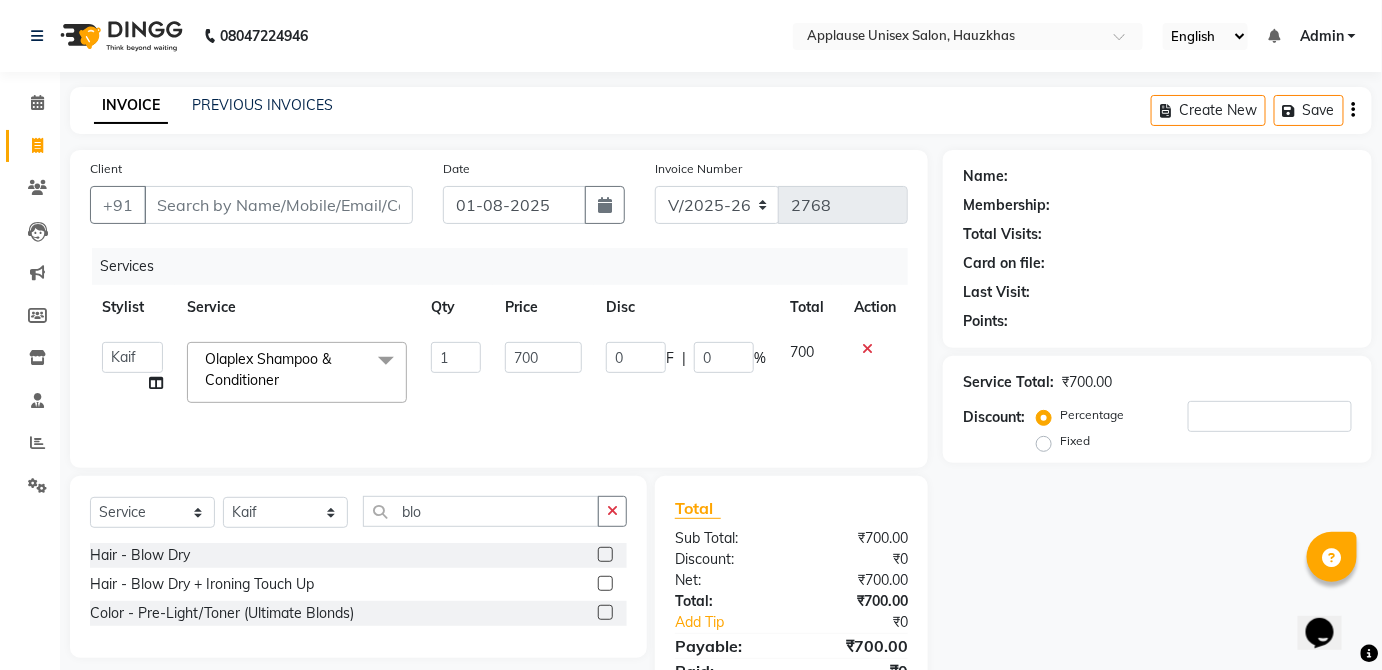 click 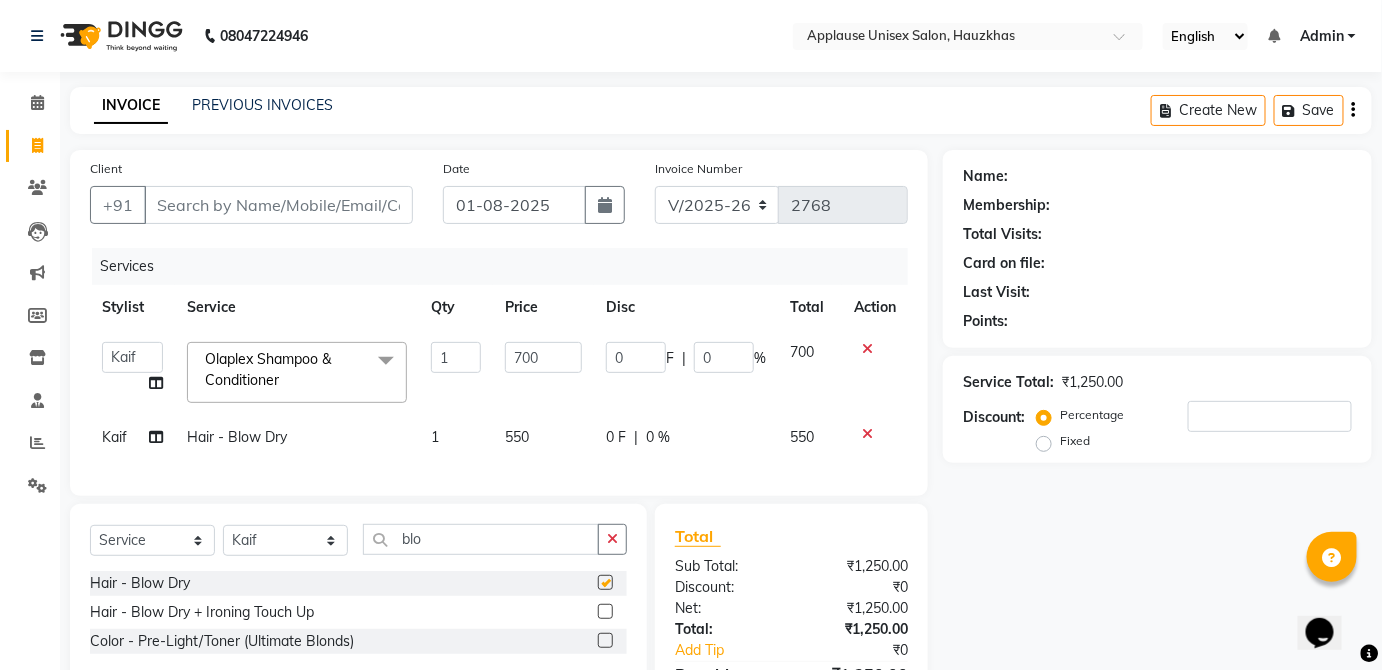 click on "0 F | 0 %" 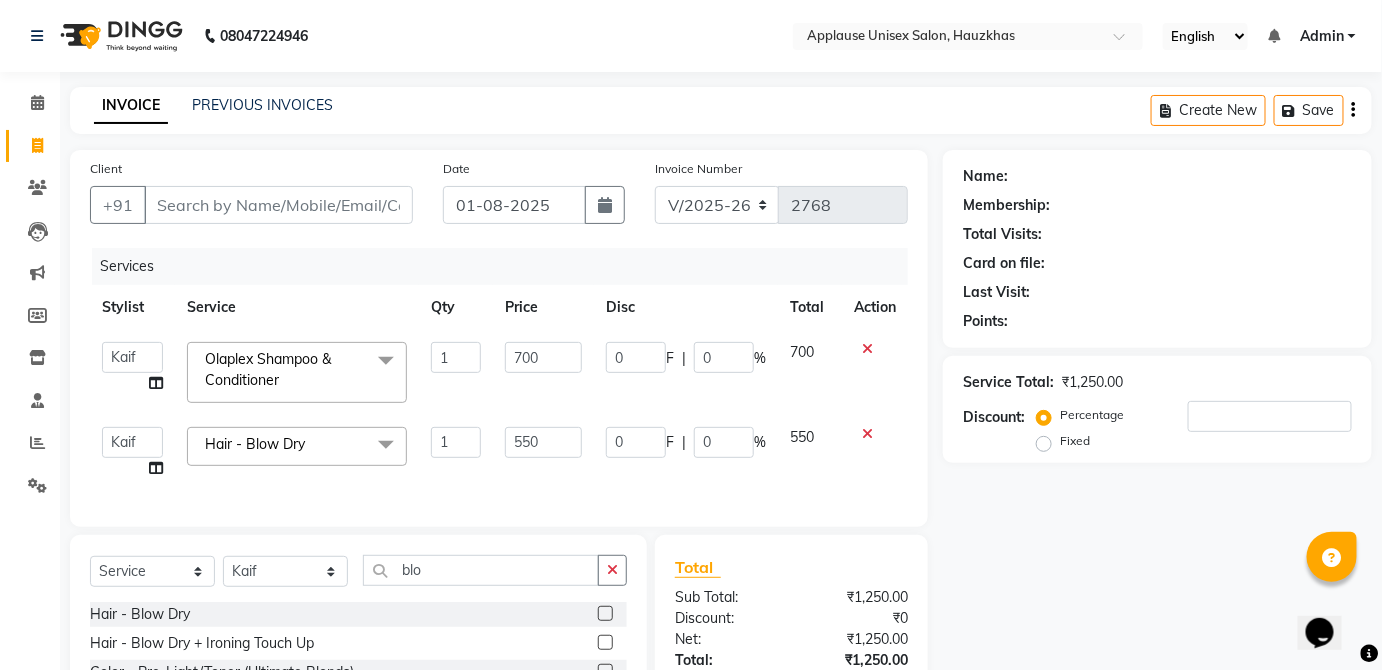 checkbox on "false" 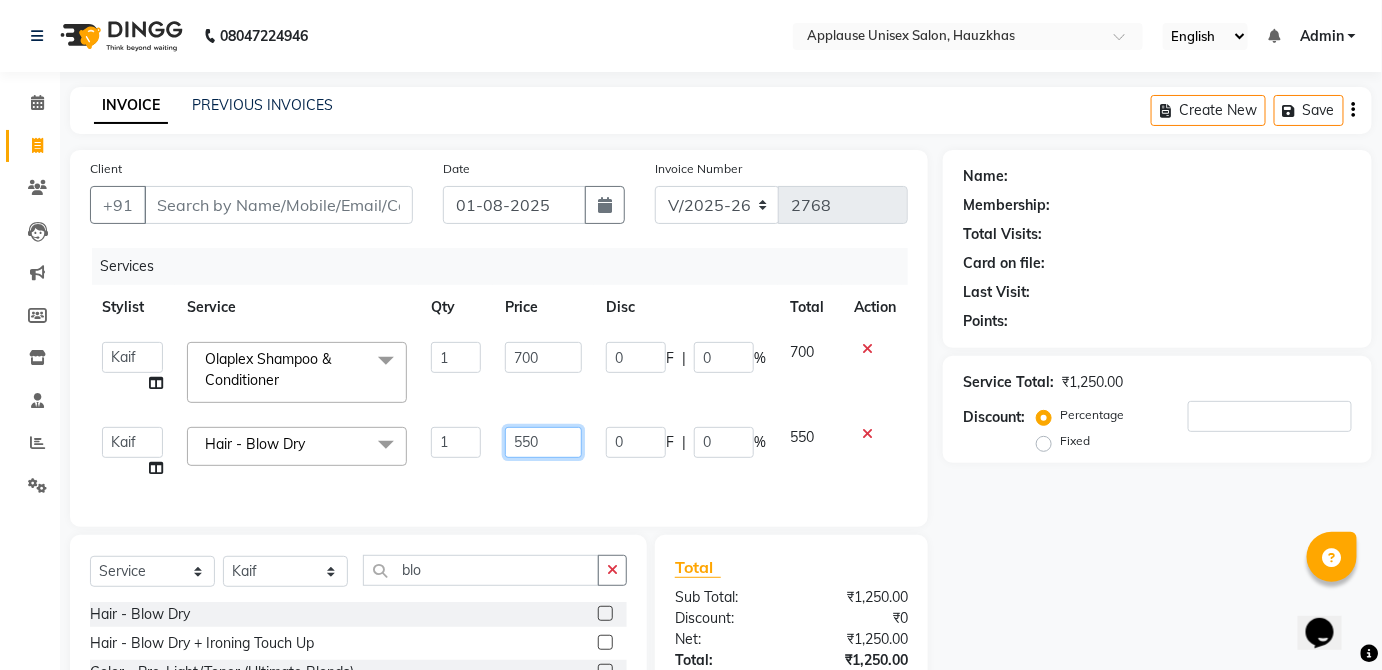 click on "550" 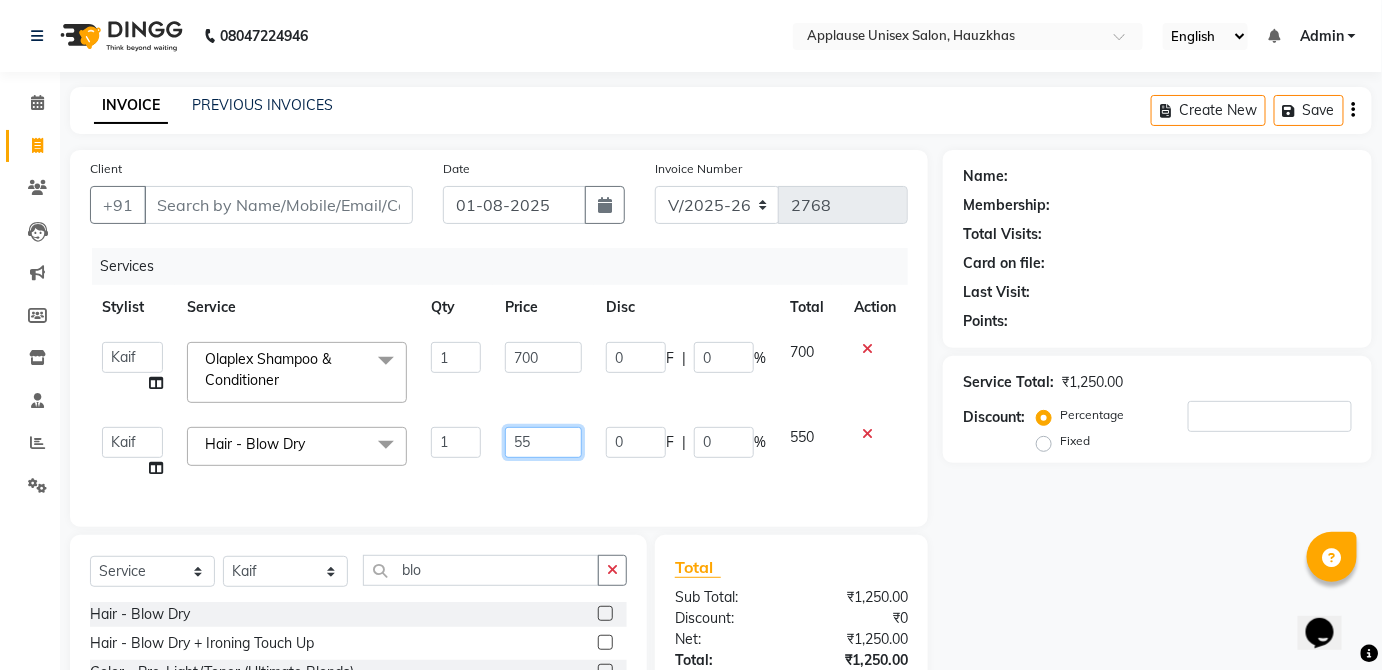 type on "5" 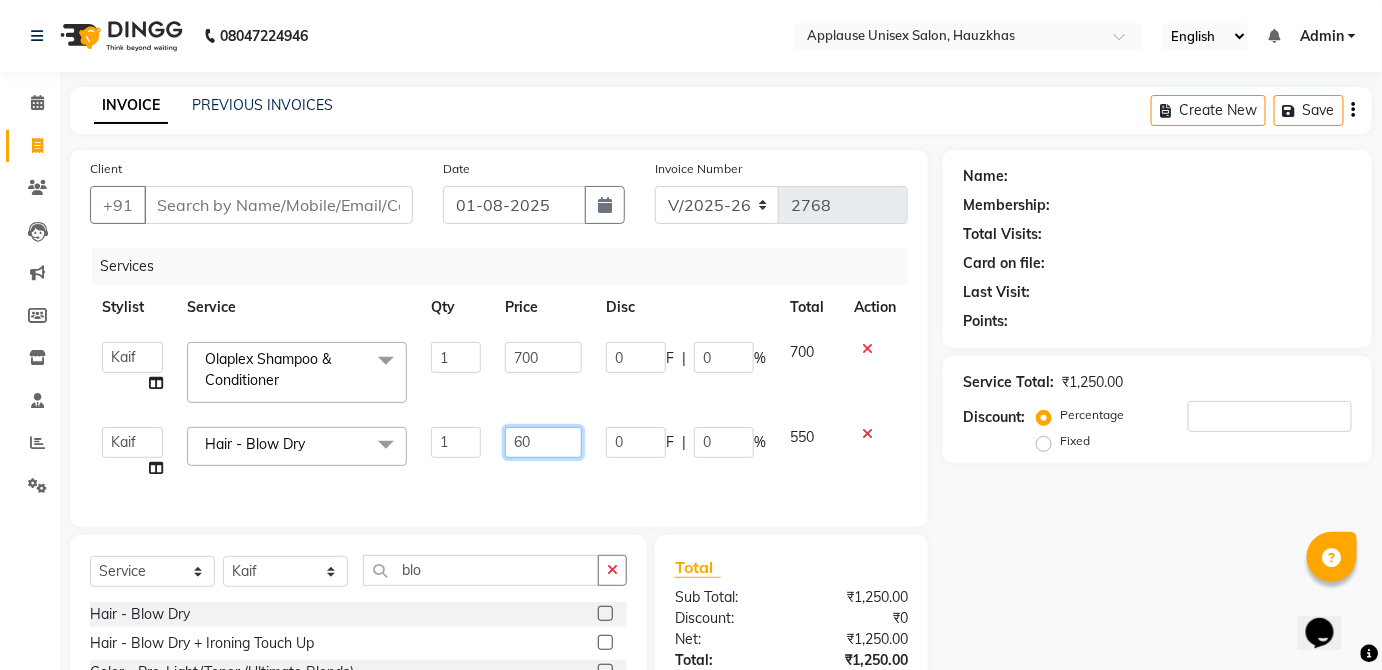 type on "600" 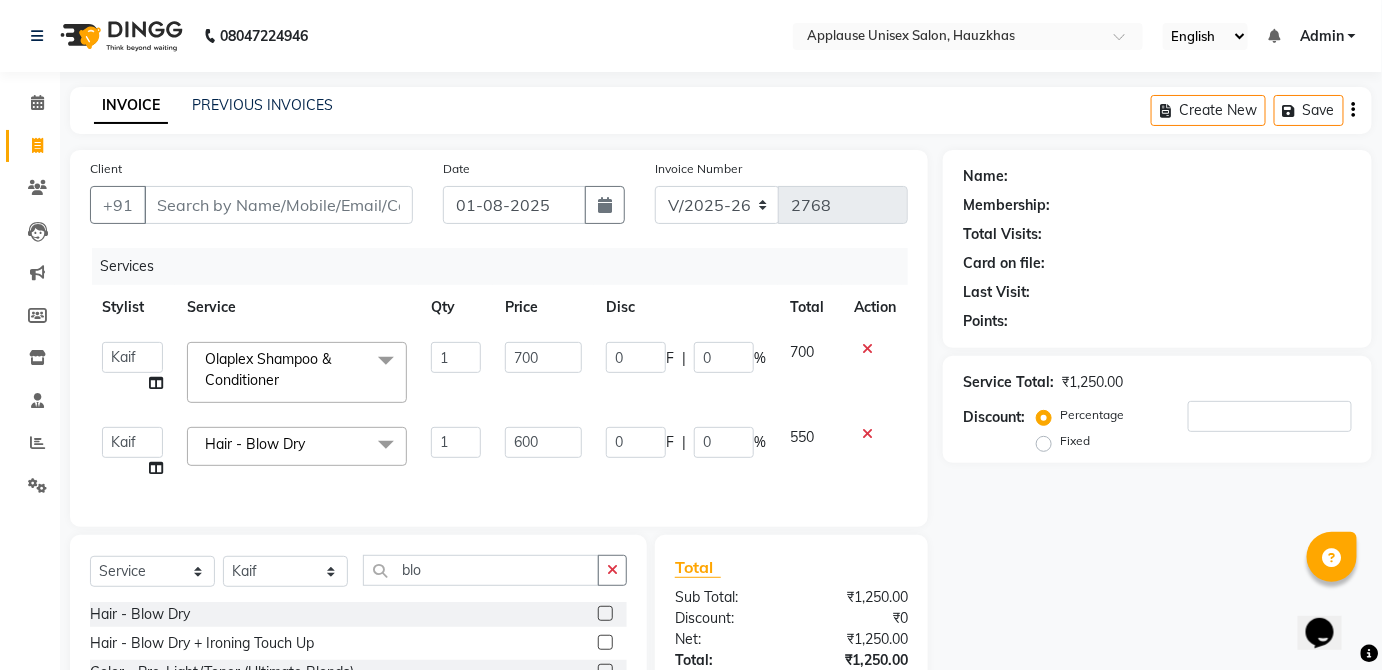 click on "550" 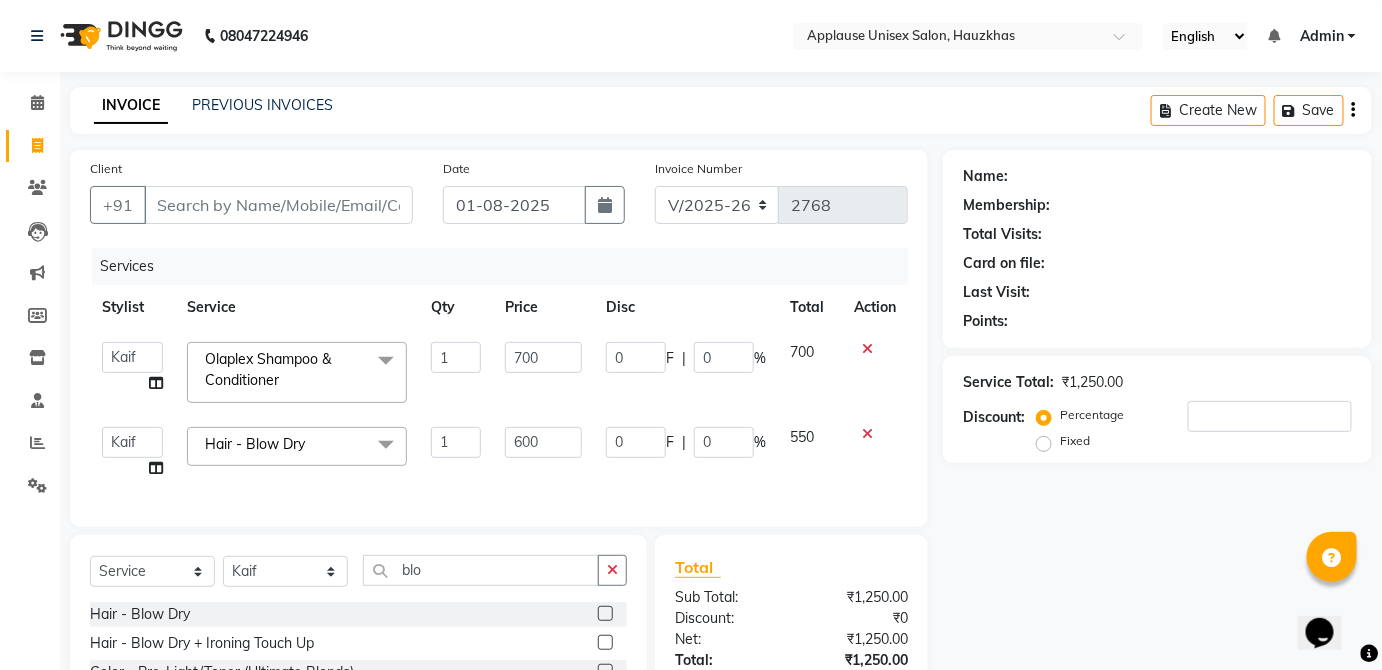 select on "32126" 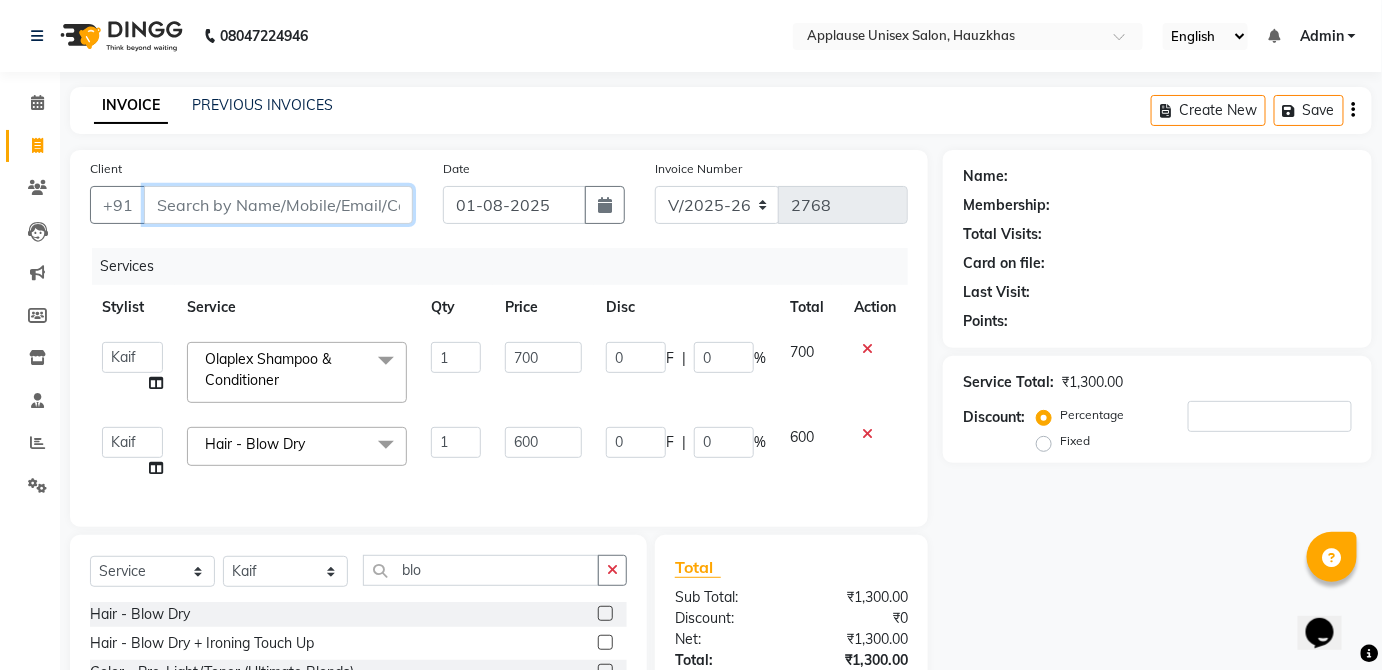 click on "Client" at bounding box center [278, 205] 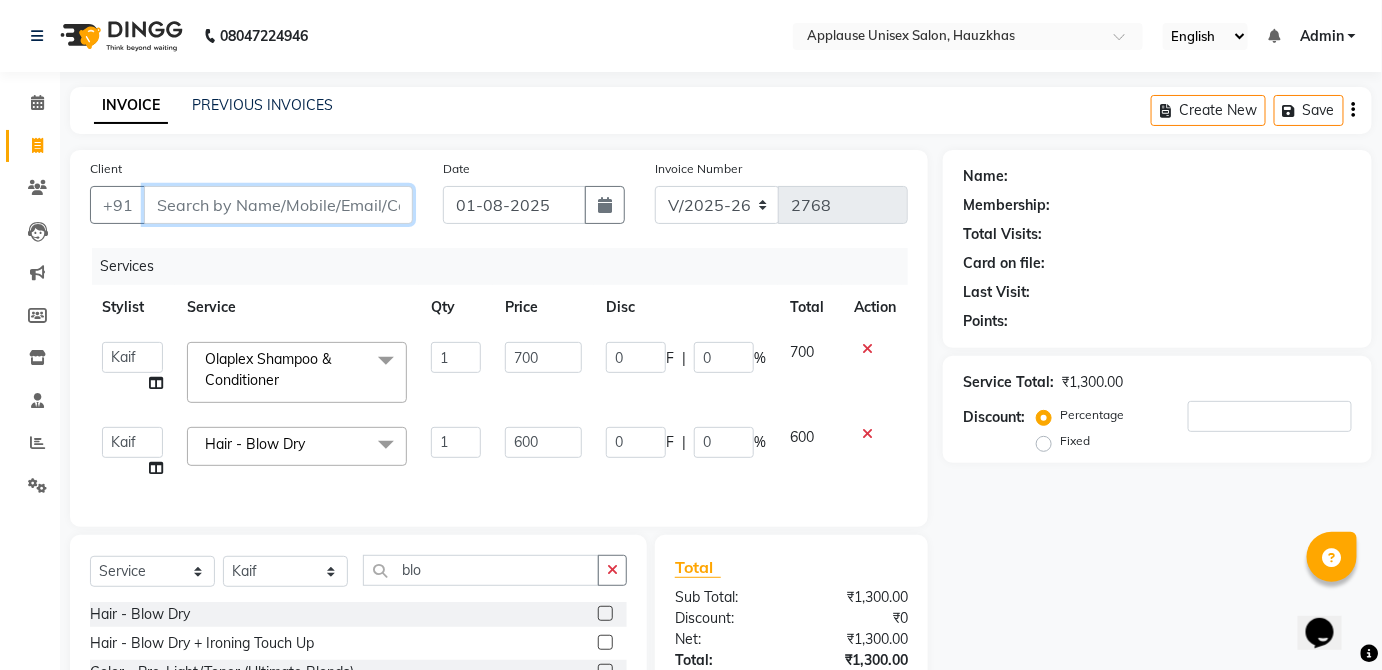 type on "j" 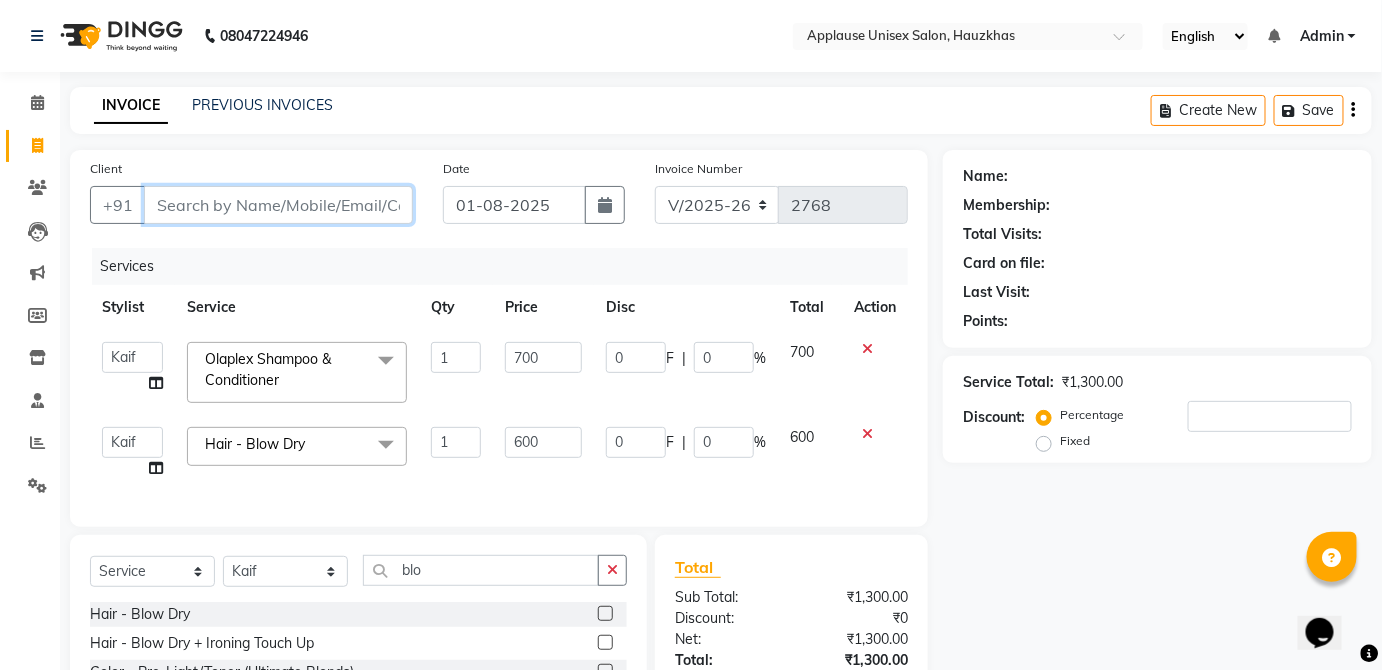 type on "0" 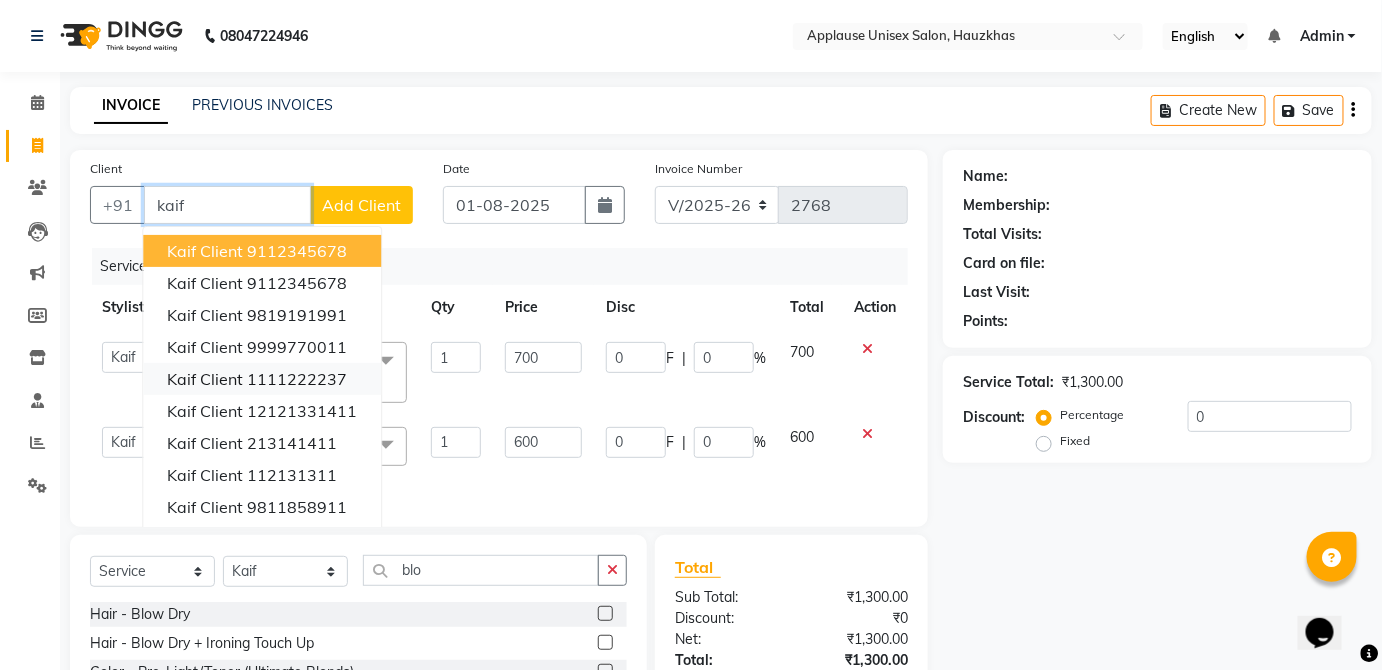 click on "1111222237" at bounding box center [297, 379] 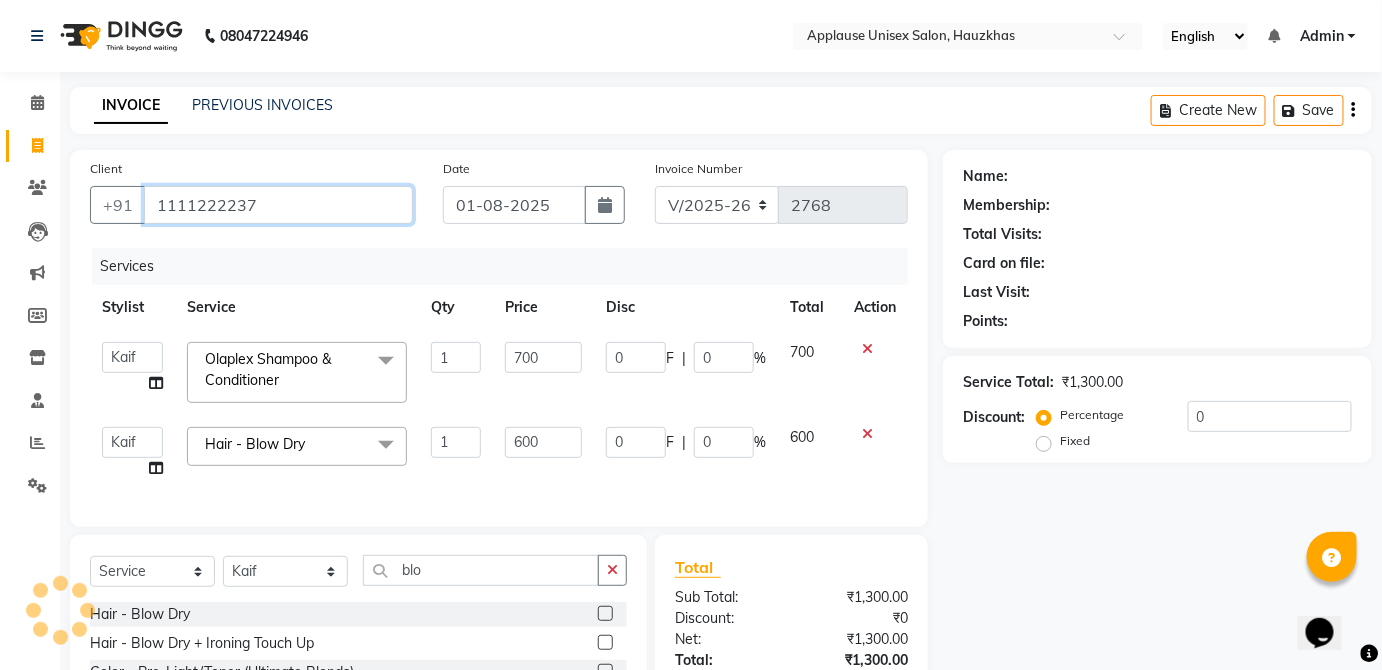 type on "1111222237" 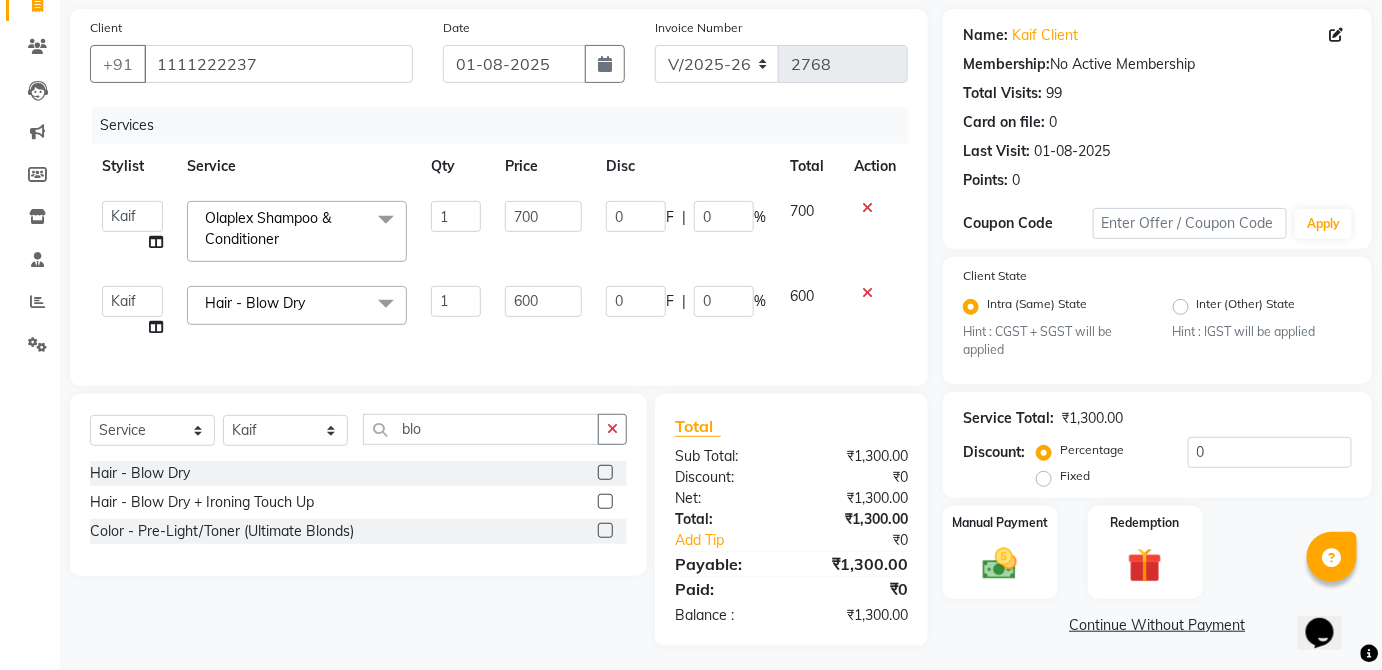 scroll, scrollTop: 144, scrollLeft: 0, axis: vertical 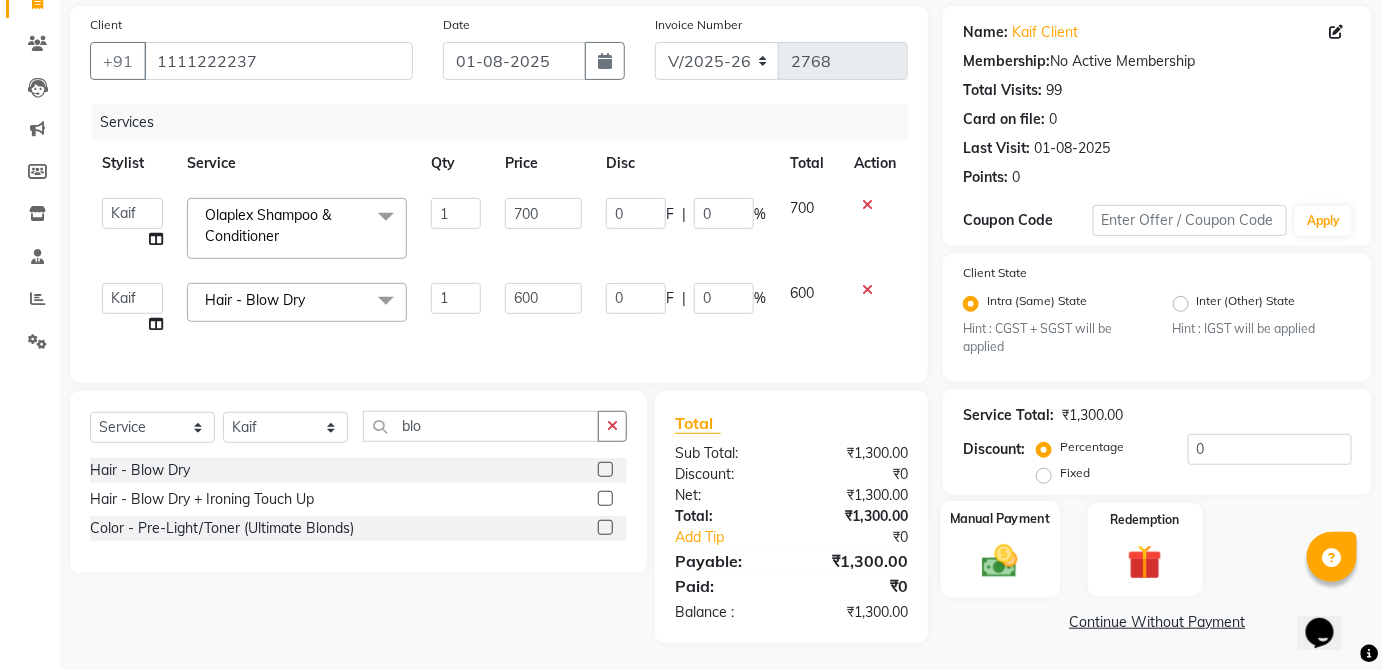 click 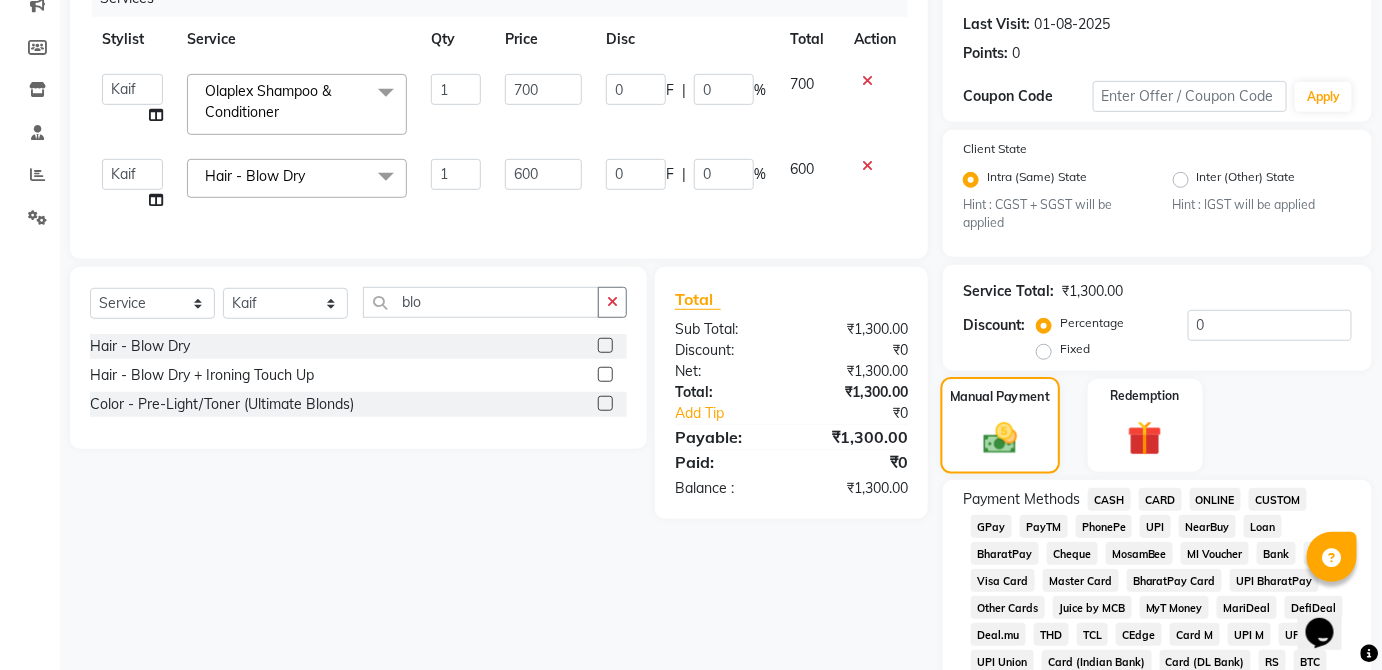 scroll, scrollTop: 282, scrollLeft: 0, axis: vertical 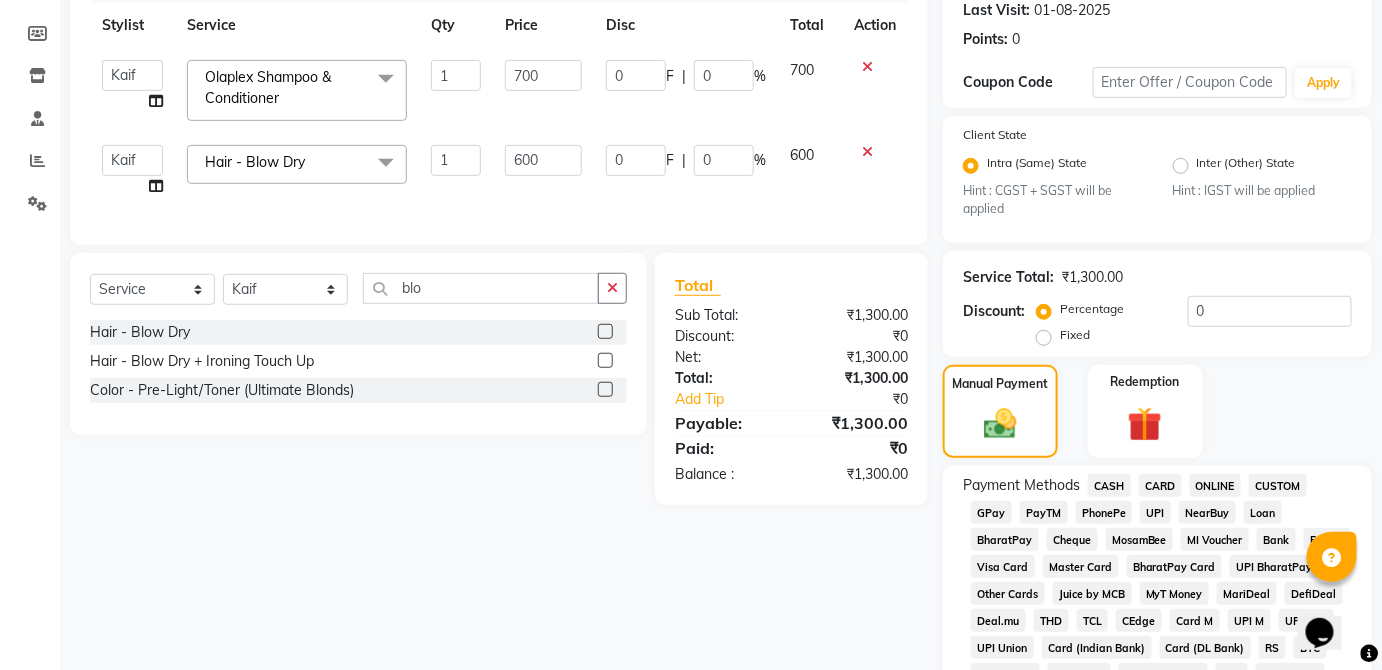 click on "UPI" 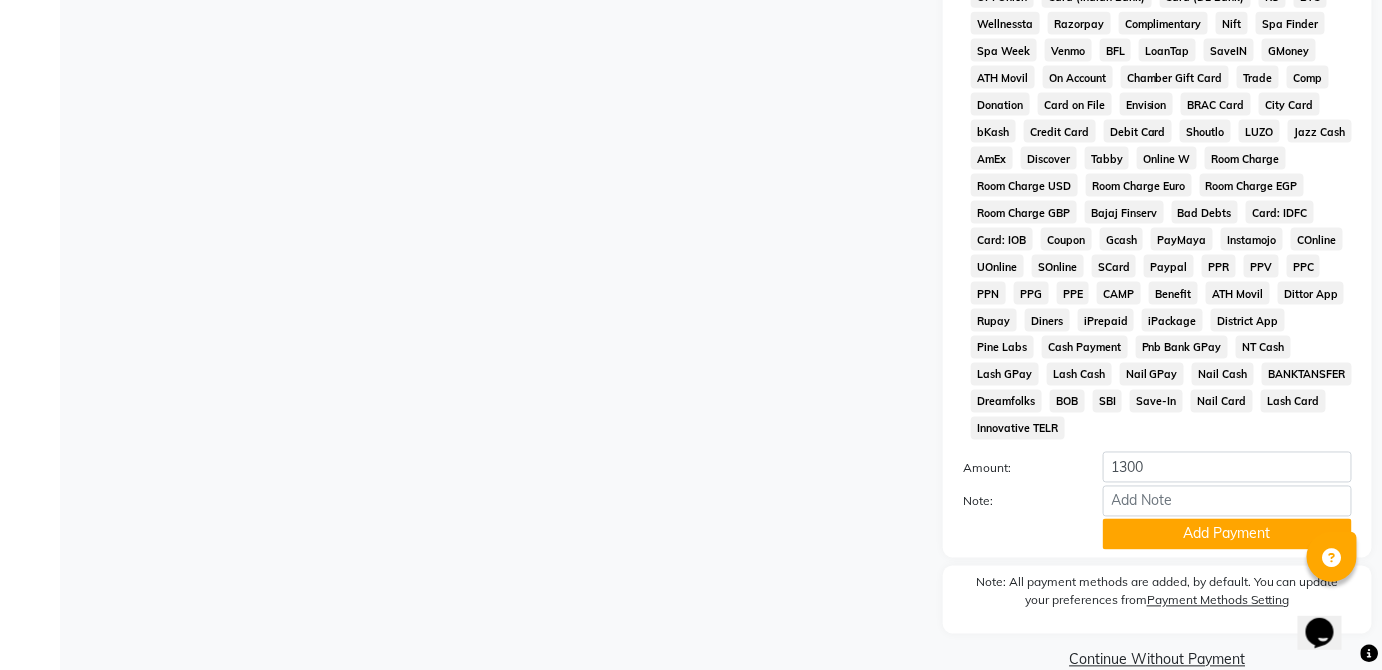 scroll, scrollTop: 943, scrollLeft: 0, axis: vertical 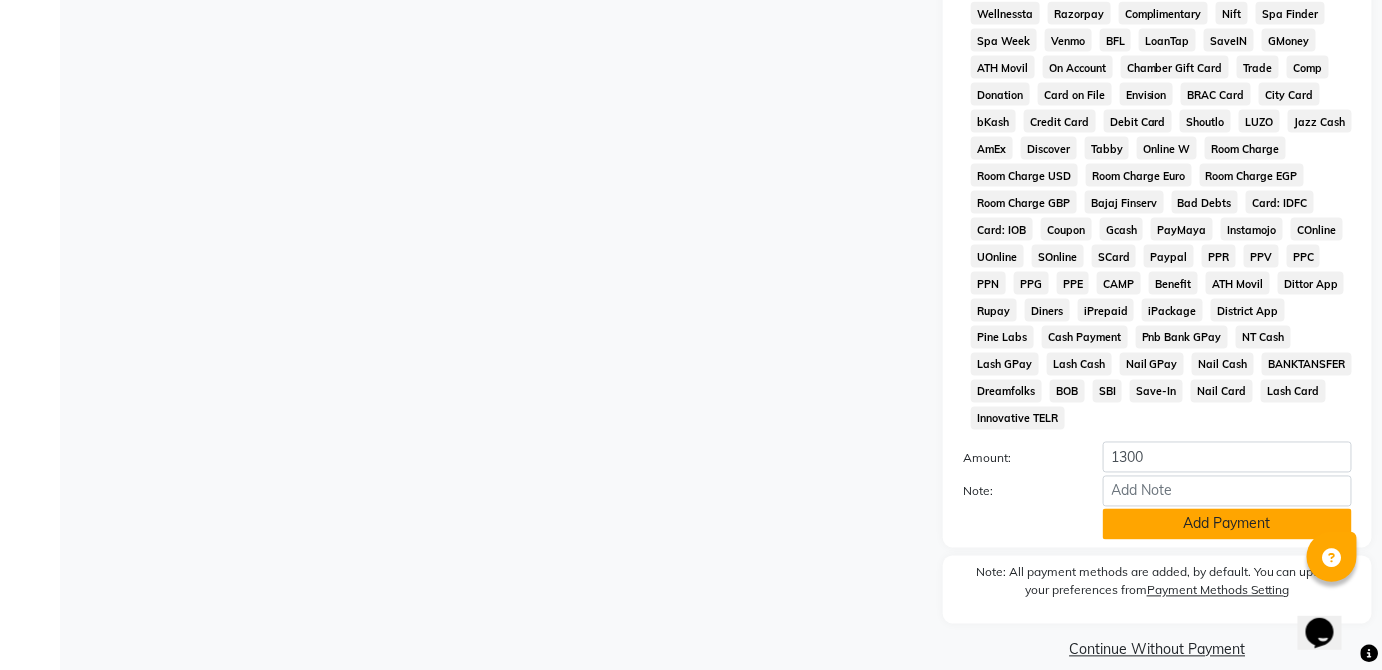 click on "Add Payment" 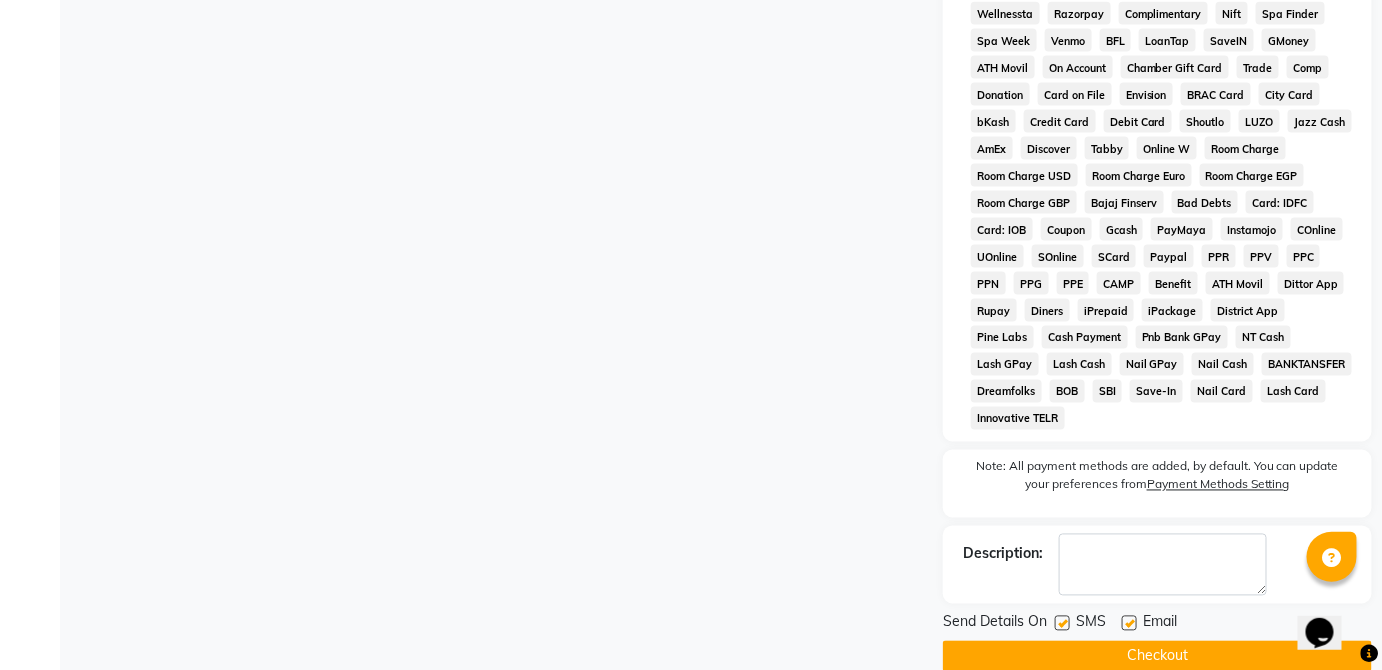 click on "Checkout" 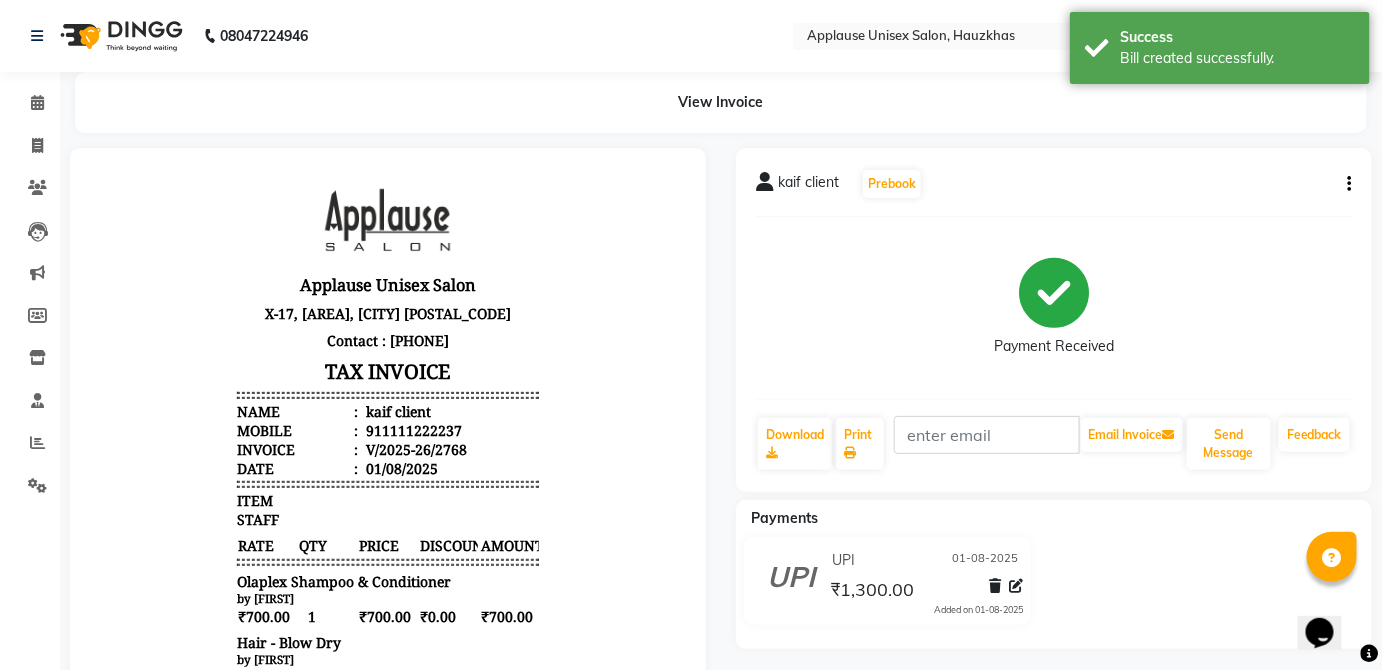 scroll, scrollTop: 0, scrollLeft: 0, axis: both 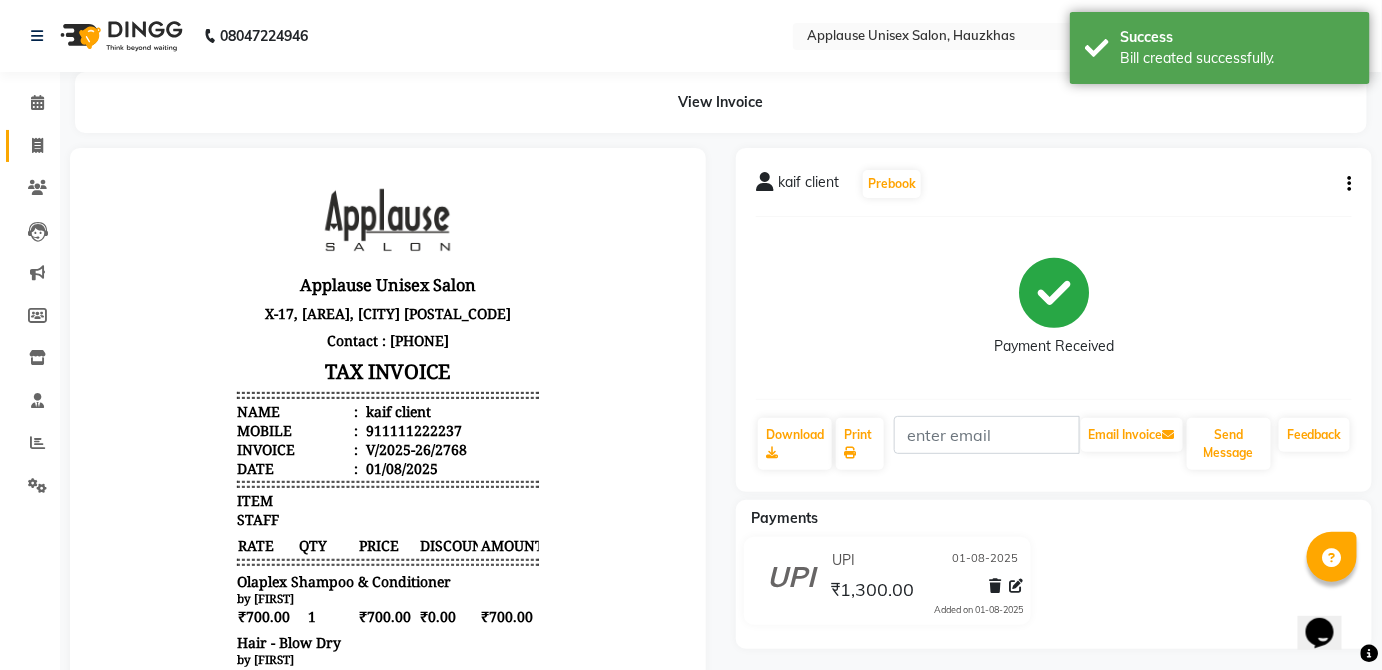 click 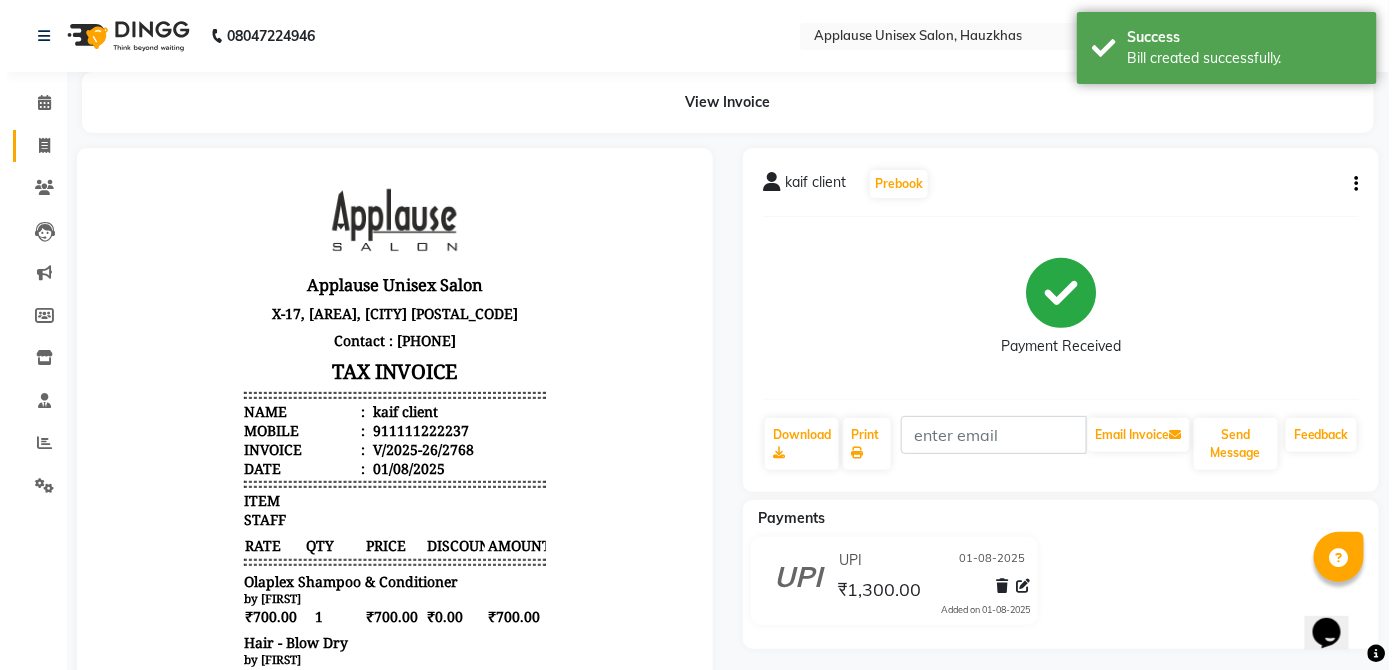 select on "service" 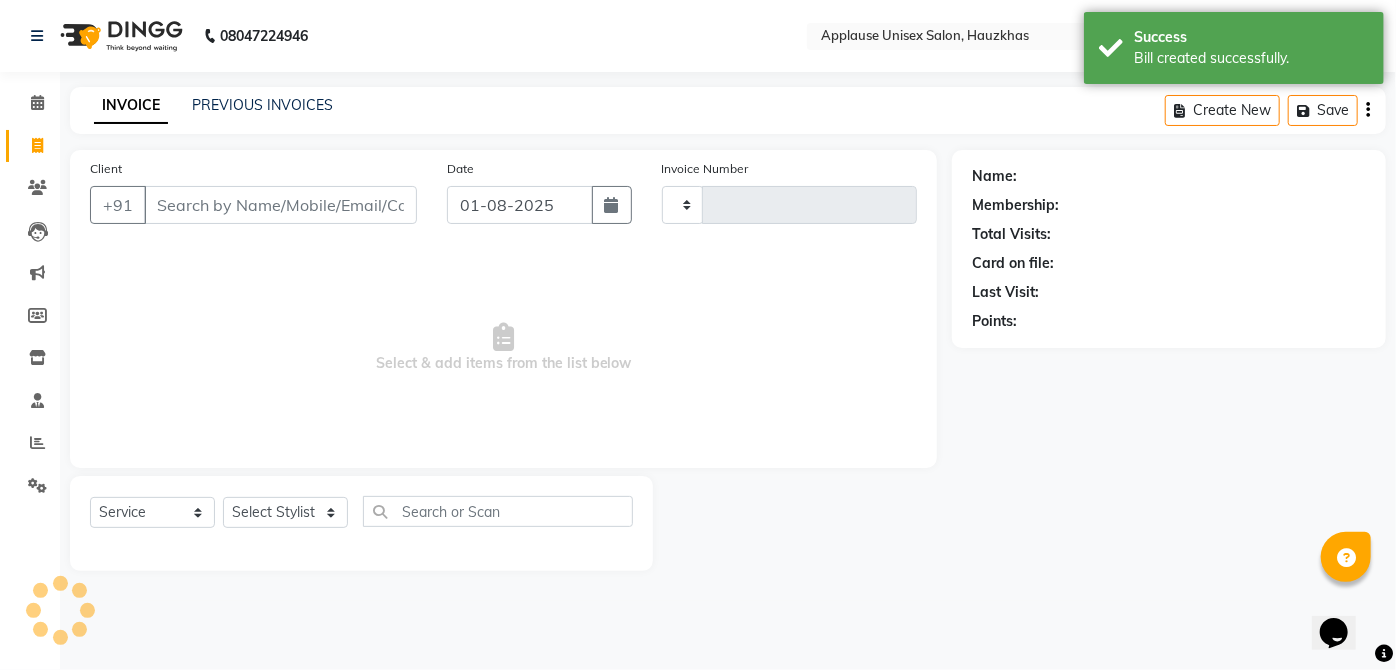type on "2769" 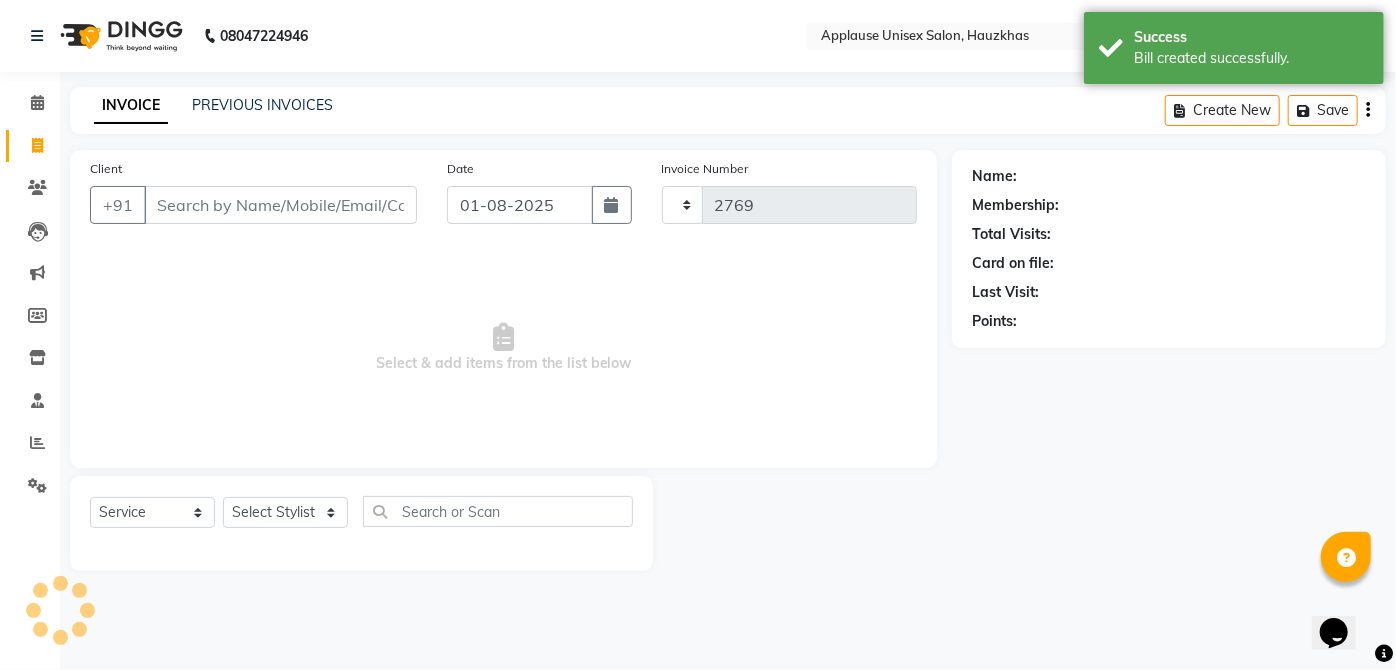 select on "5082" 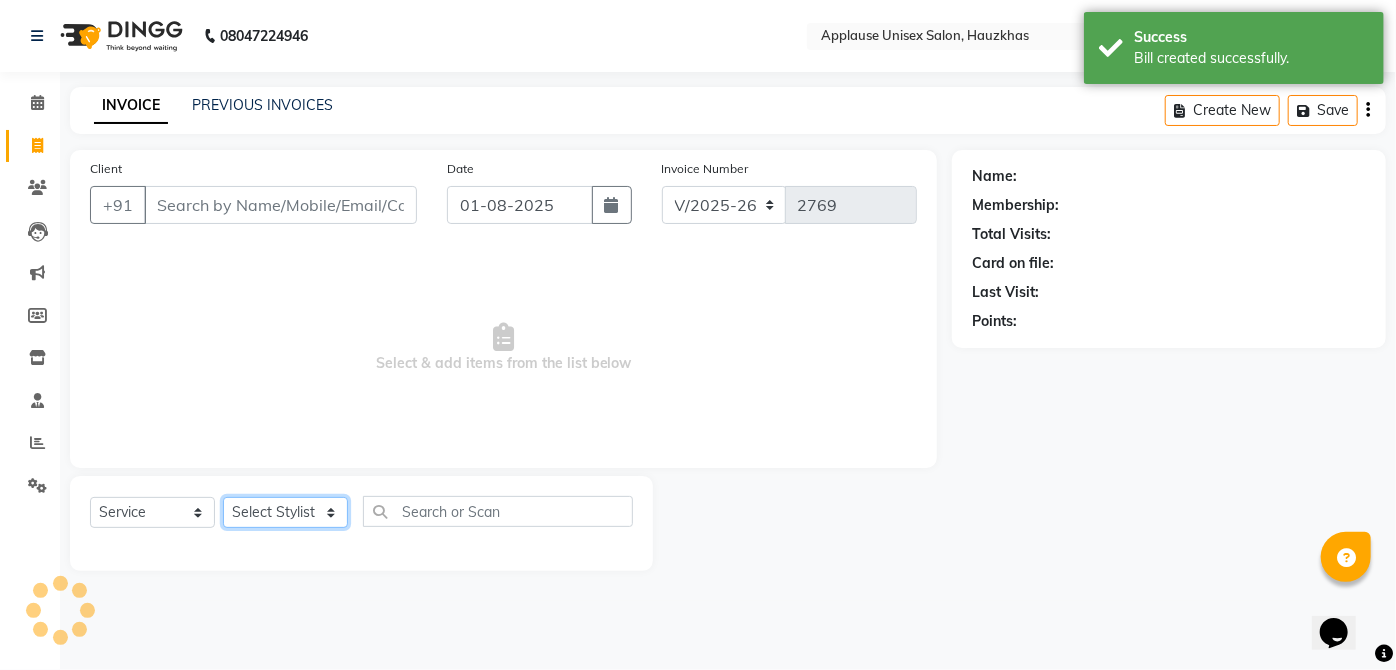 click on "Select Stylist" 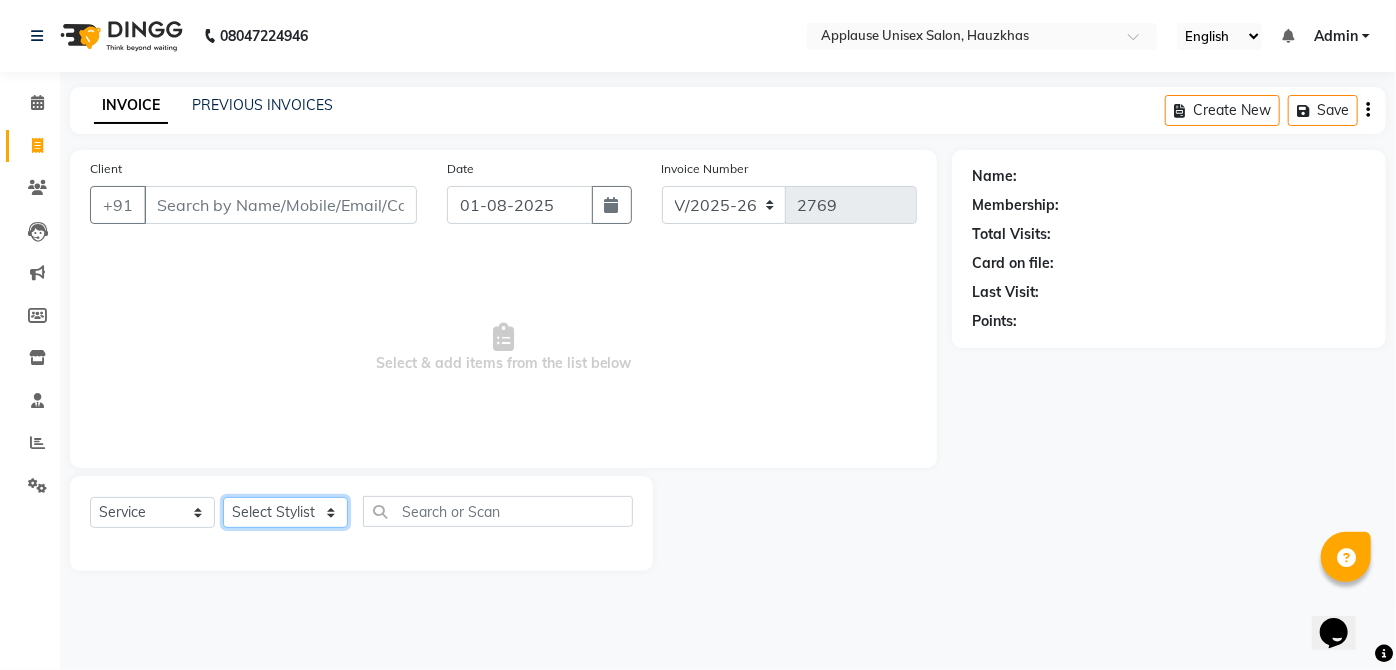 select on "32125" 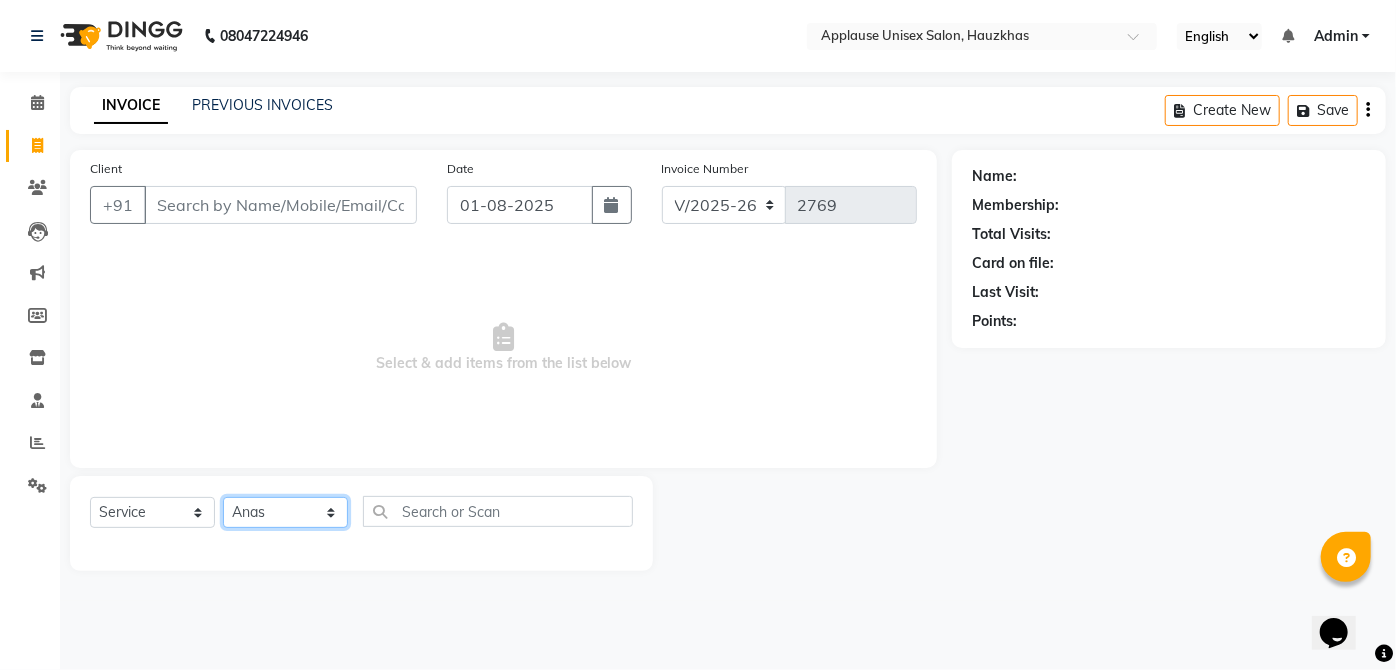 click on "Select Stylist [FIRST] [FIRST] [FIRST] [FIRST] [FIRST] [FIRST] [FIRST] [FIRST] [FIRST] [FIRST] [FIRST] [FIRST] [FIRST] [FIRST] [FIRST] [FIRST] [FIRST] [FIRST] [FIRST] [FIRST]" 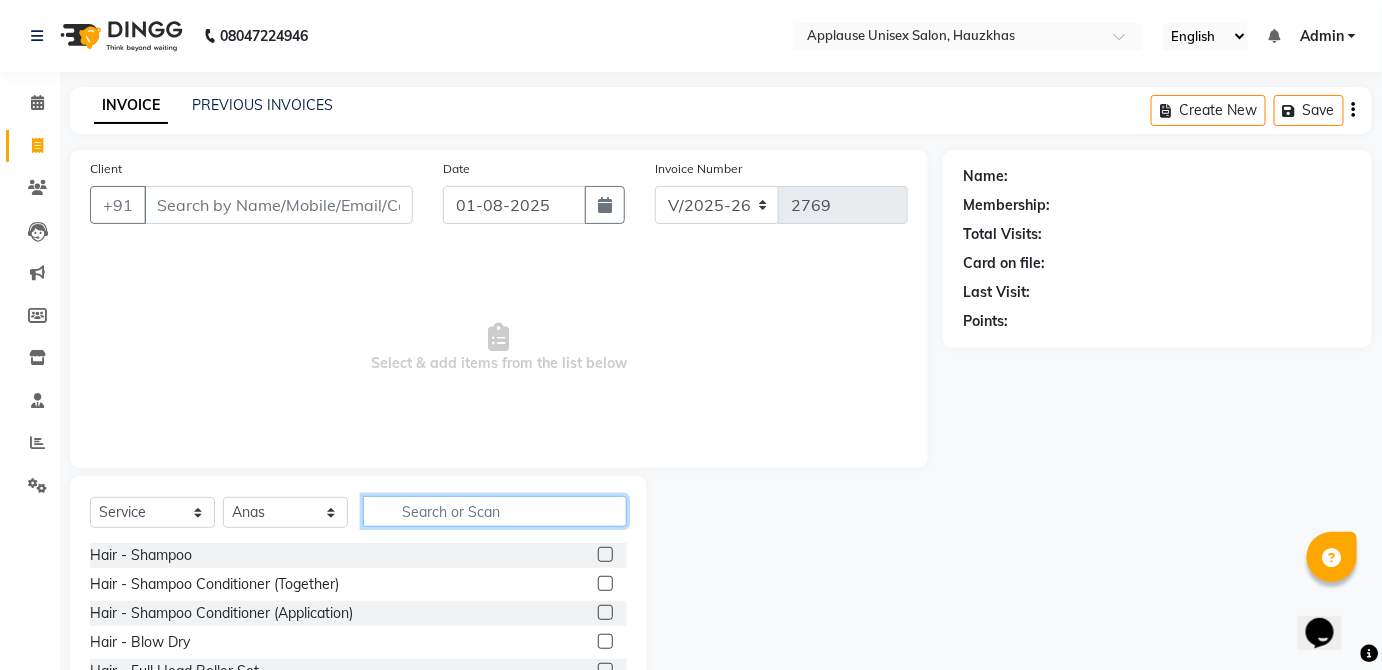 click 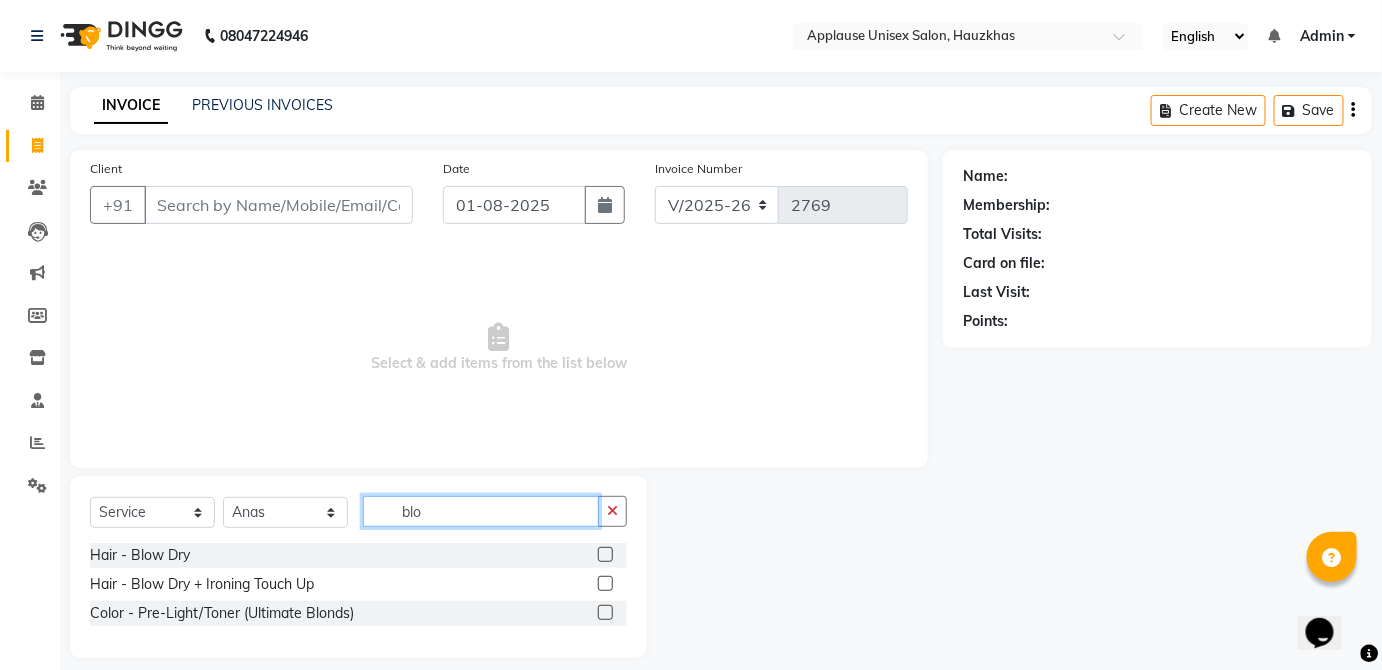 type on "blo" 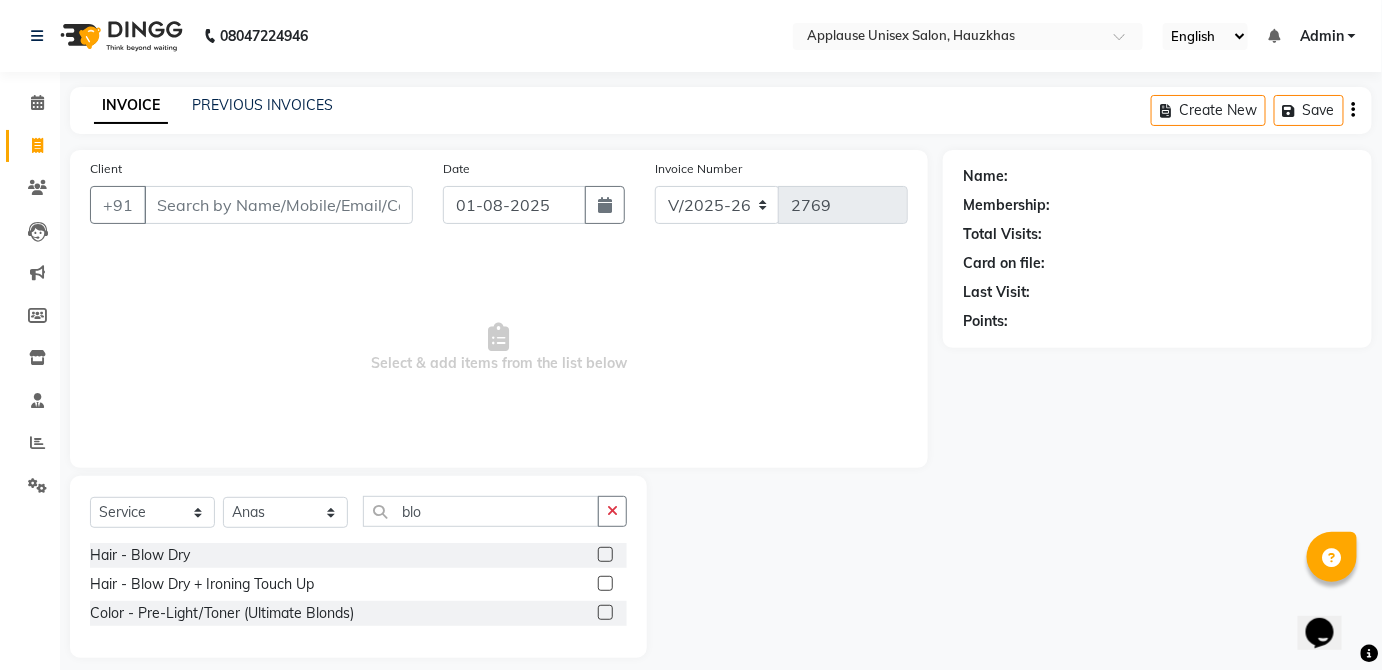 click 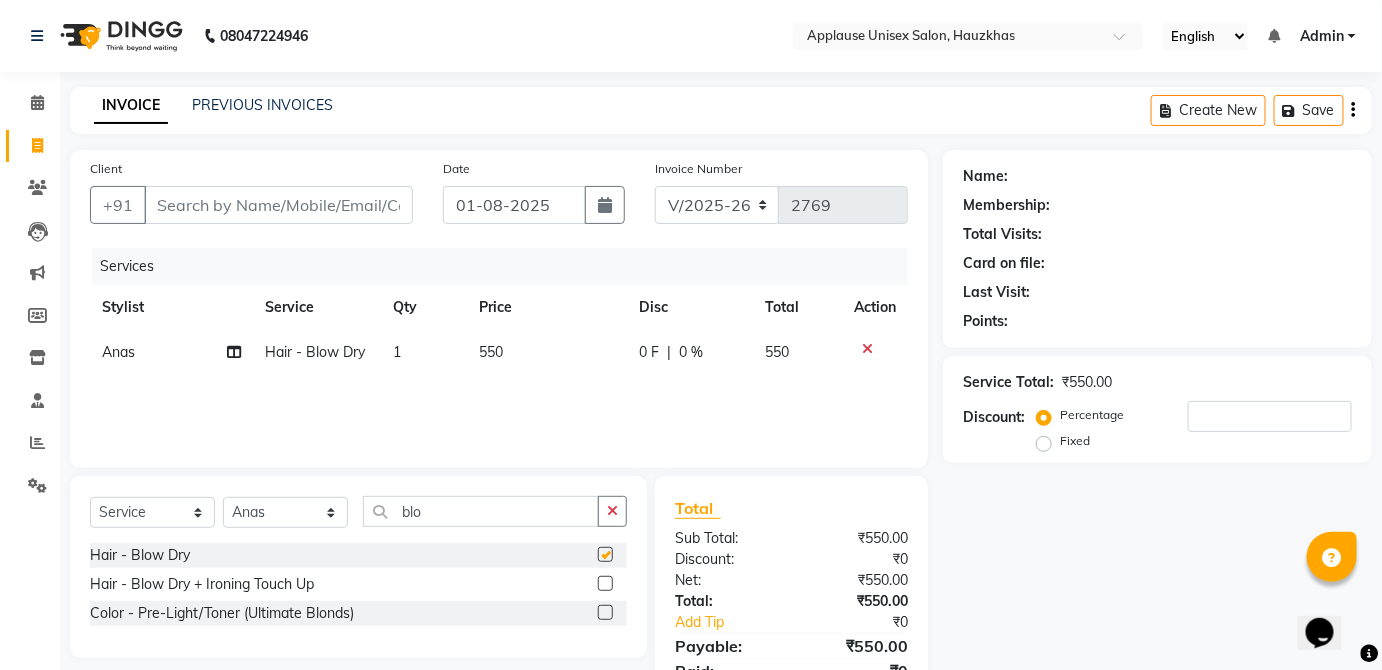 click on "550" 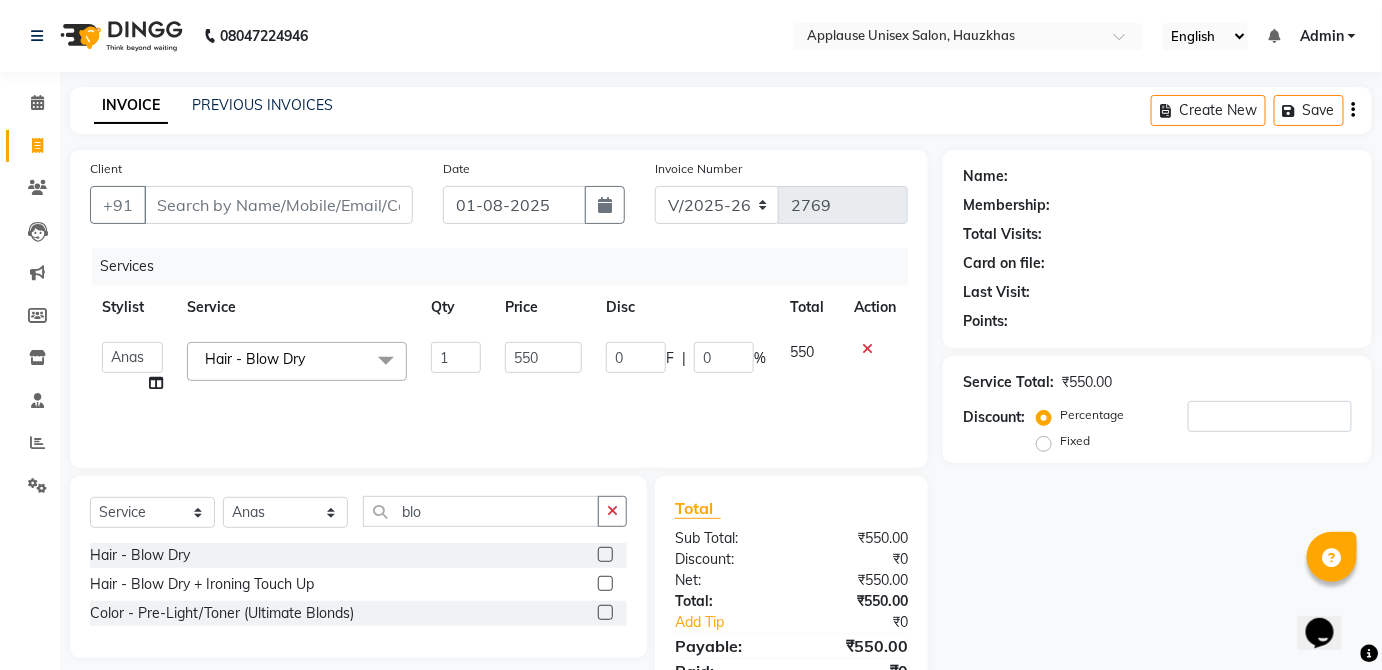 checkbox on "false" 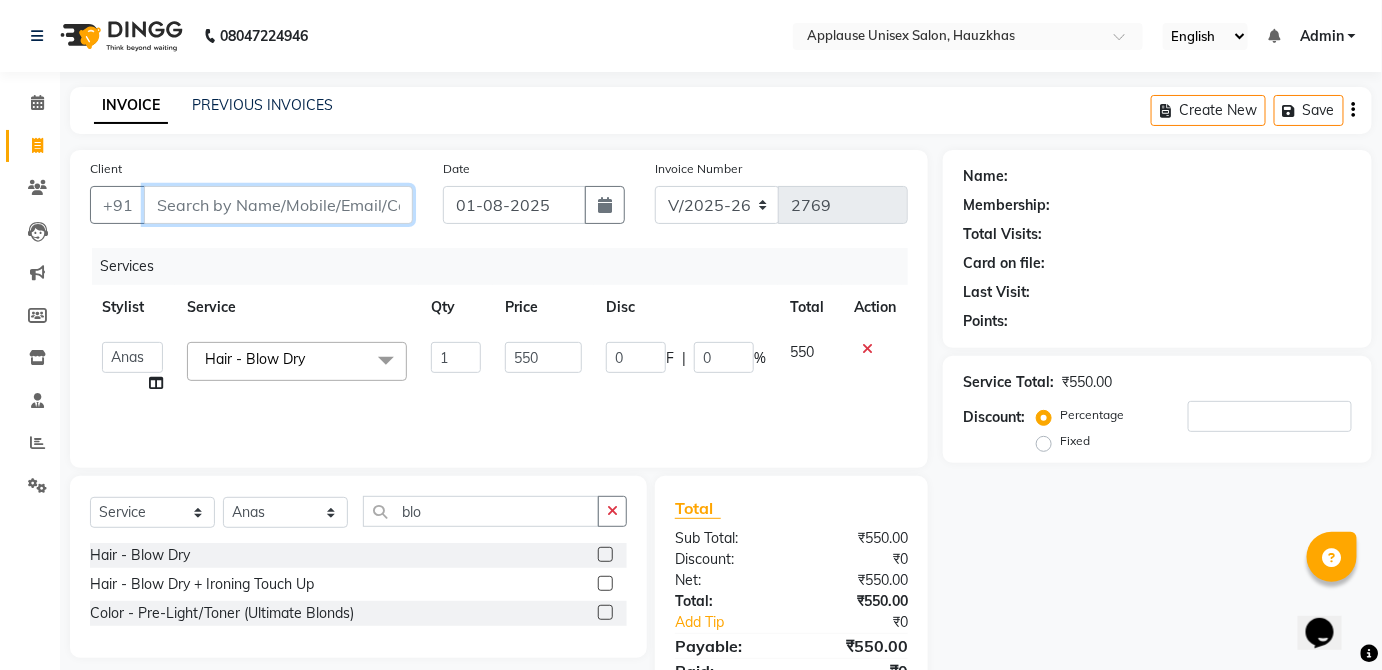 click on "Client" at bounding box center [278, 205] 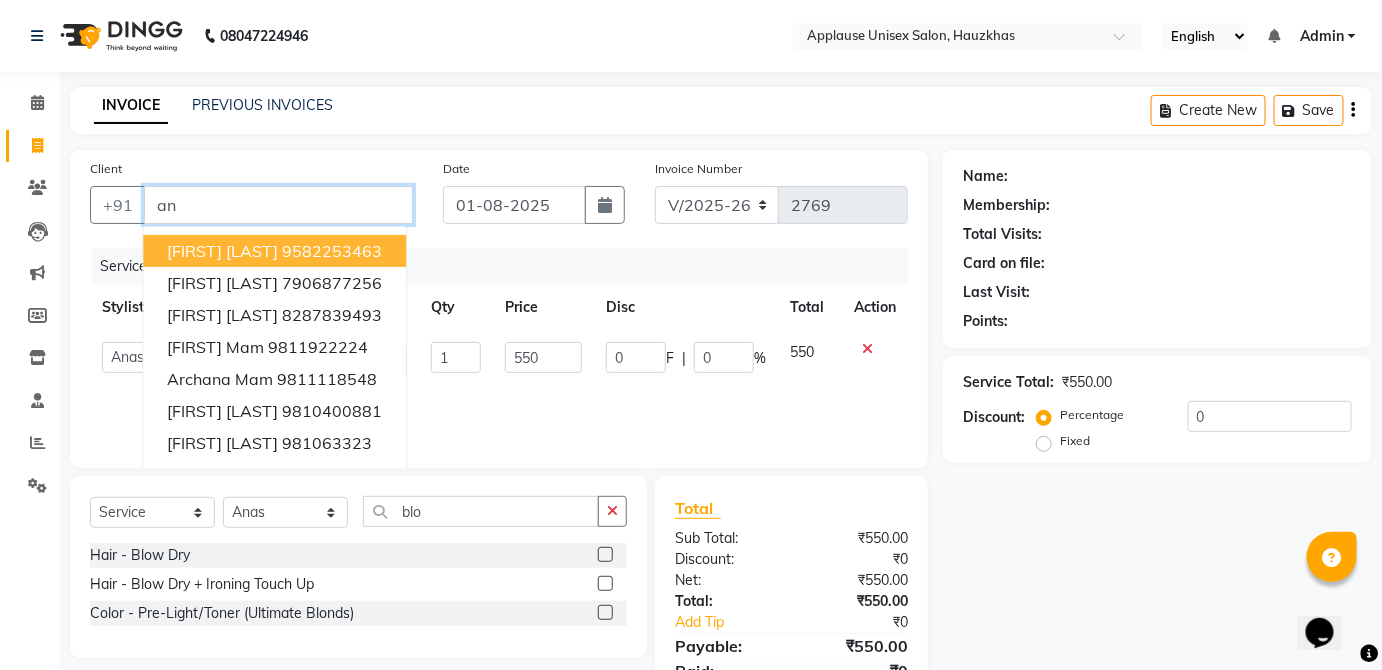 type on "a" 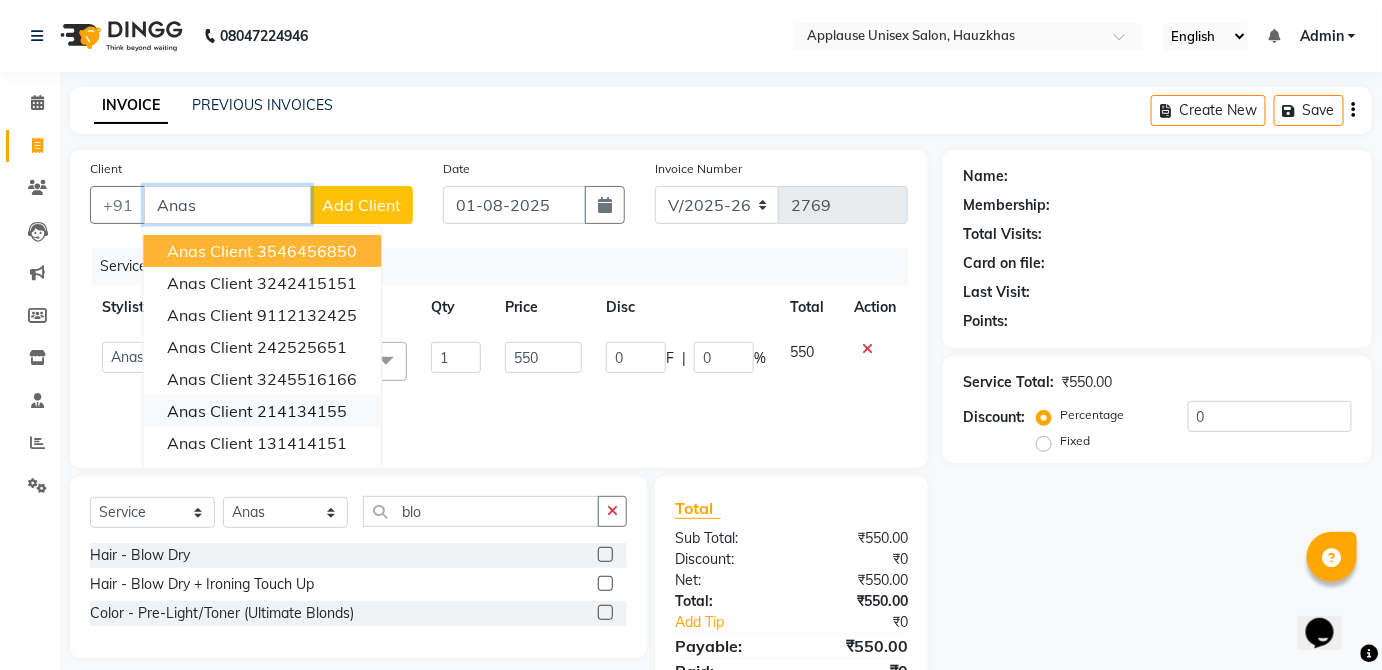 click on "214134155" at bounding box center (302, 411) 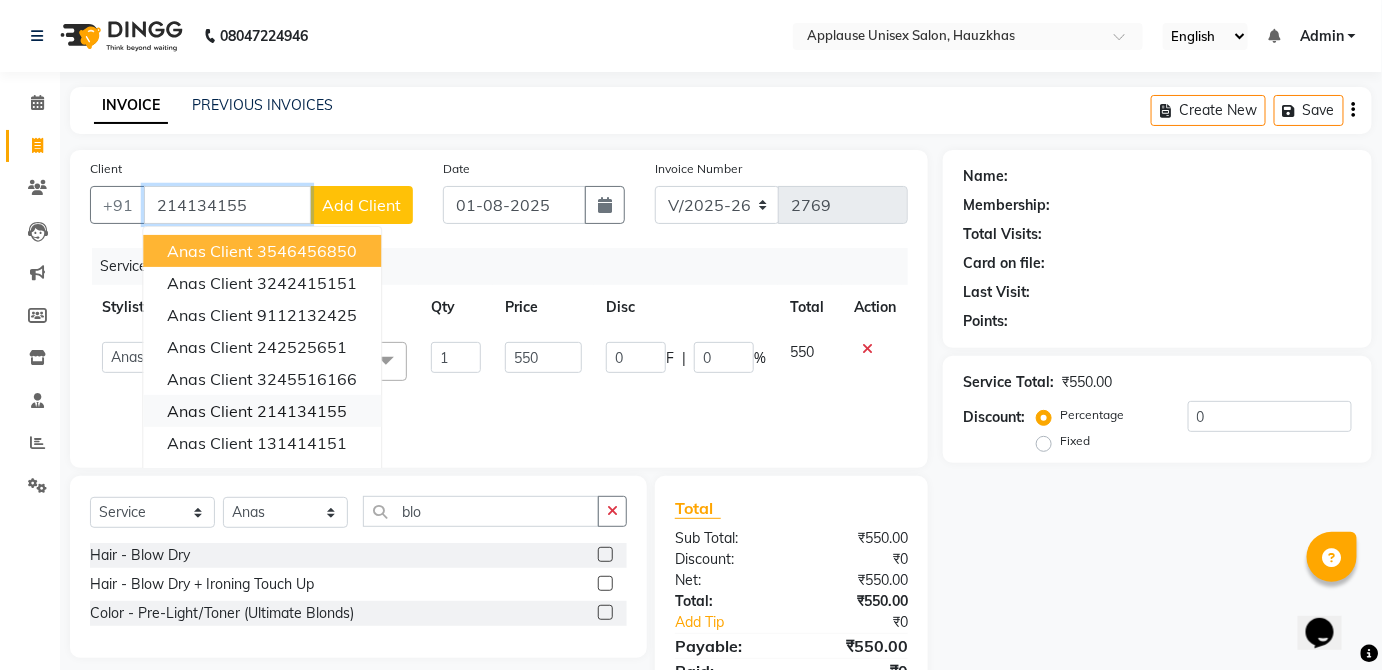 type on "214134155" 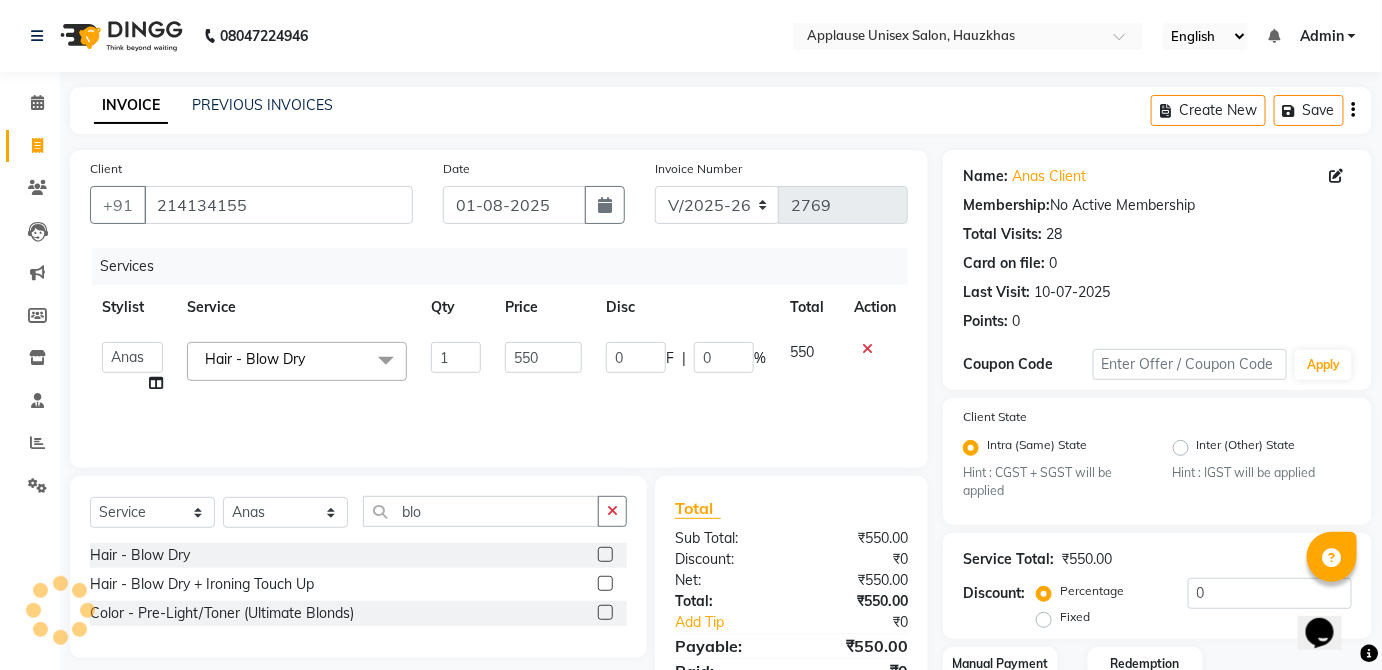 scroll, scrollTop: 140, scrollLeft: 0, axis: vertical 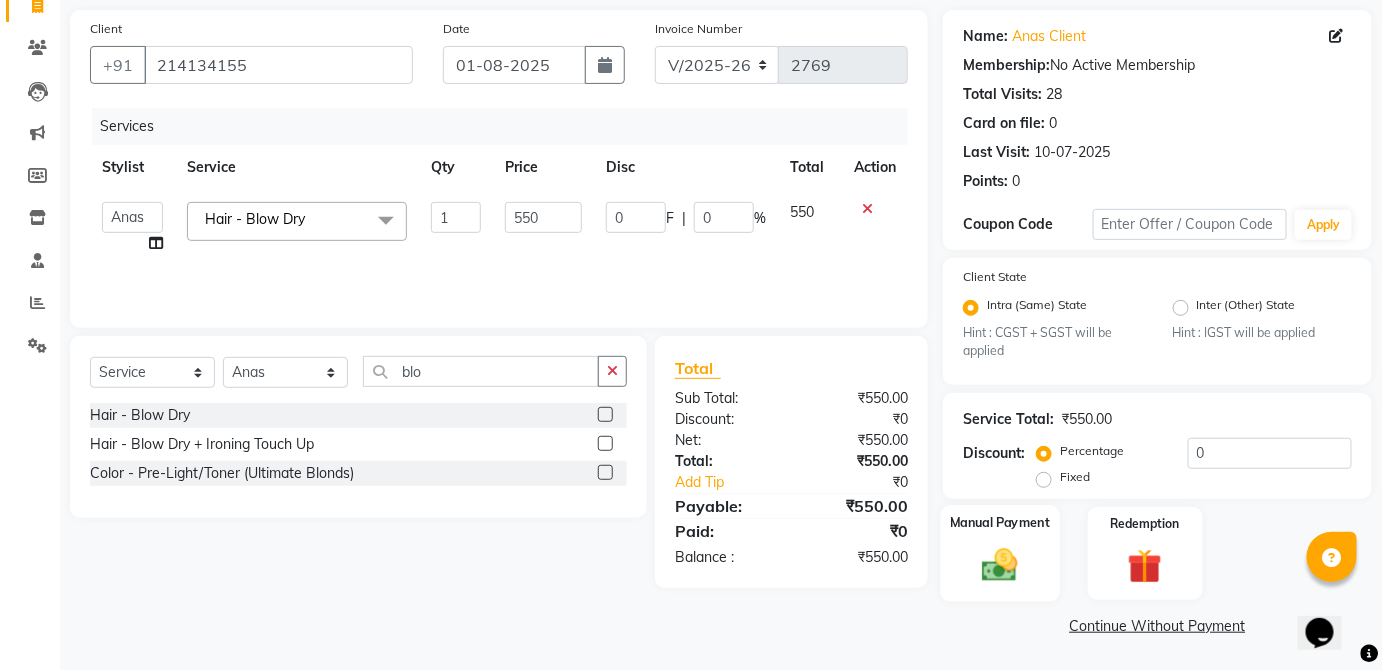 click on "Manual Payment" 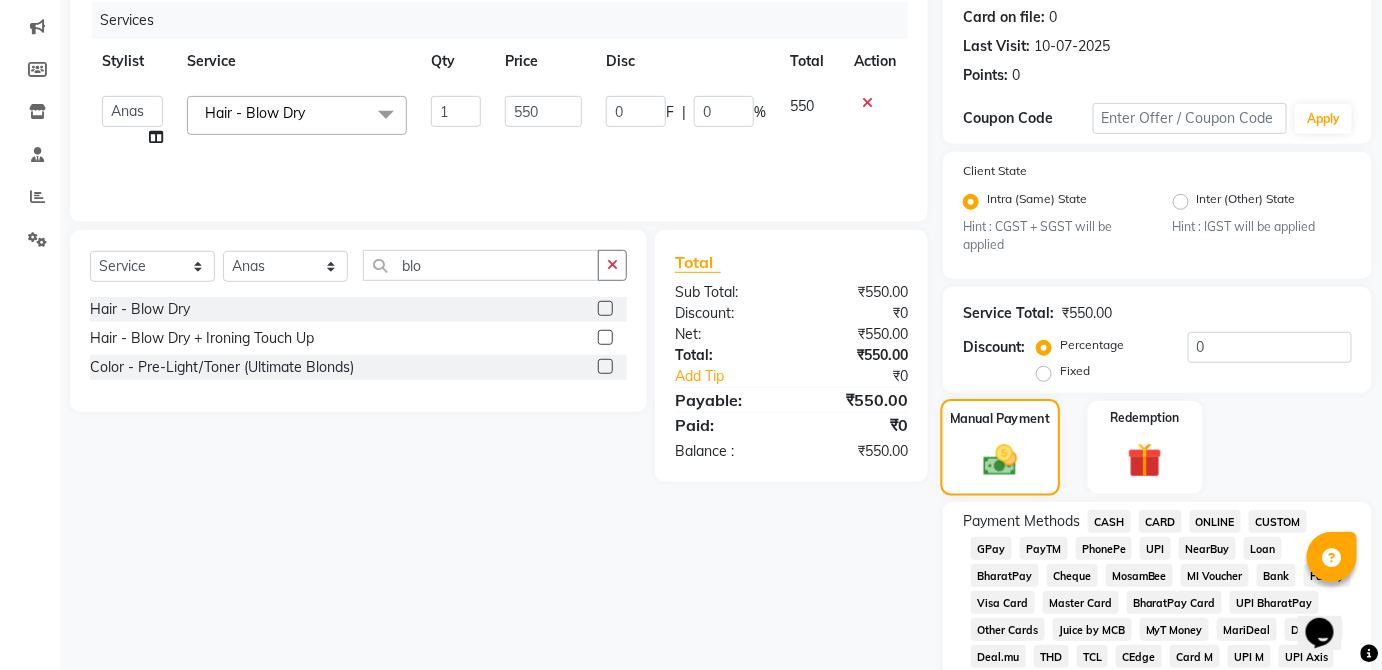 scroll, scrollTop: 255, scrollLeft: 0, axis: vertical 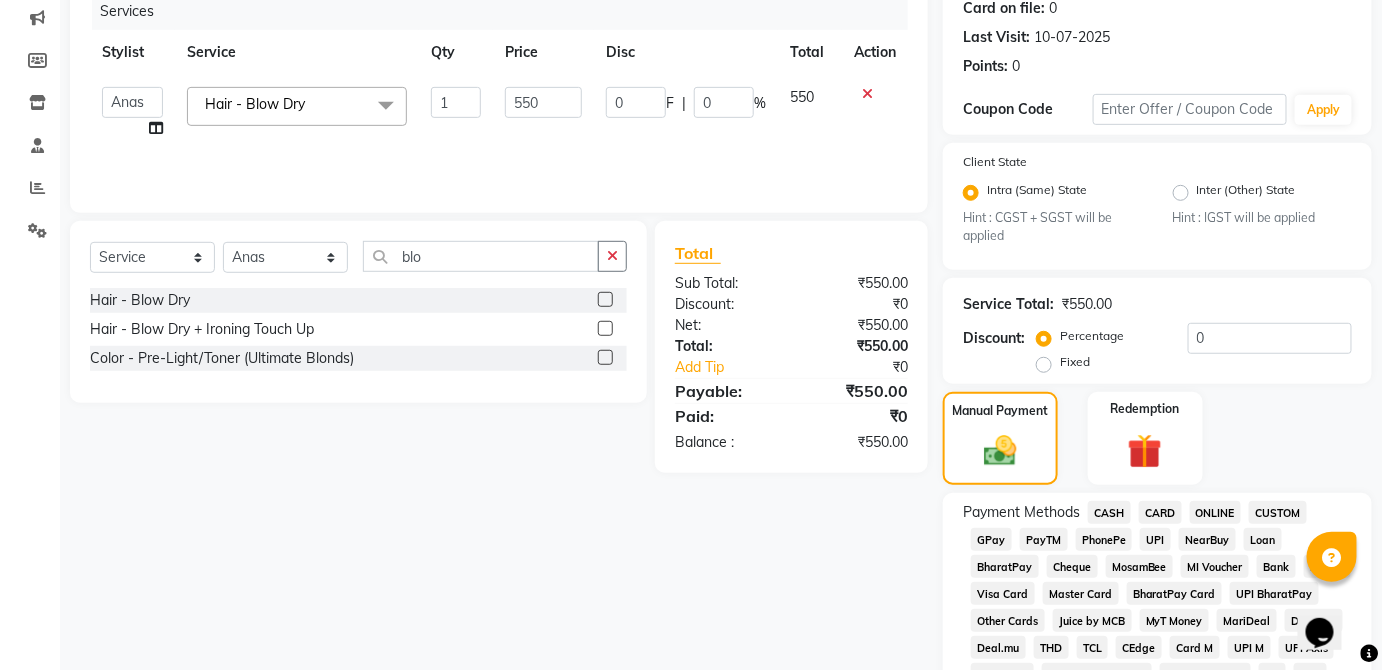 click on "CASH" 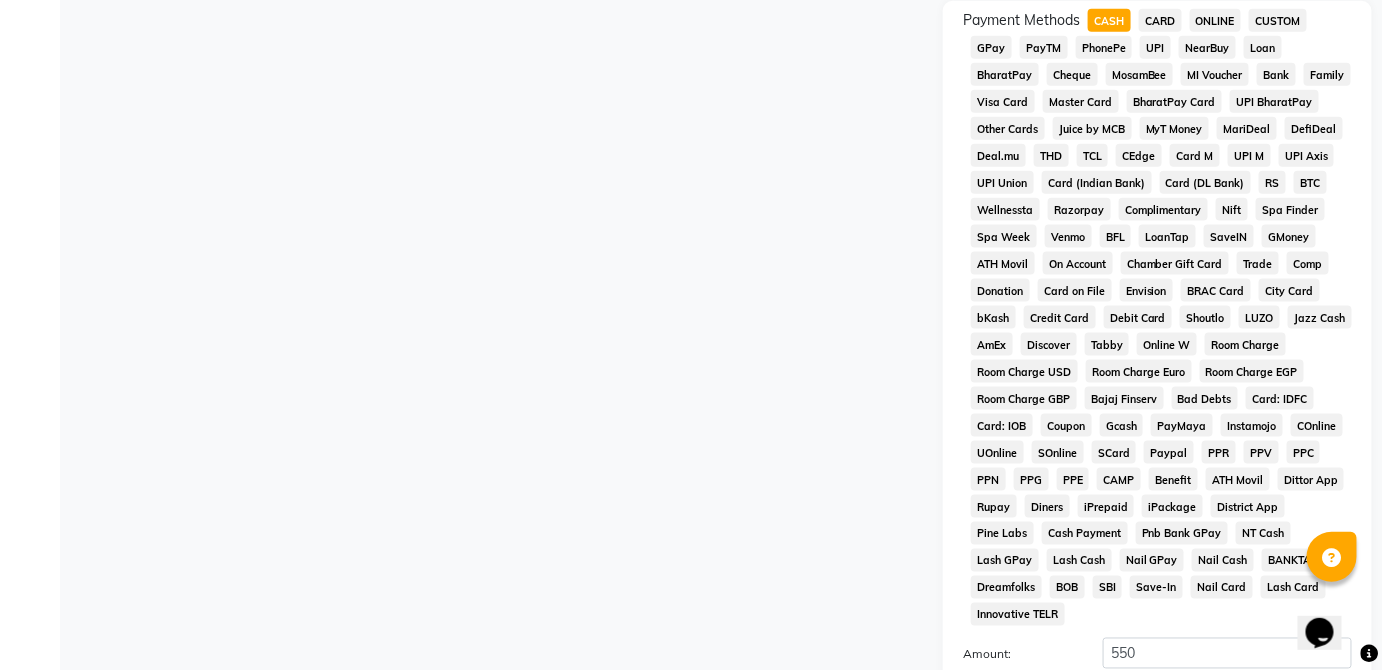 scroll, scrollTop: 943, scrollLeft: 0, axis: vertical 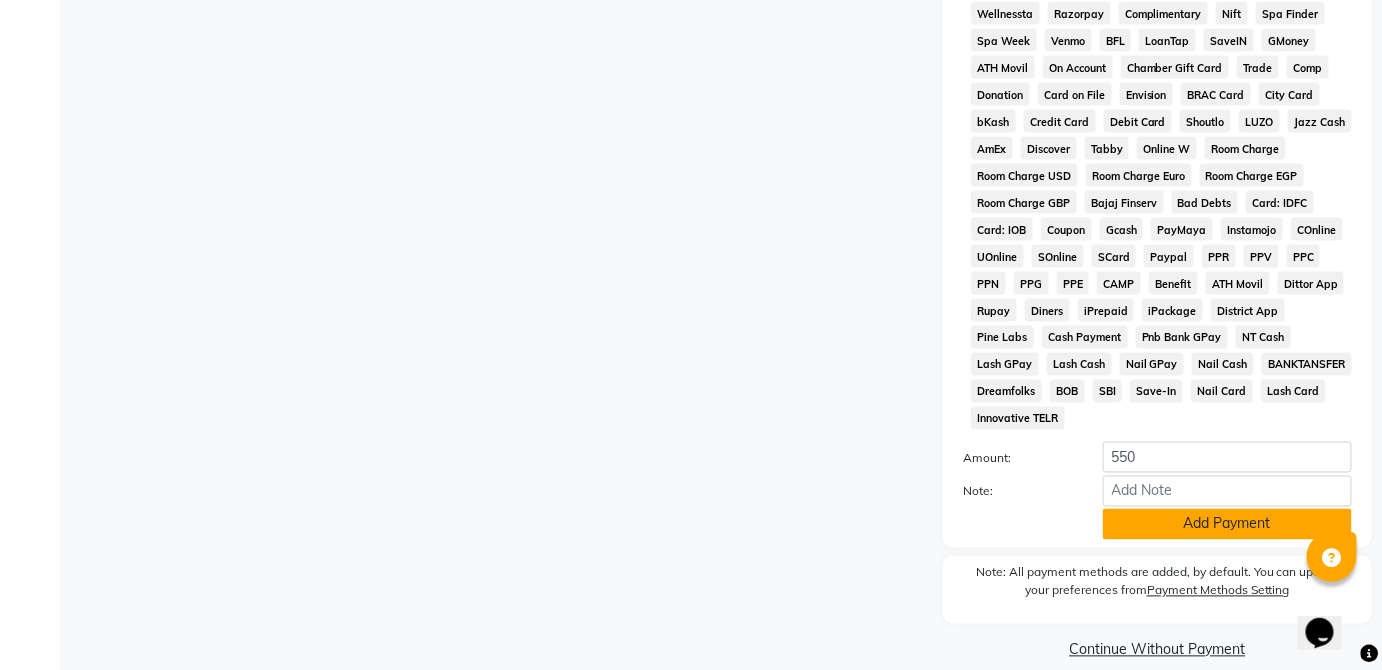 click on "Add Payment" 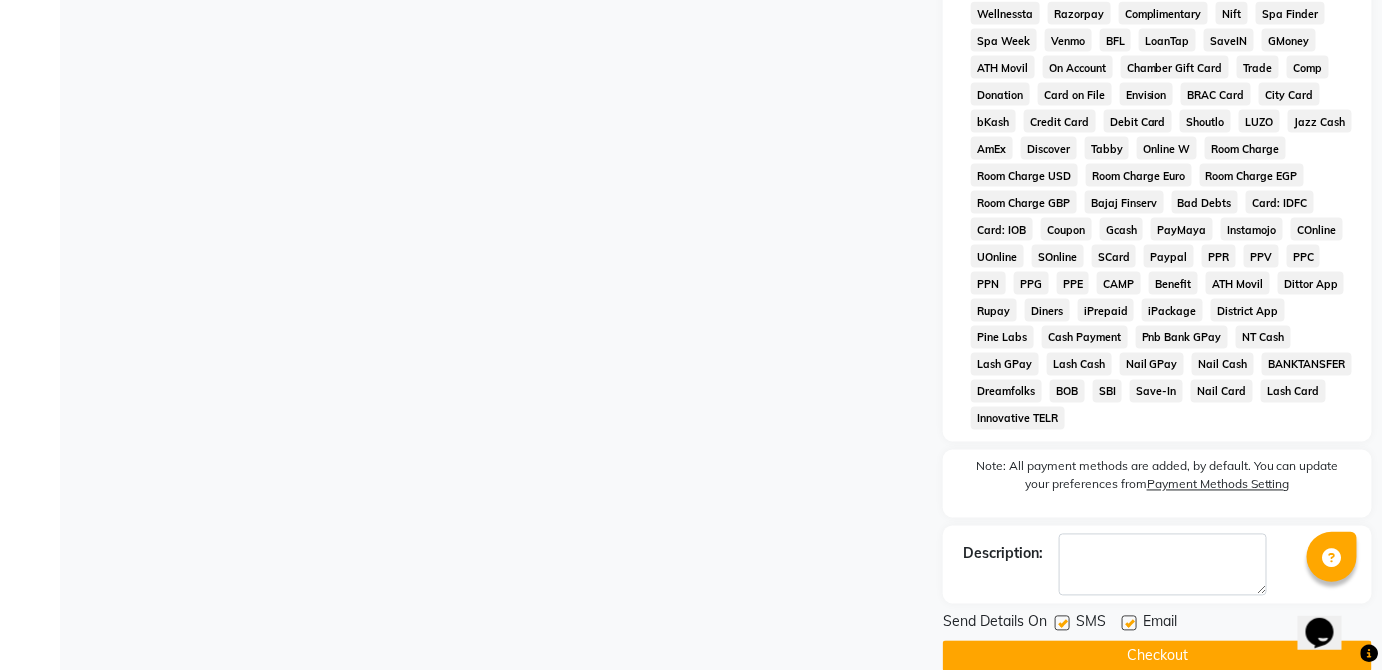 click on "Checkout" 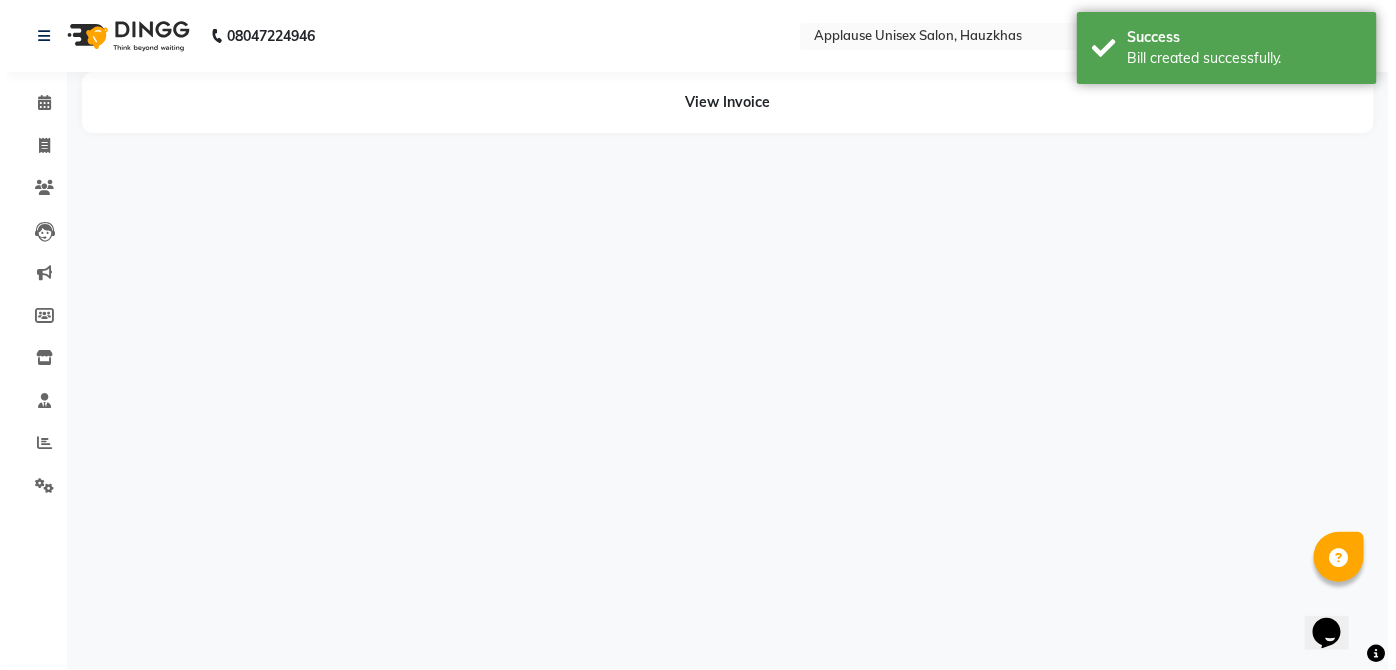 scroll, scrollTop: 0, scrollLeft: 0, axis: both 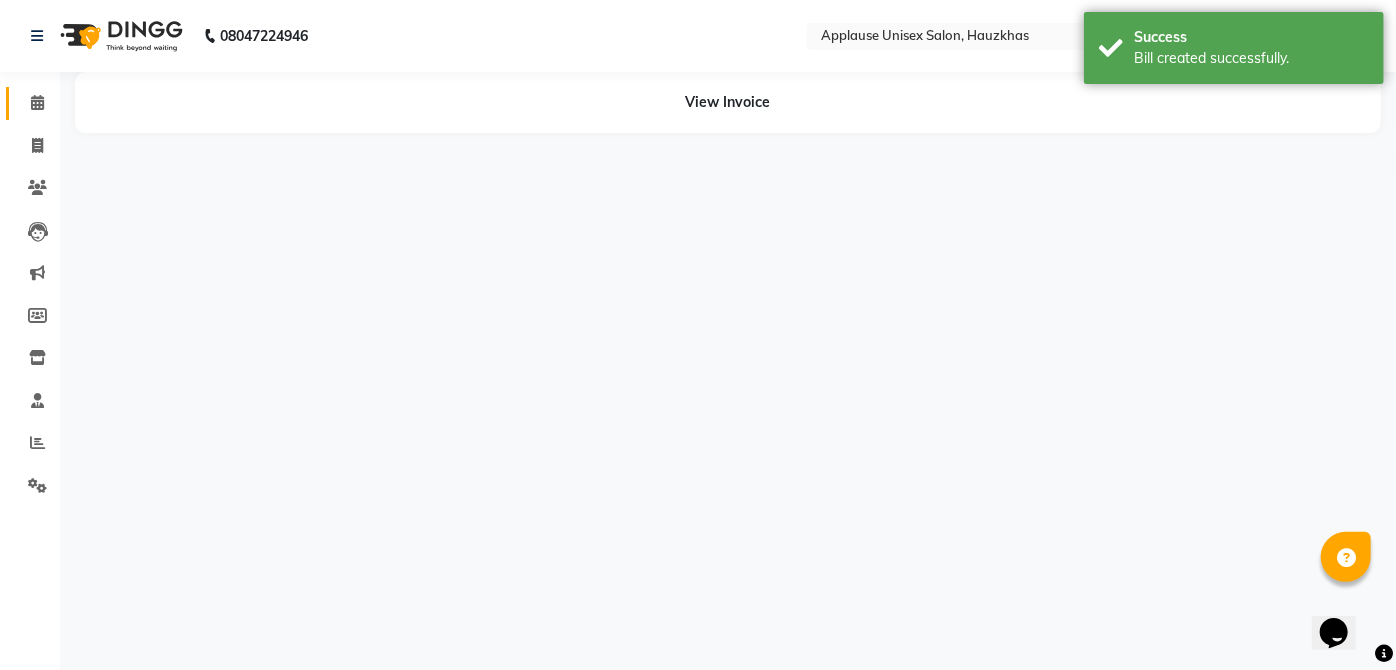 click 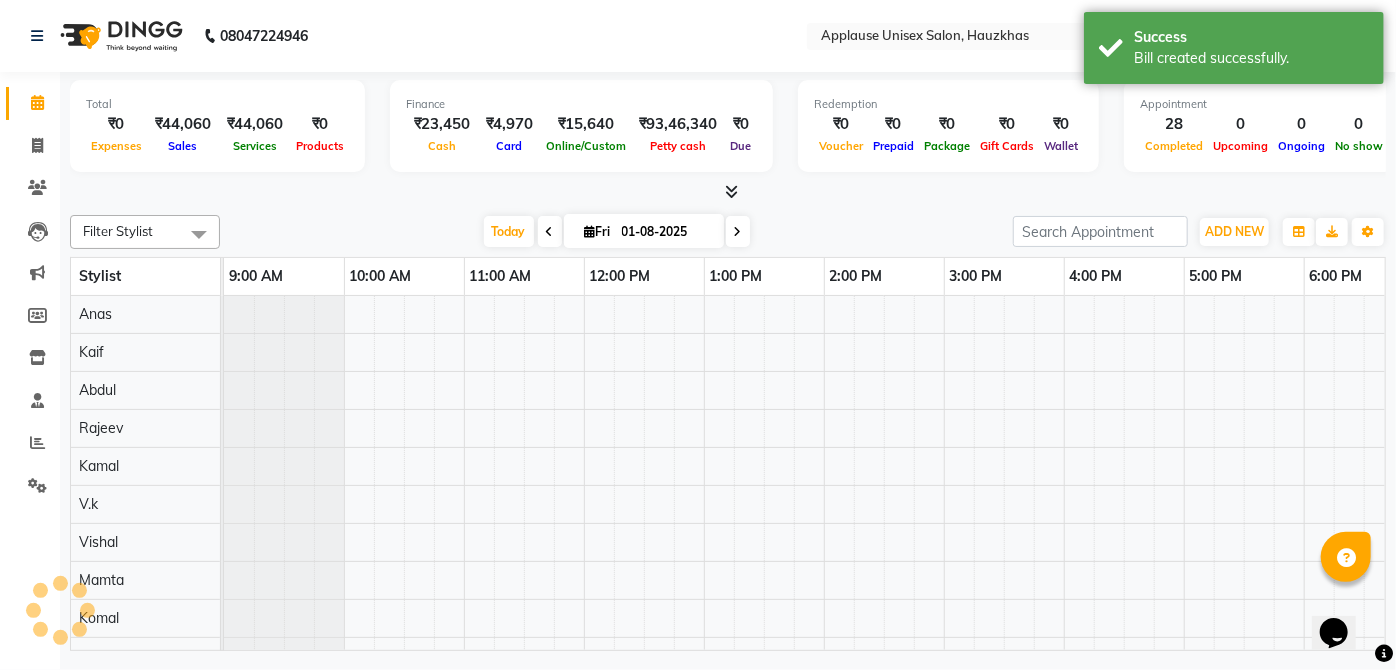 scroll, scrollTop: 0, scrollLeft: 0, axis: both 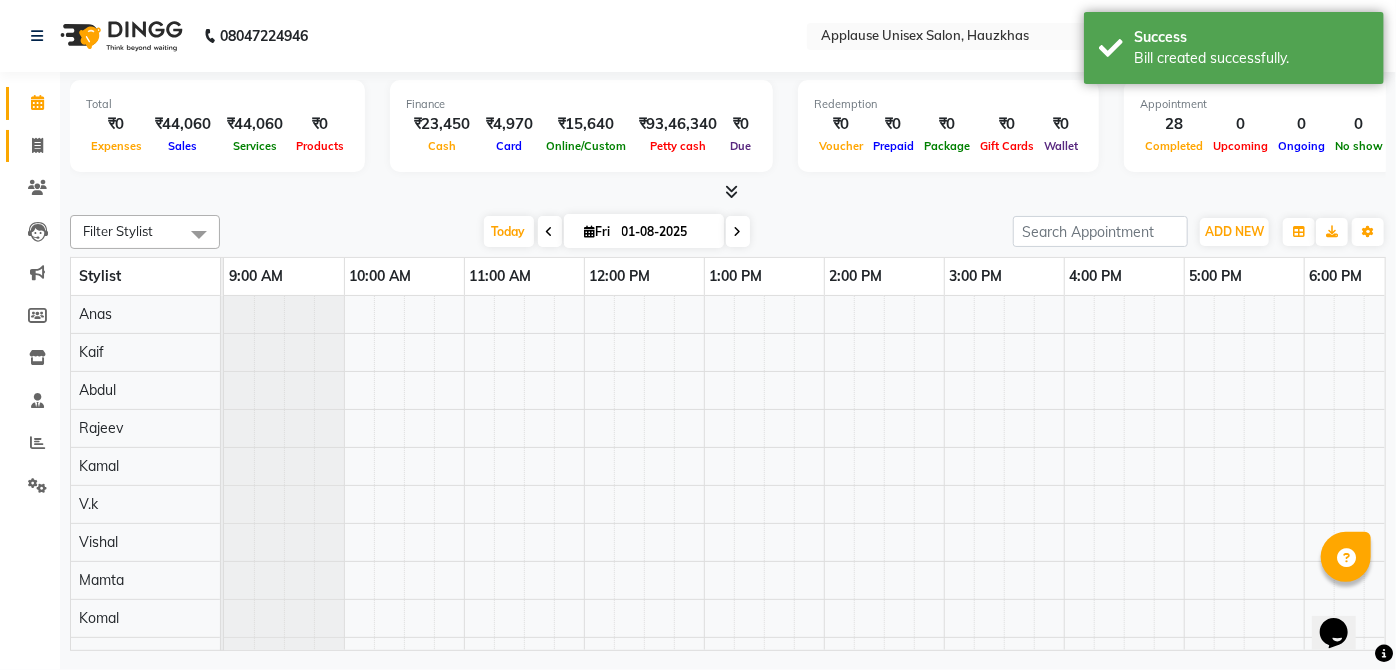 click 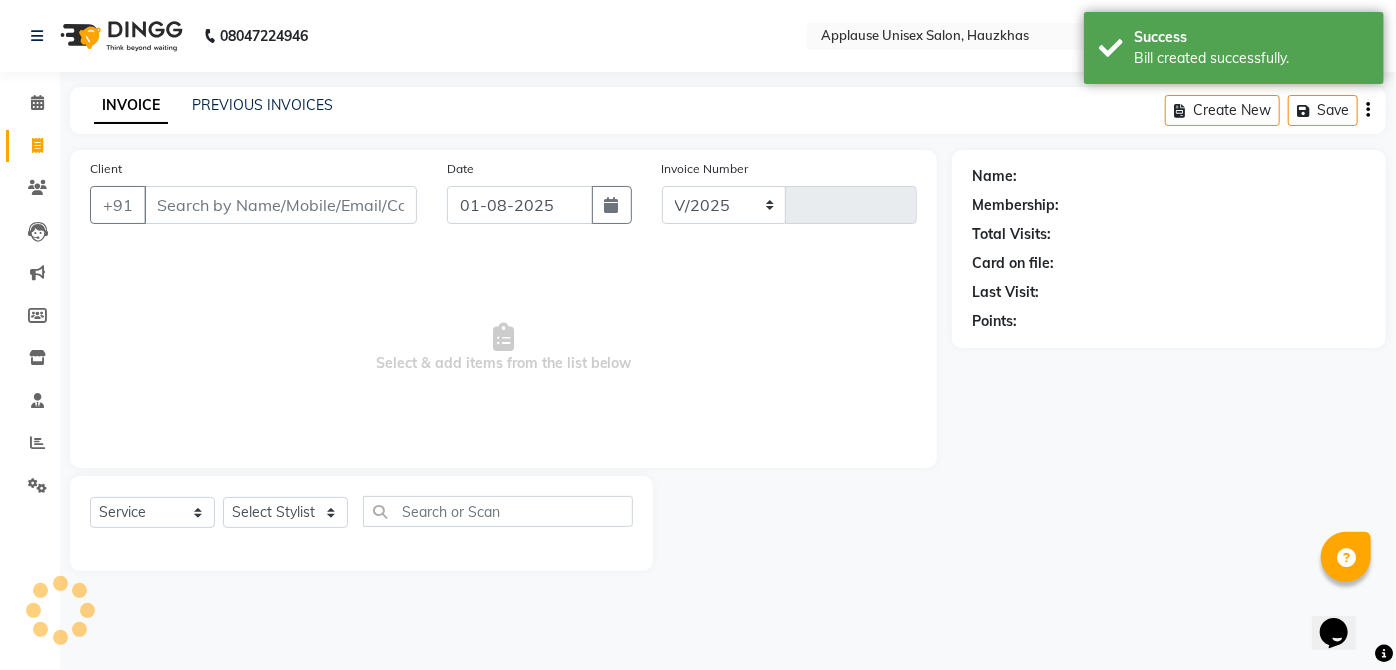 select on "5082" 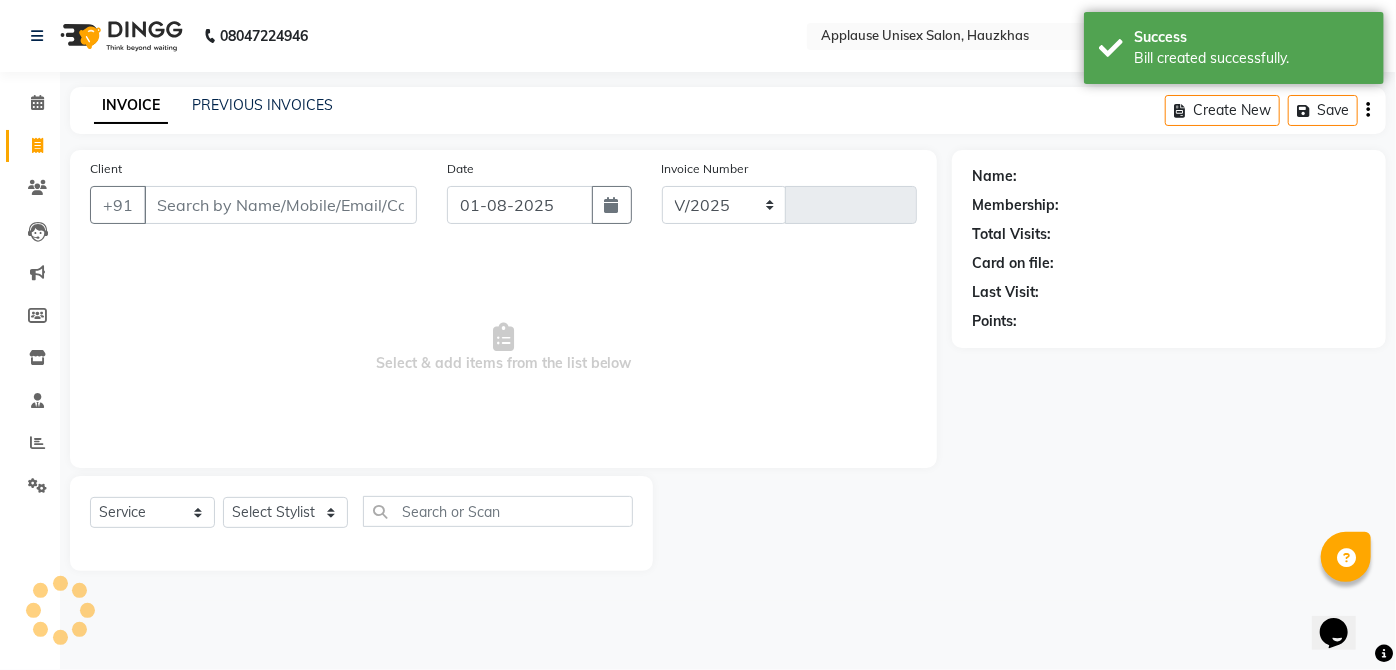 type on "2770" 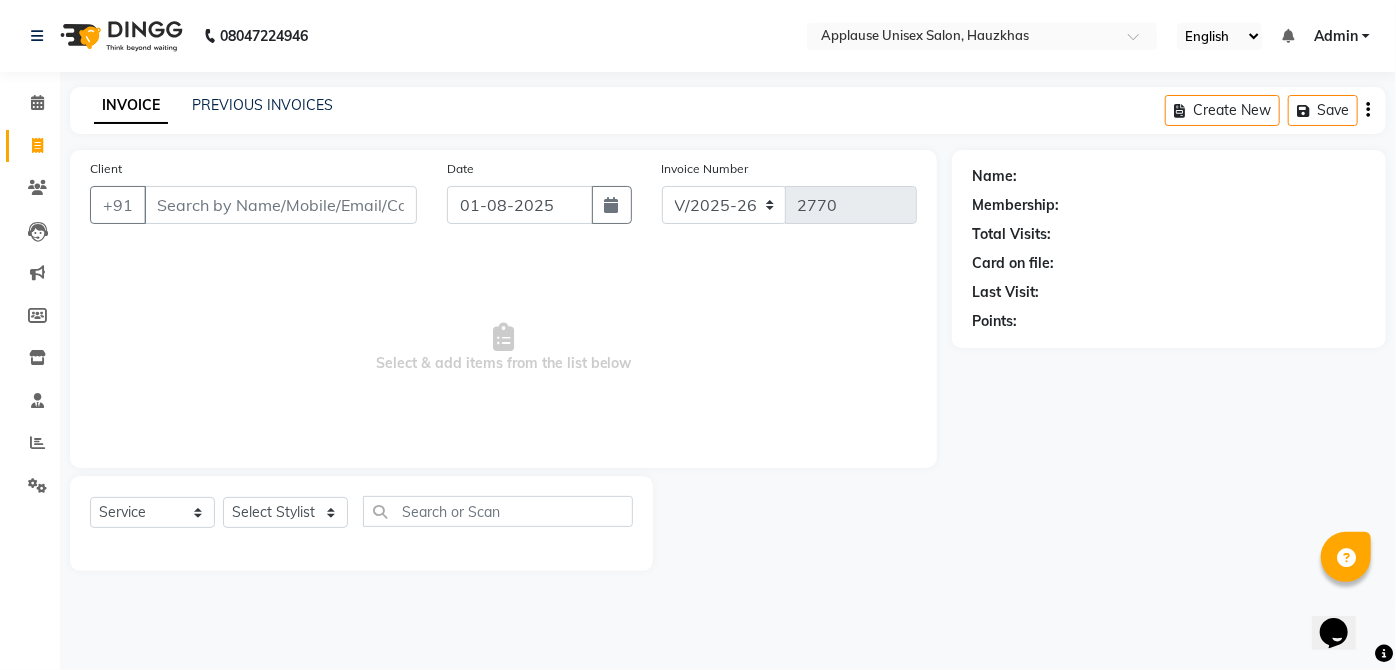 click on "Name: Membership: Total Visits: Card on file: Last Visit:  Points:" 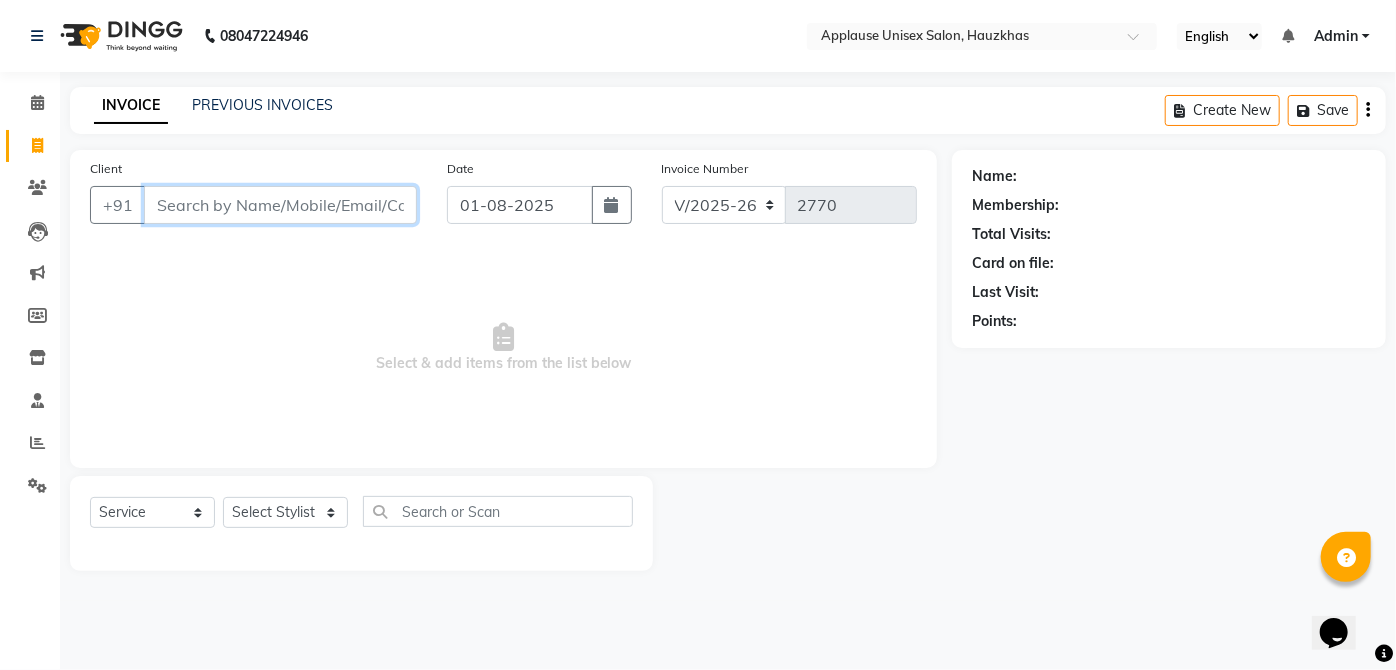 click on "Client" at bounding box center [280, 205] 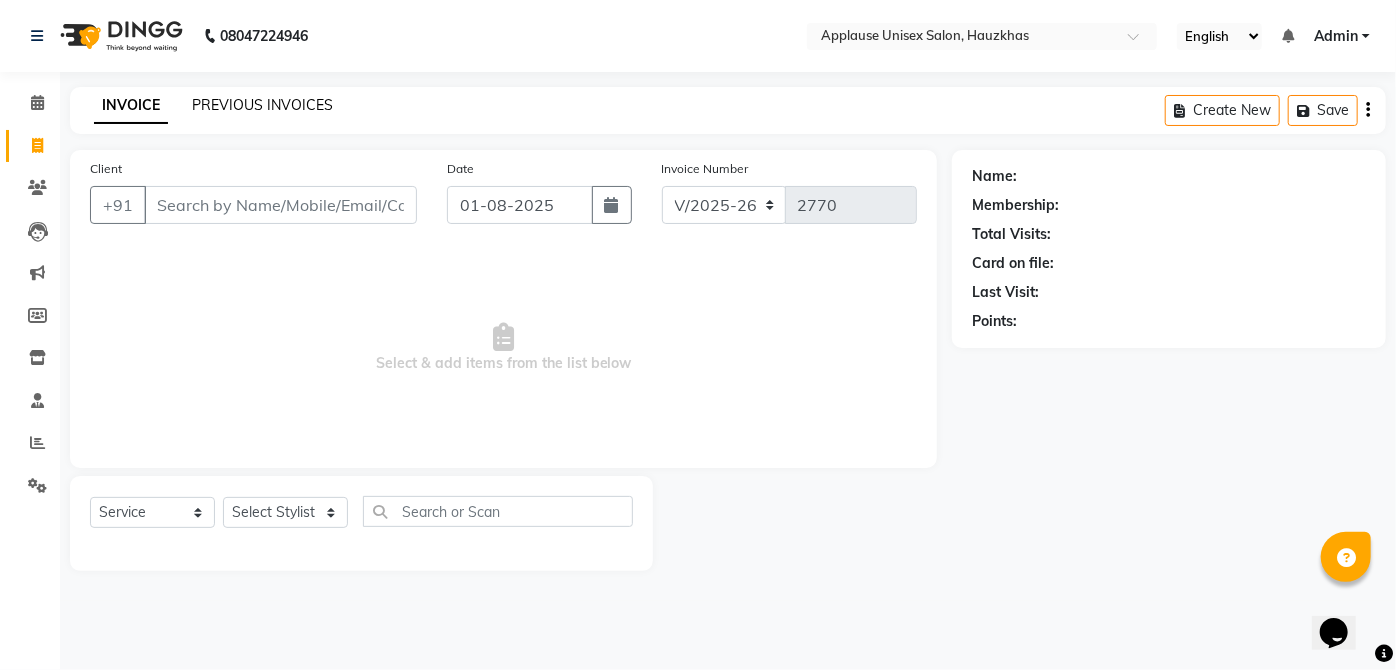 click on "PREVIOUS INVOICES" 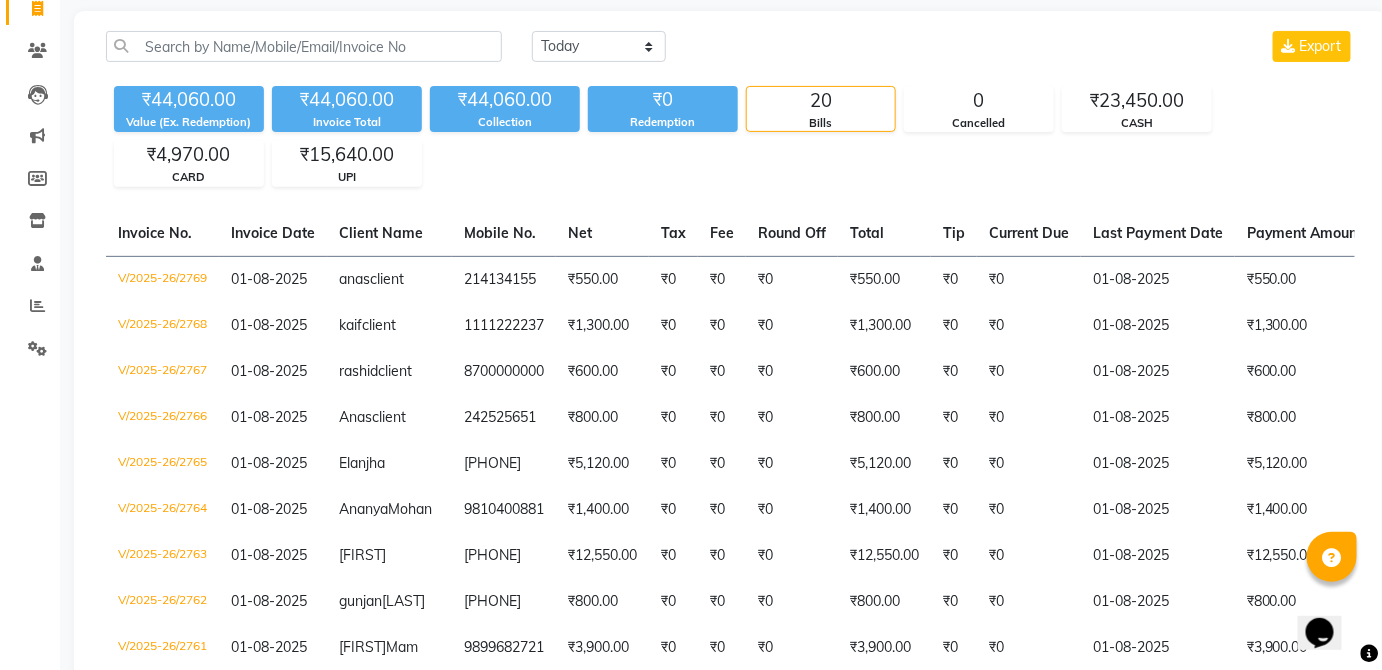 scroll, scrollTop: 0, scrollLeft: 0, axis: both 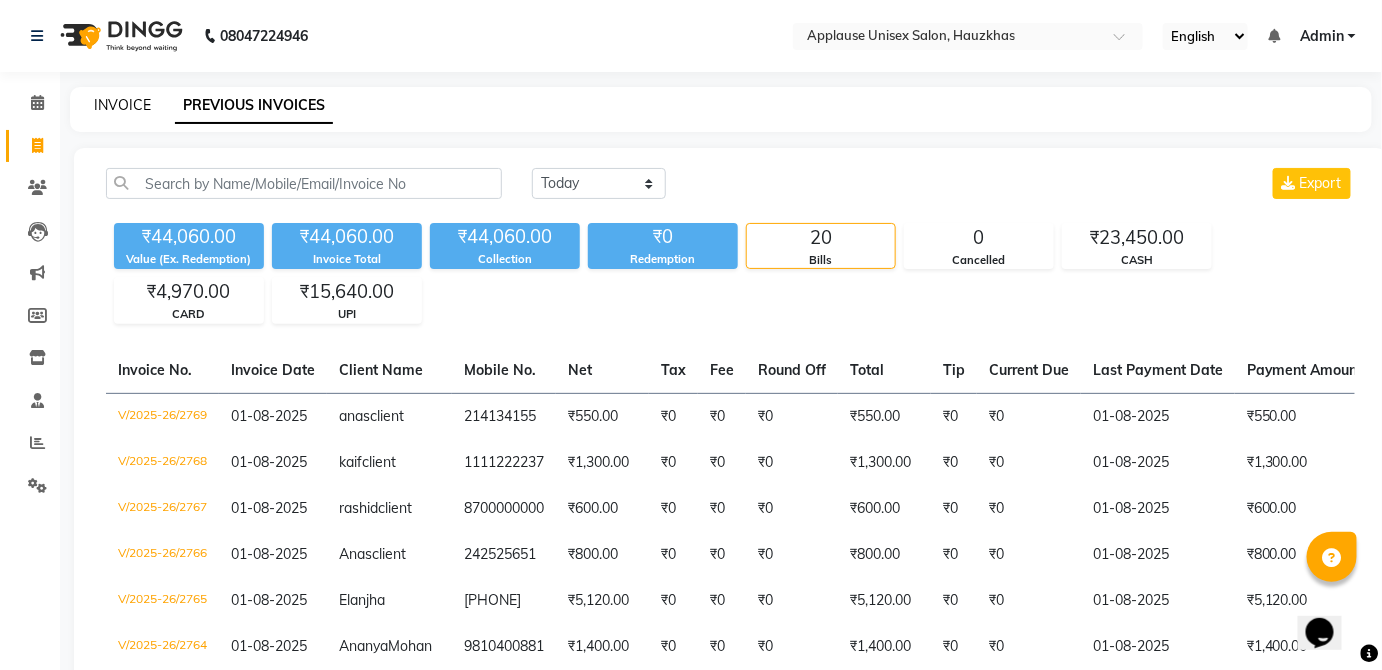 click on "INVOICE" 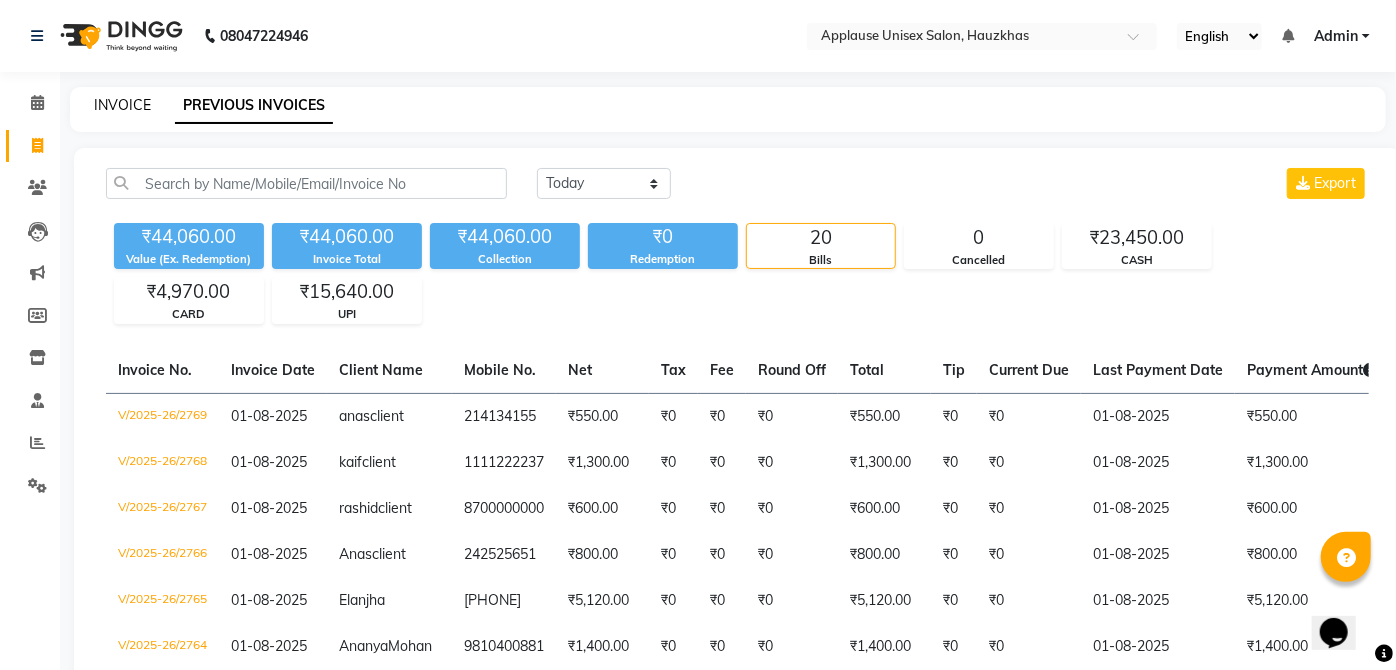 select on "service" 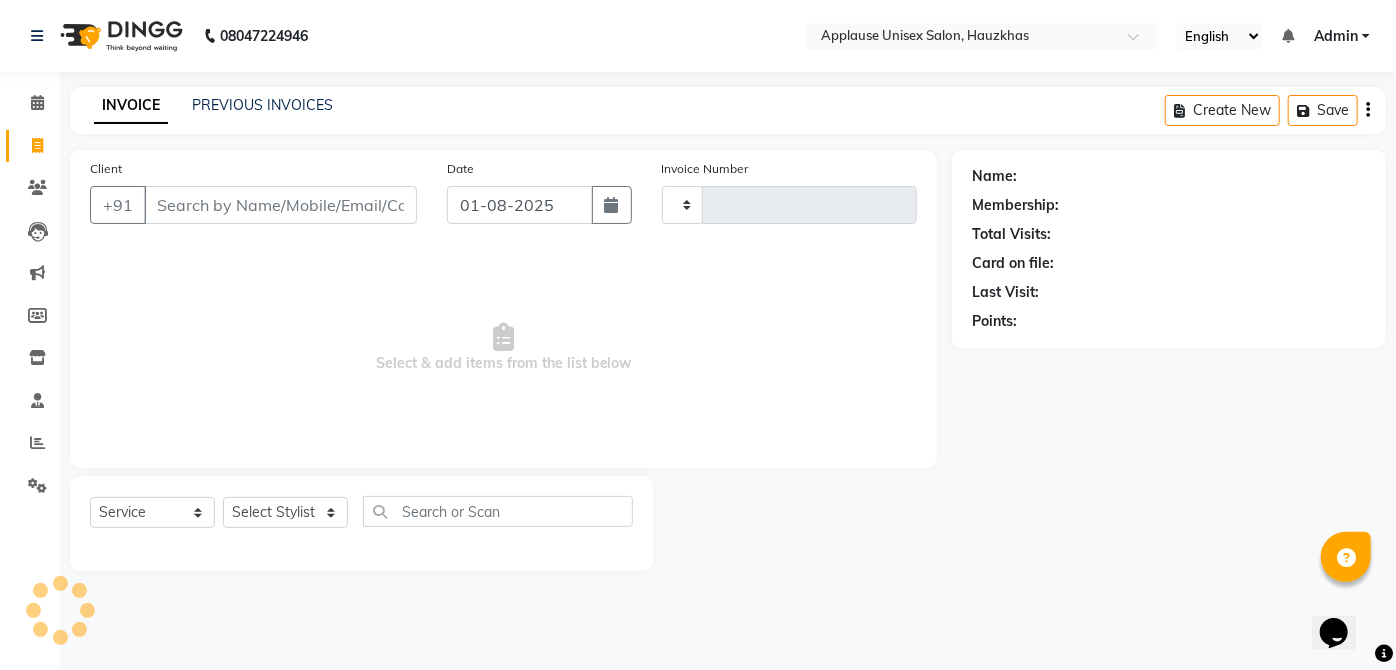 type on "2770" 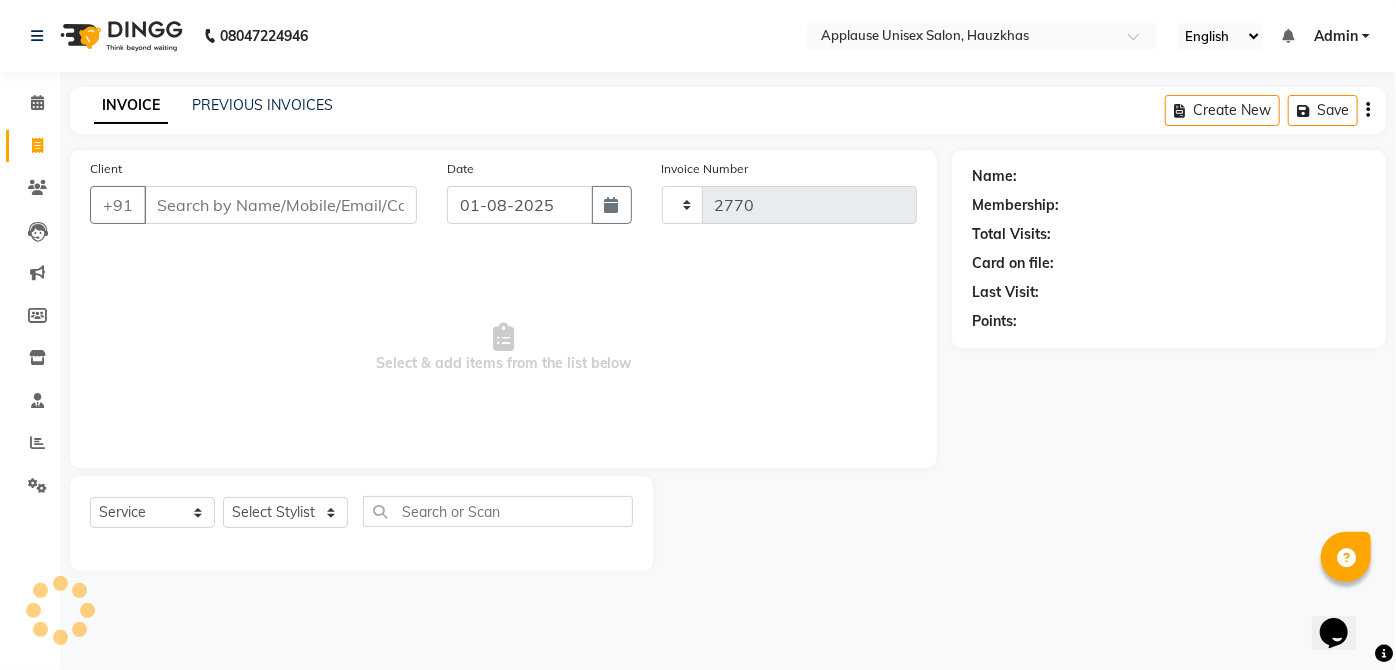 select on "5082" 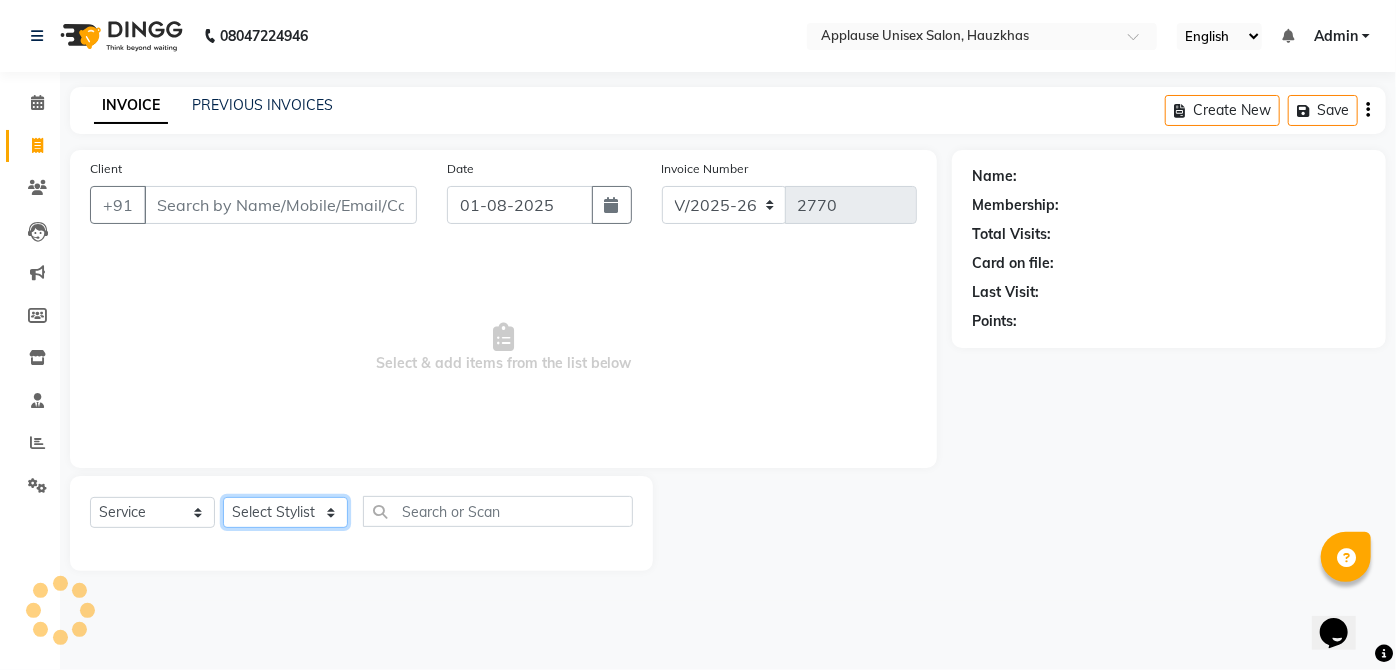 click on "Select Stylist" 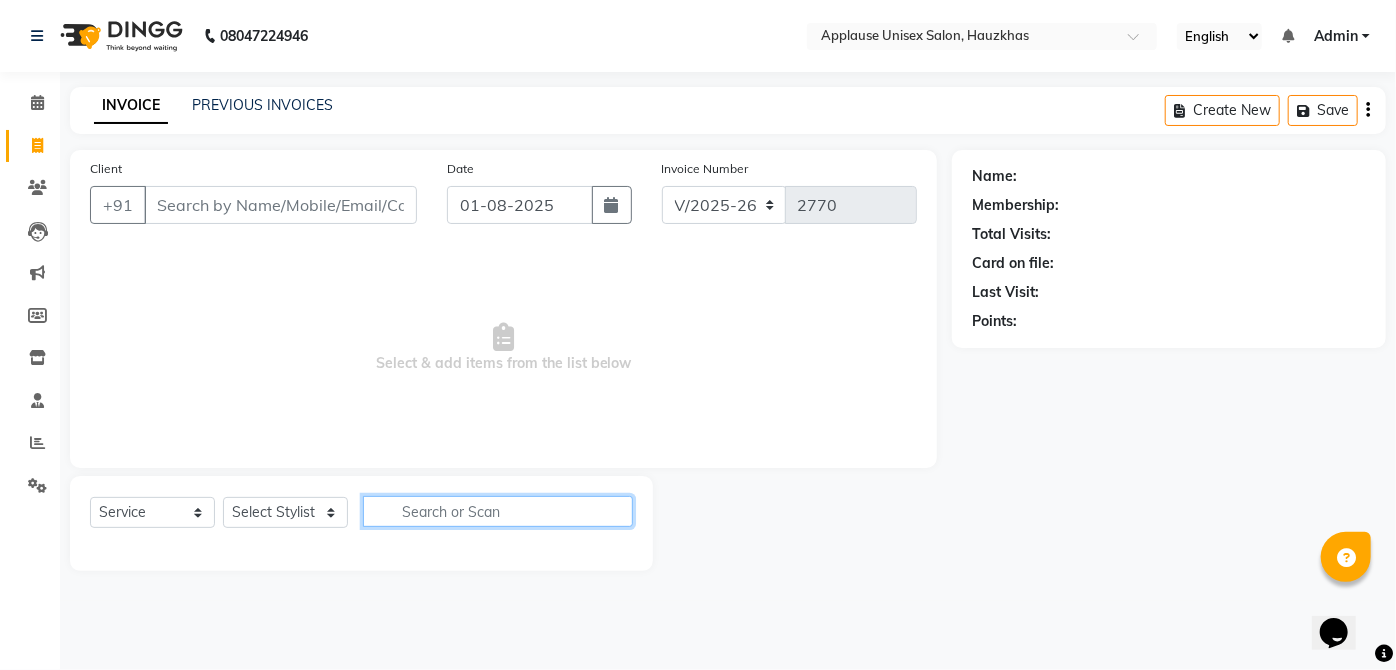 click 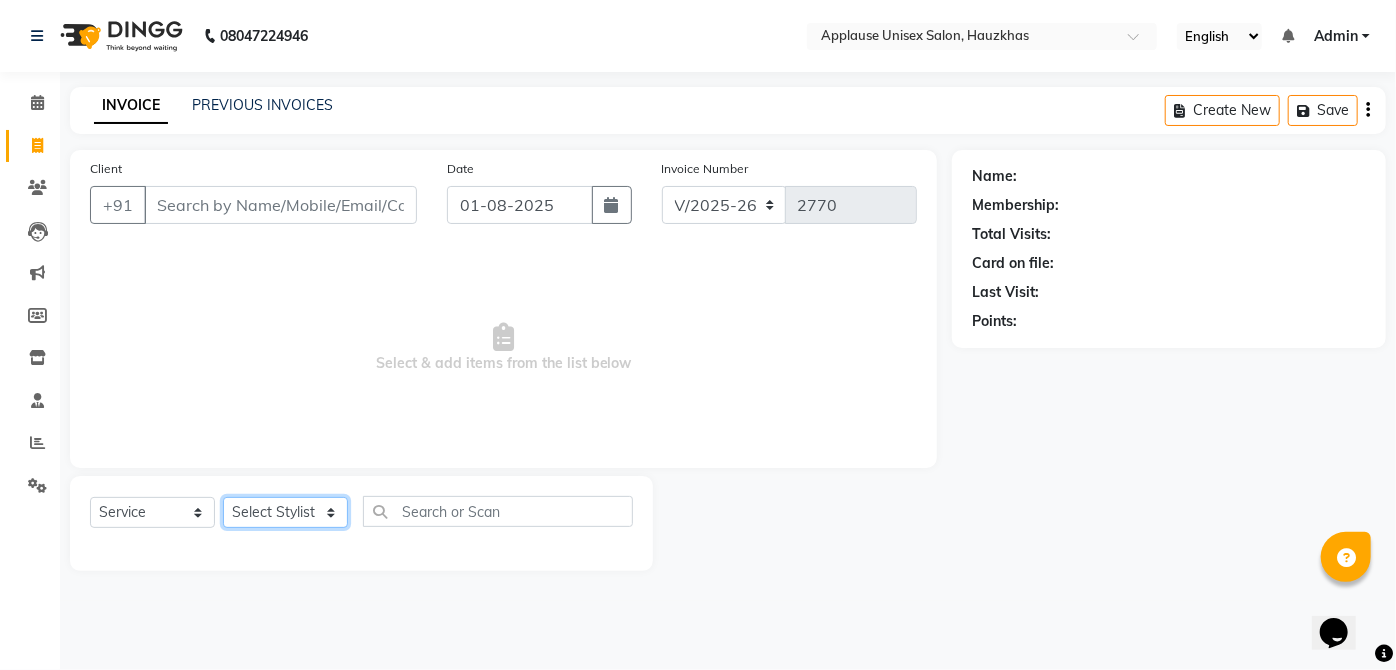 click on "Select Stylist [FIRST] [FIRST] [FIRST] [FIRST] [FIRST] [FIRST] [FIRST] [FIRST] [FIRST] [FIRST] [FIRST] [FIRST] [FIRST] [FIRST] [FIRST] [FIRST] [FIRST] [FIRST] [FIRST] [FIRST]" 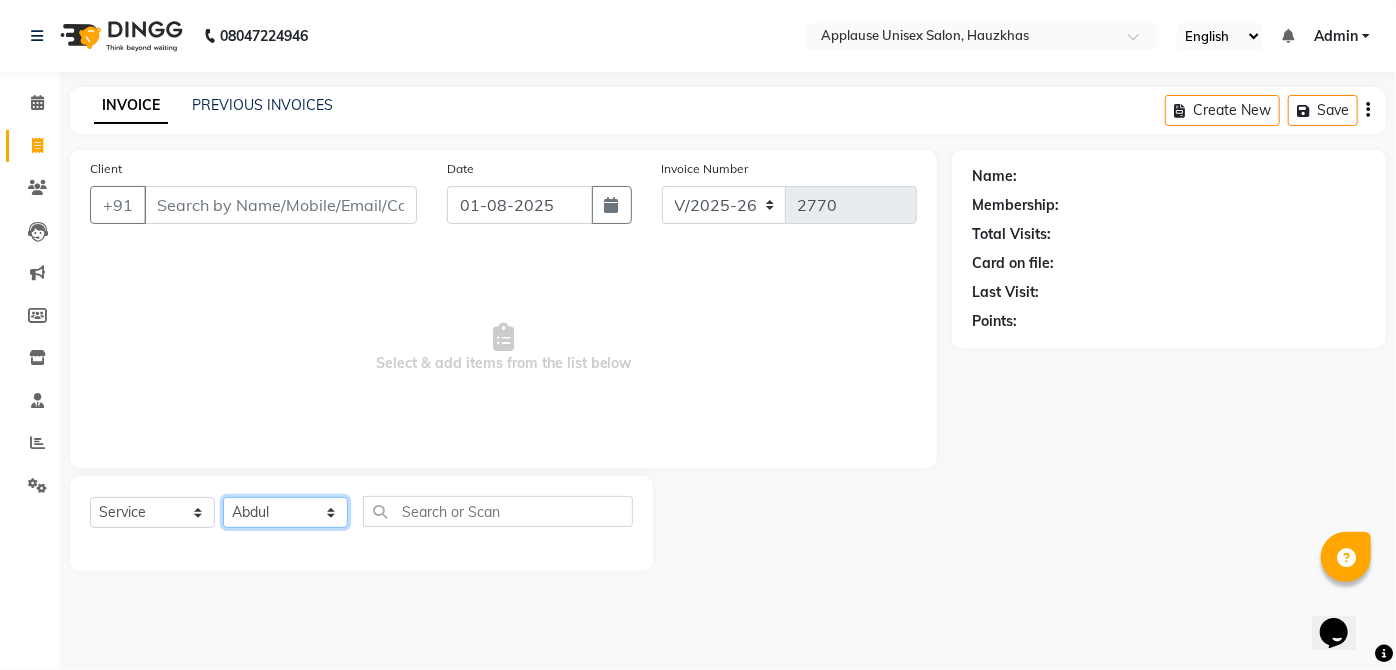 click on "Select Stylist [FIRST] [FIRST] [FIRST] [FIRST] [FIRST] [FIRST] [FIRST] [FIRST] [FIRST] [FIRST] [FIRST] [FIRST] [FIRST] [FIRST] [FIRST] [FIRST] [FIRST] [FIRST] [FIRST] [FIRST]" 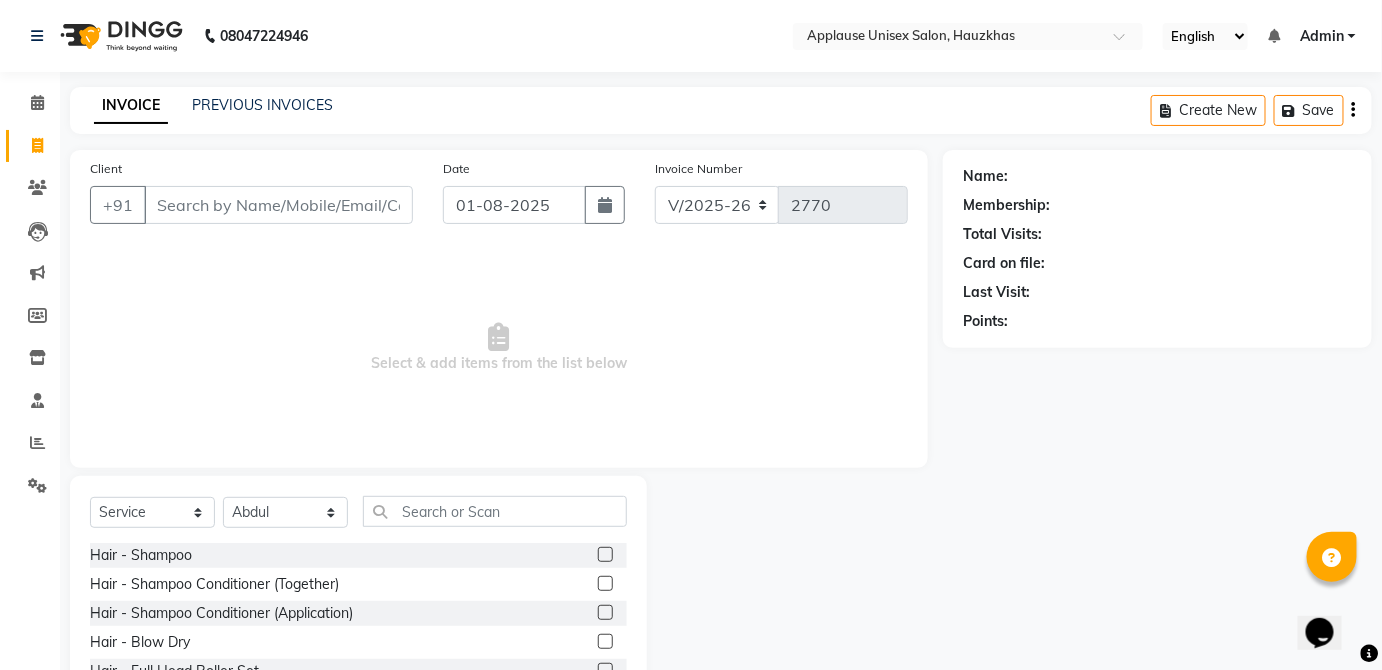 click on "Select Service Product Membership Package VoucherPrepaid Gift Card Select Stylist [FIRST] [FIRST] [FIRST] [FIRST] [FIRST] [FIRST] [FIRST] [FIRST] [FIRST] [FIRST] [FIRST] [FIRST] [FIRST] [FIRST] [FIRST] [FIRST] [FIRST] [FIRST] [FIRST] [FIRST] Hair - Shampoo Hair - Shampoo Conditioner (Together) Hair - Shampoo Conditioner (Application) Hair - Blow Dry Hair - Full Head Roller Set Hair - Ironing Hair - Smoothening Hair - Rebonding Hair - Keratin Treatment Hair - Perming Hair - Hair Do Hair - Iron Curls Hair - Blow Dry + Ironing Touch Up Hair -Botox Olaplex Shampoo & Conditioner Flat Brush GK Hair Shampoo Majirel hair color Foot Massage shoulder massage Cut & Finish - Trim Ladies One Length Cut & Finish - Hair Cut Ladies Cut & Finish - Hair Cut Gents Cut & Finish - Change Of Style Gents Cut & Finish - Hair Cut Boy Cut & Finish - Hair Cut Girl Cut & Finish - Fringe Trim Cut & Finish - Split Ends Cut & Finish - Shave Reg. Cut & Finish - Shave Deluxe Cut & Finish - Beard Spa" 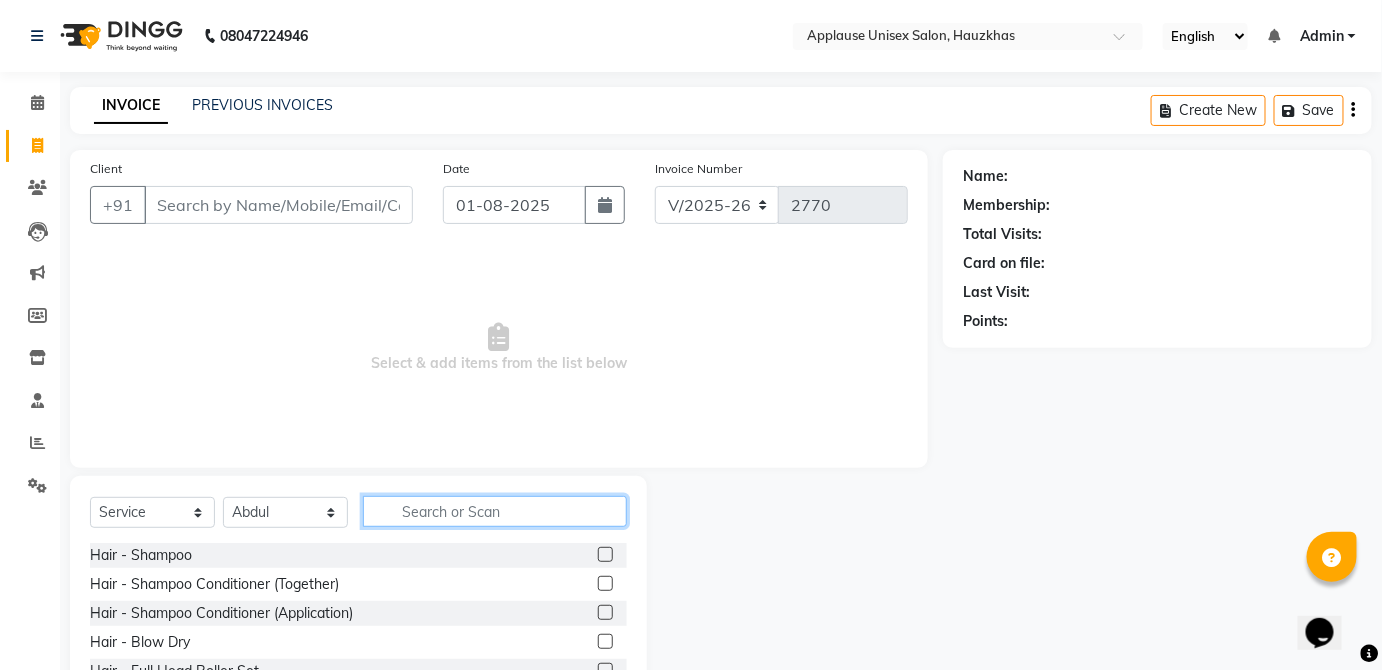 click 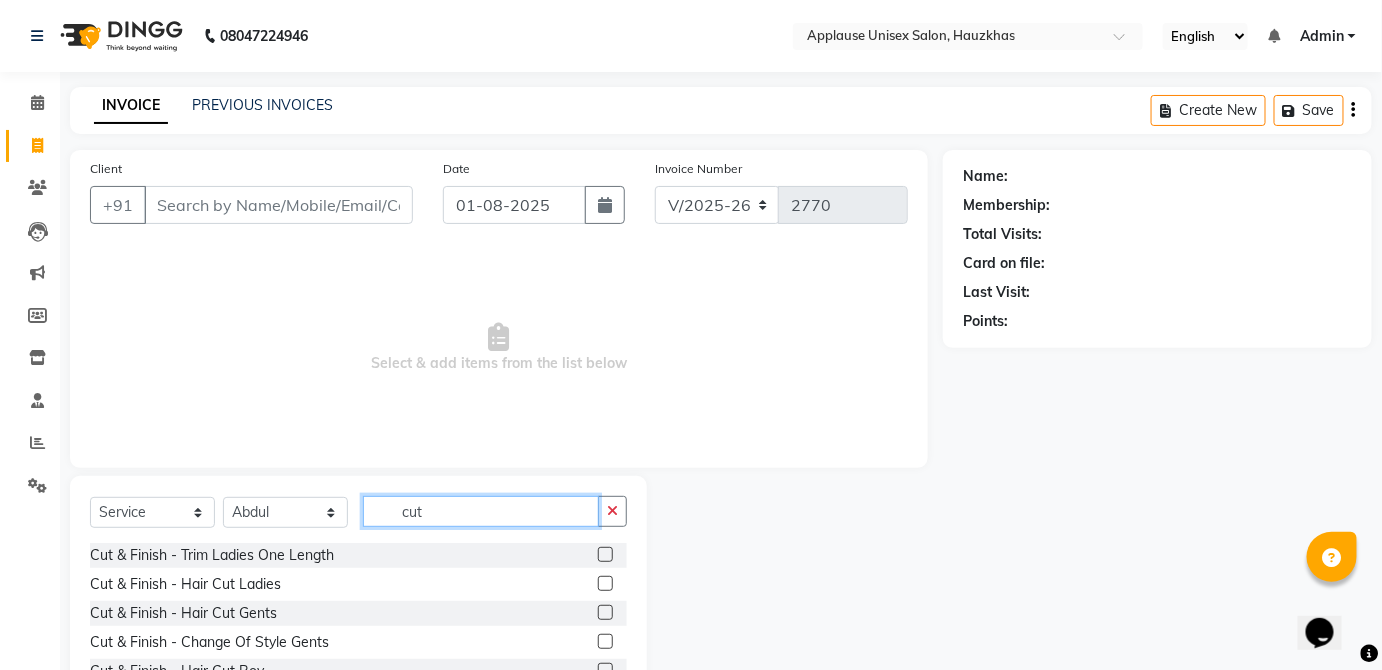 type on "cut" 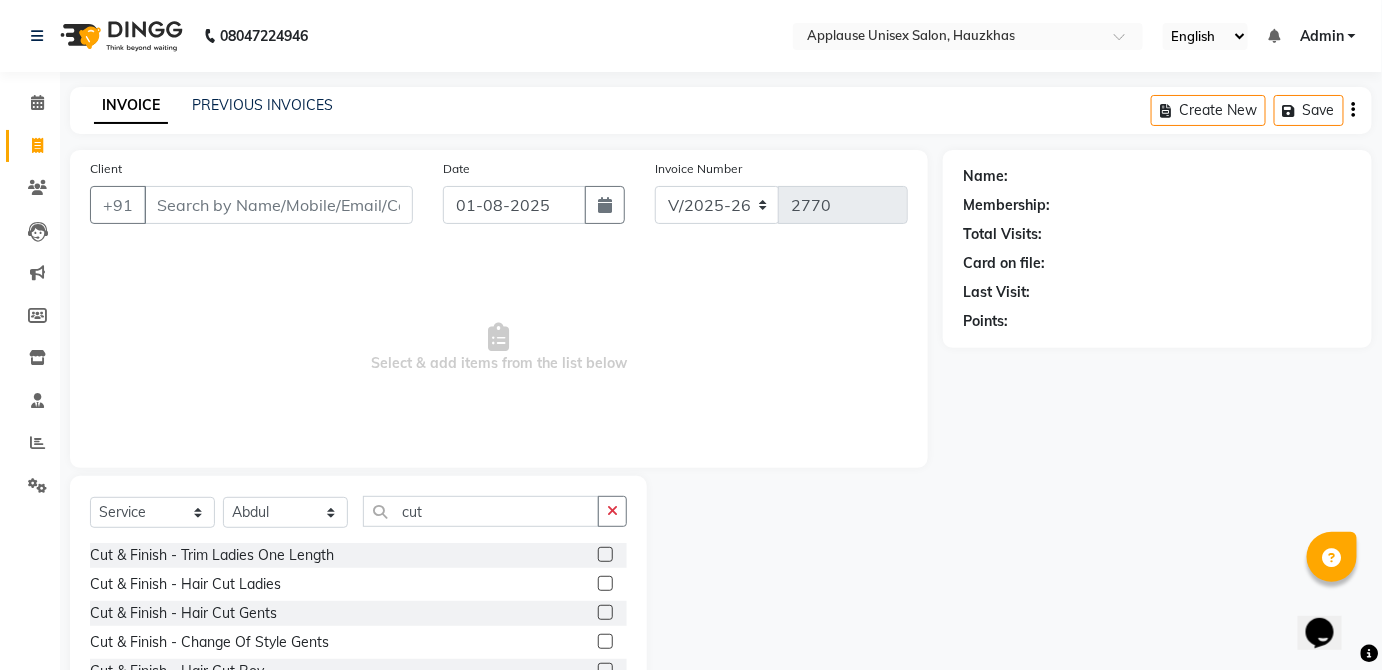 click 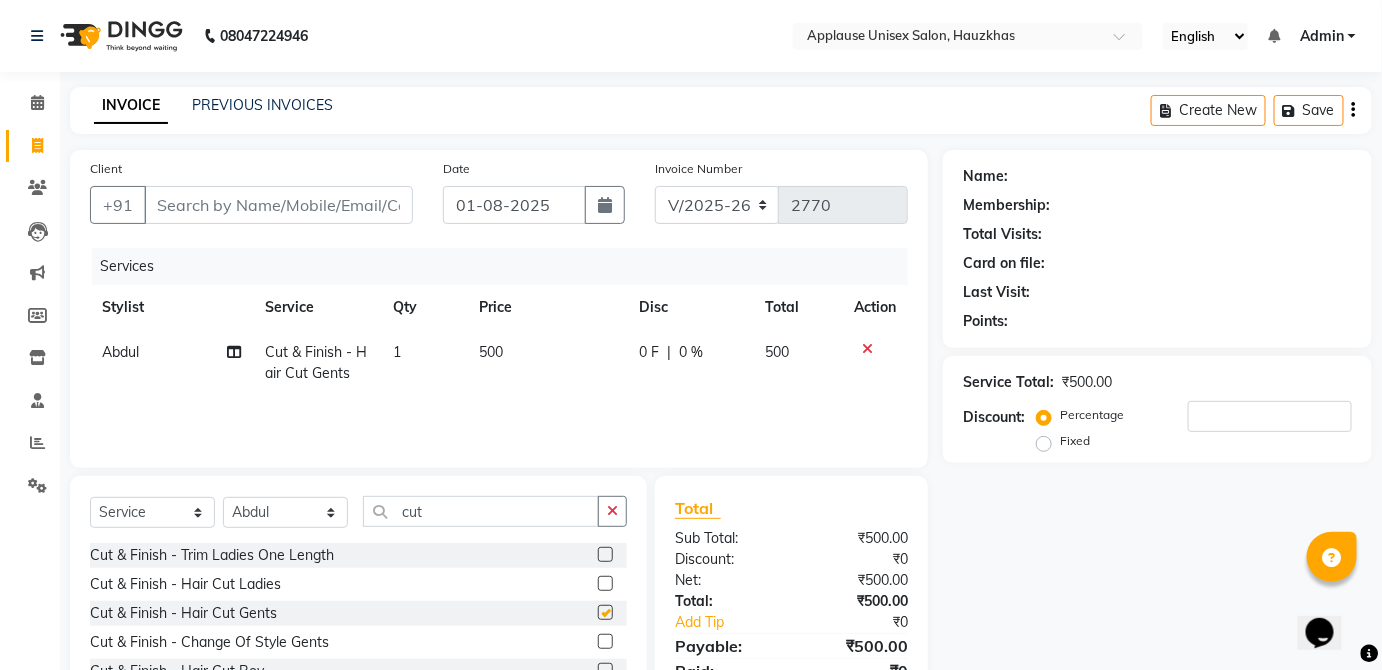 click on "0 F | 0 %" 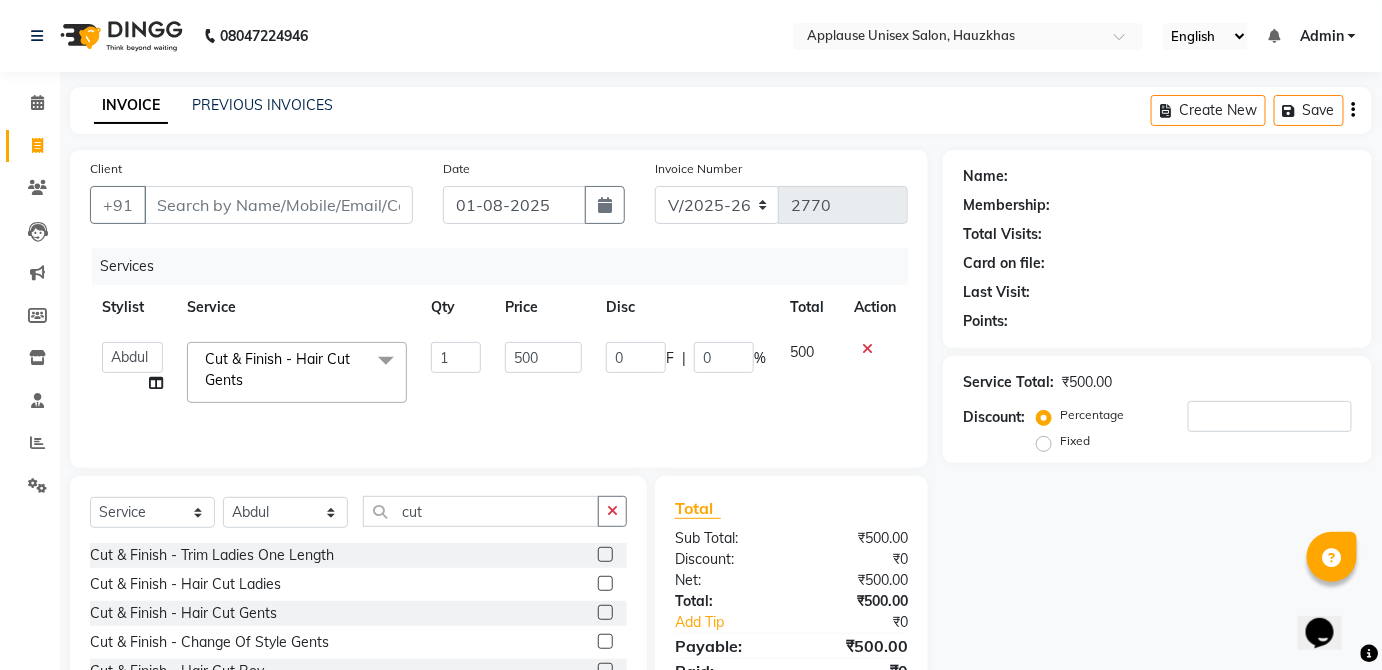 checkbox on "false" 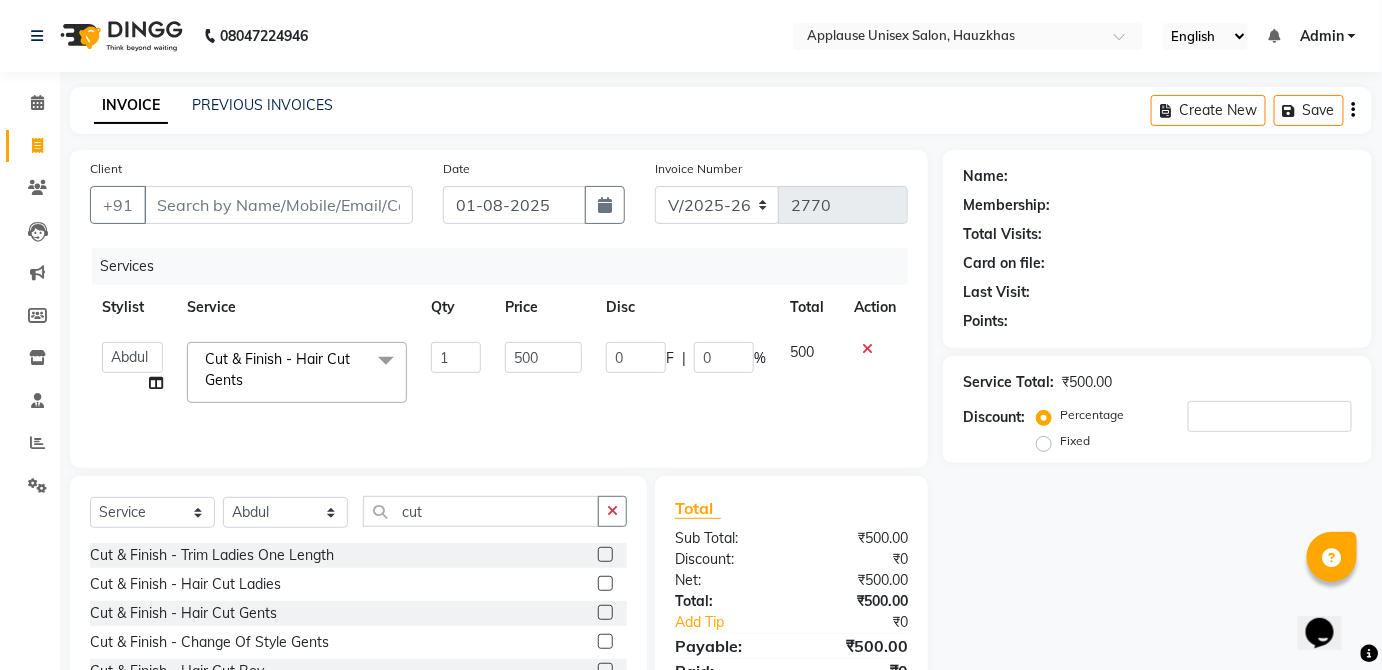 scroll, scrollTop: 130, scrollLeft: 0, axis: vertical 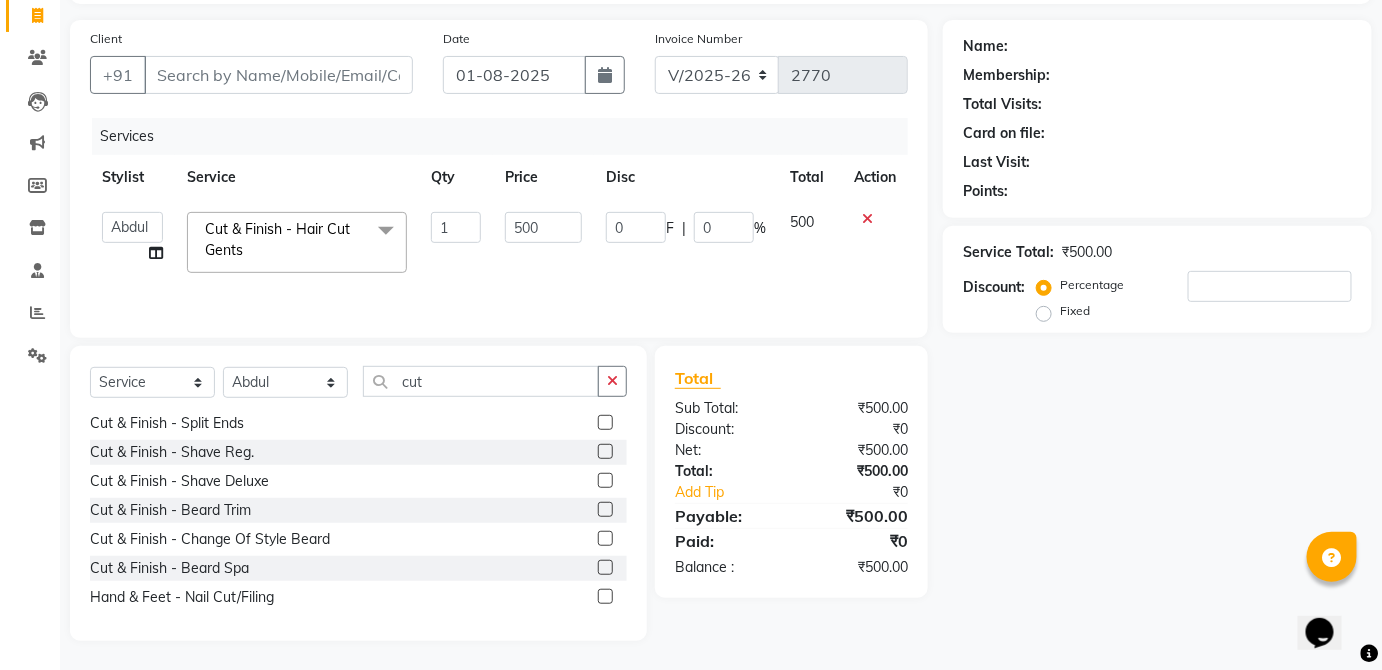 click 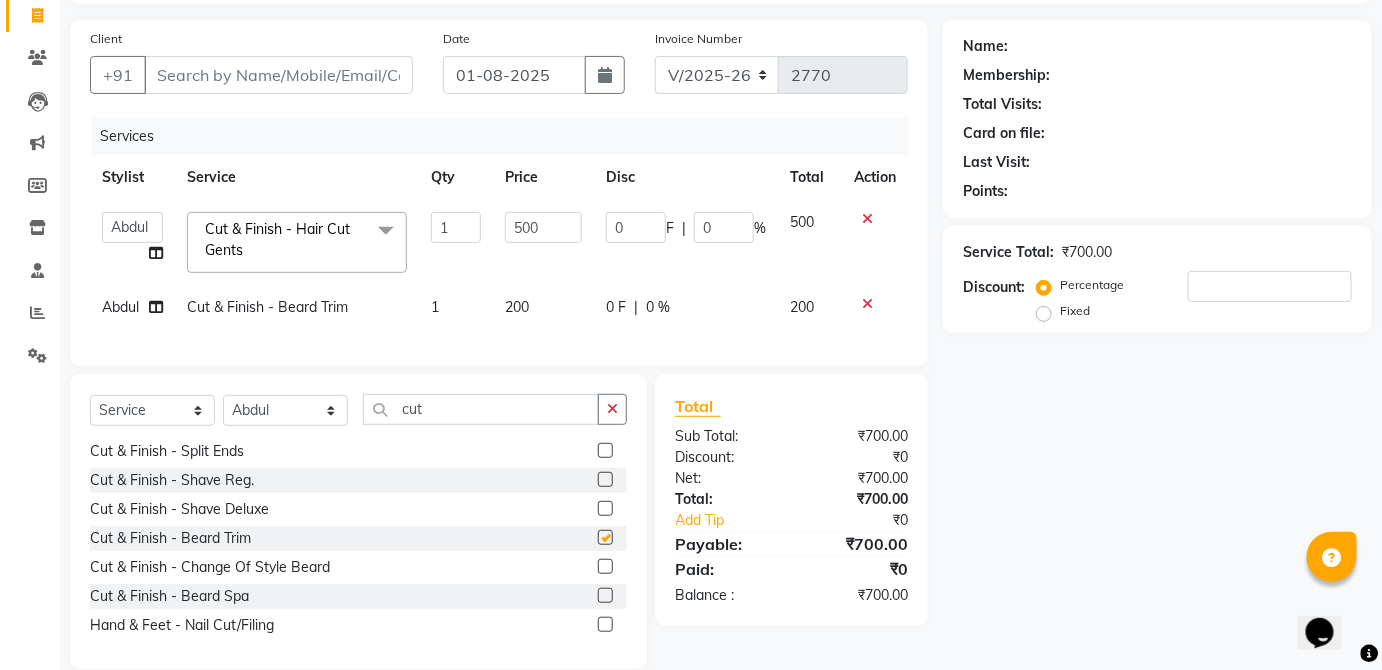 click on "0 F | 0 %" 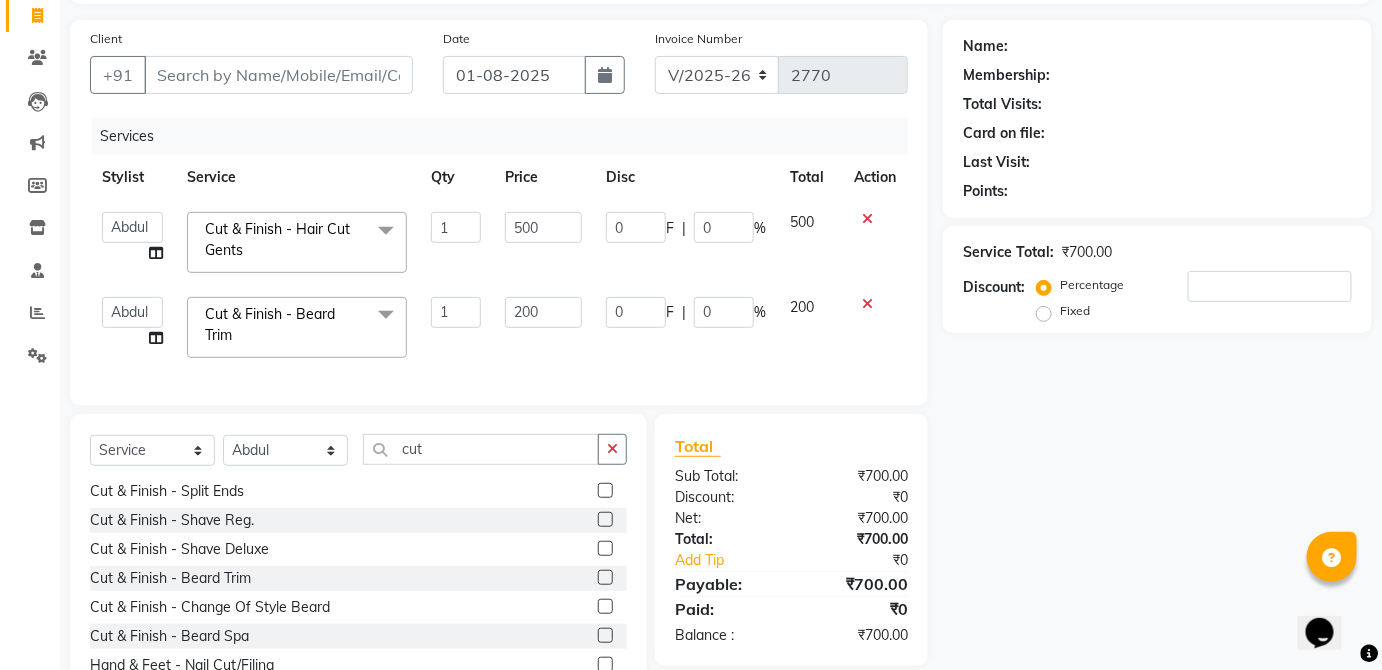 checkbox on "false" 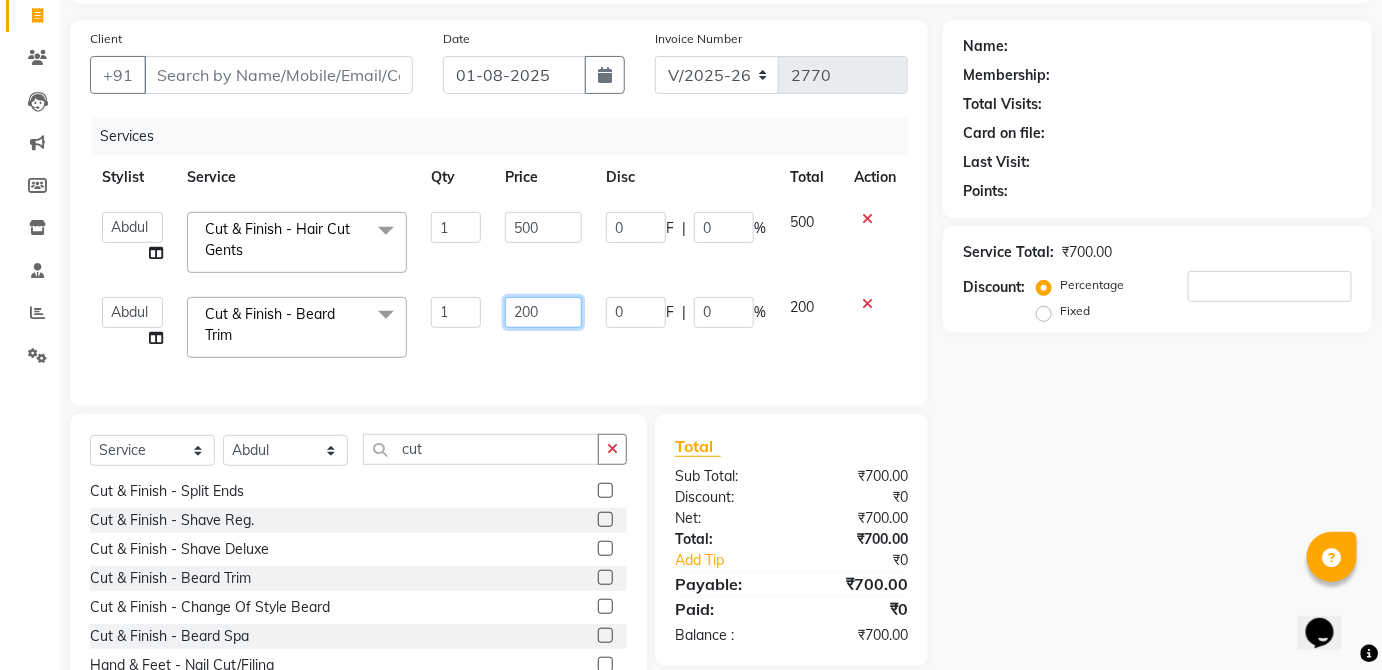 click on "200" 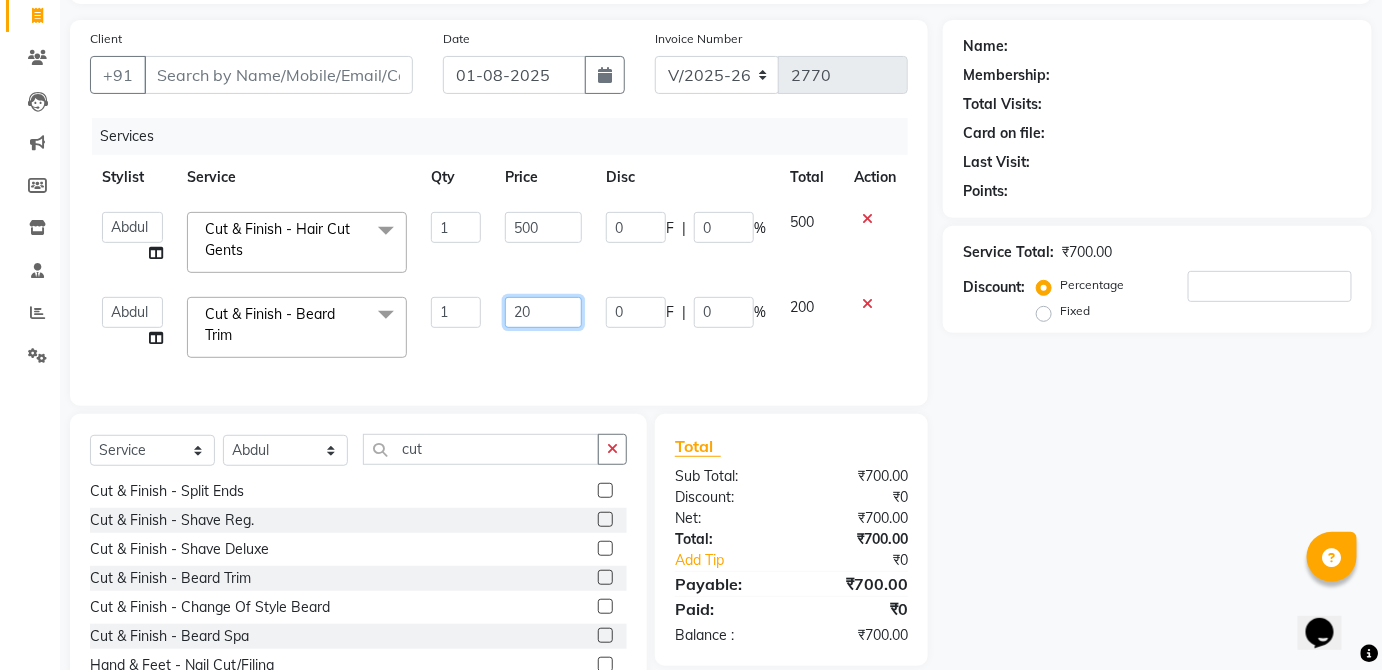 type on "2" 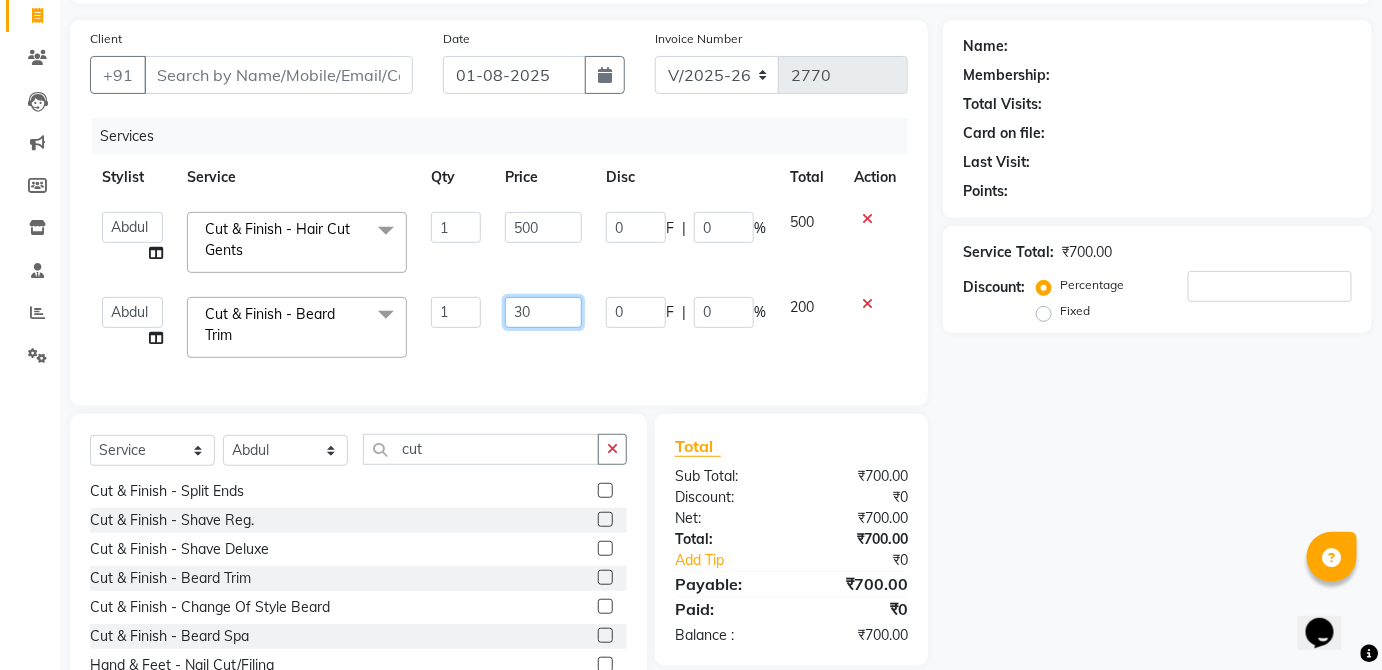type on "300" 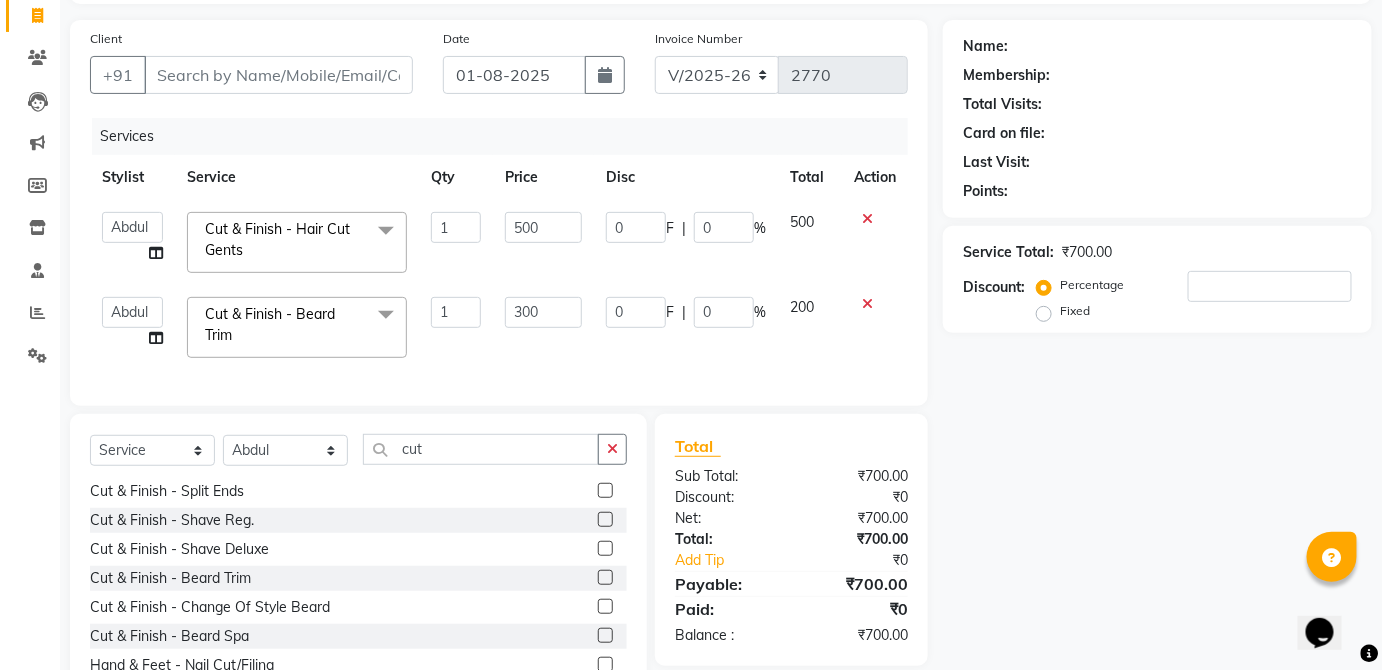 click on "200" 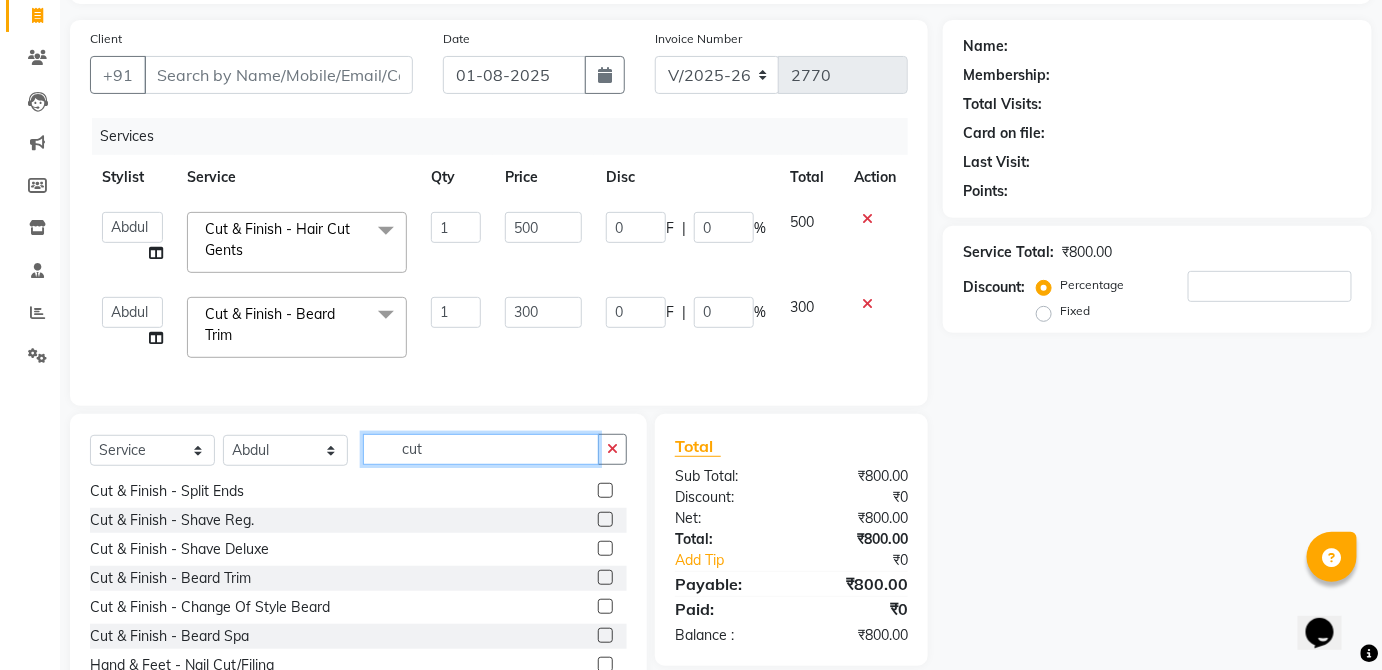 click on "cut" 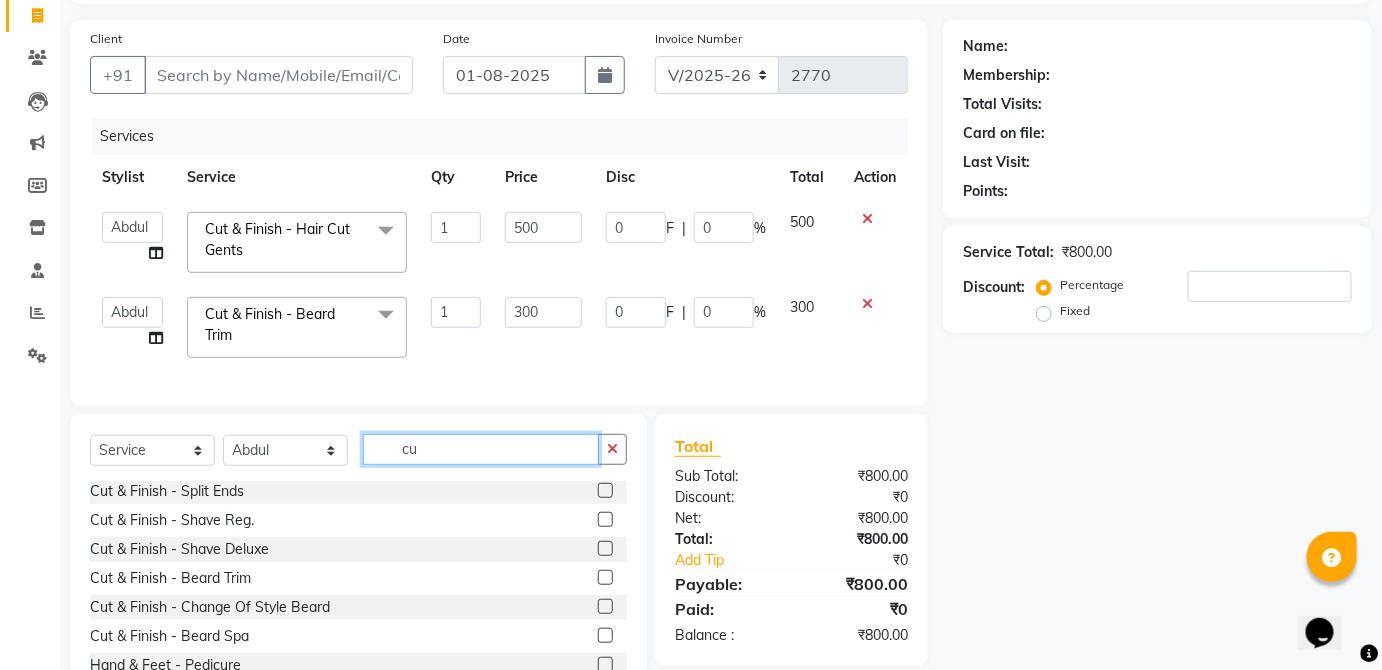 type on "c" 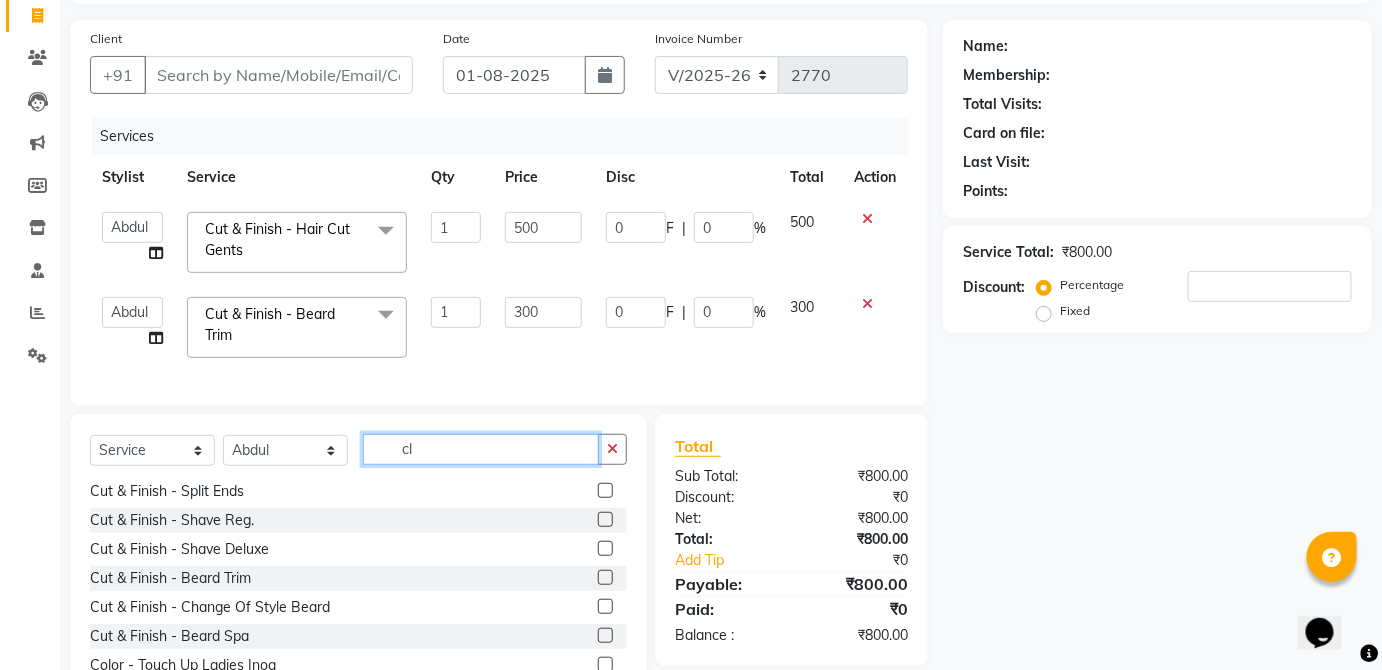 scroll, scrollTop: 0, scrollLeft: 0, axis: both 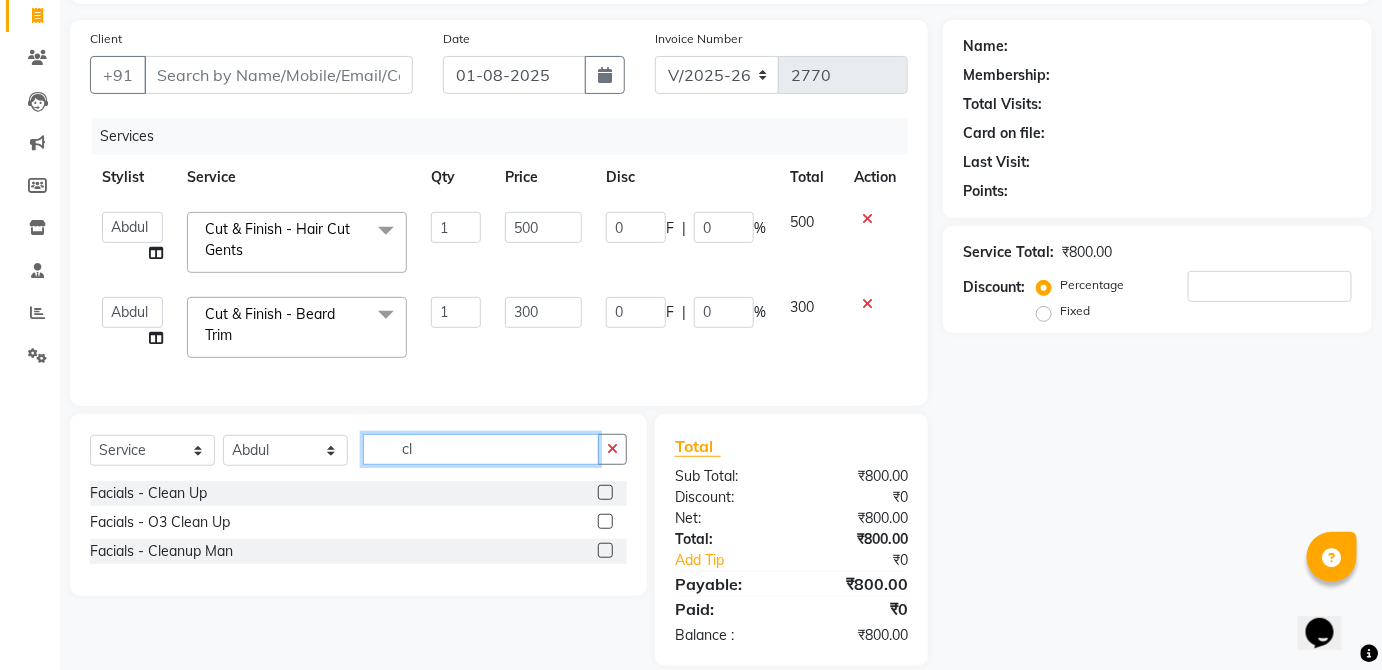 type on "cl" 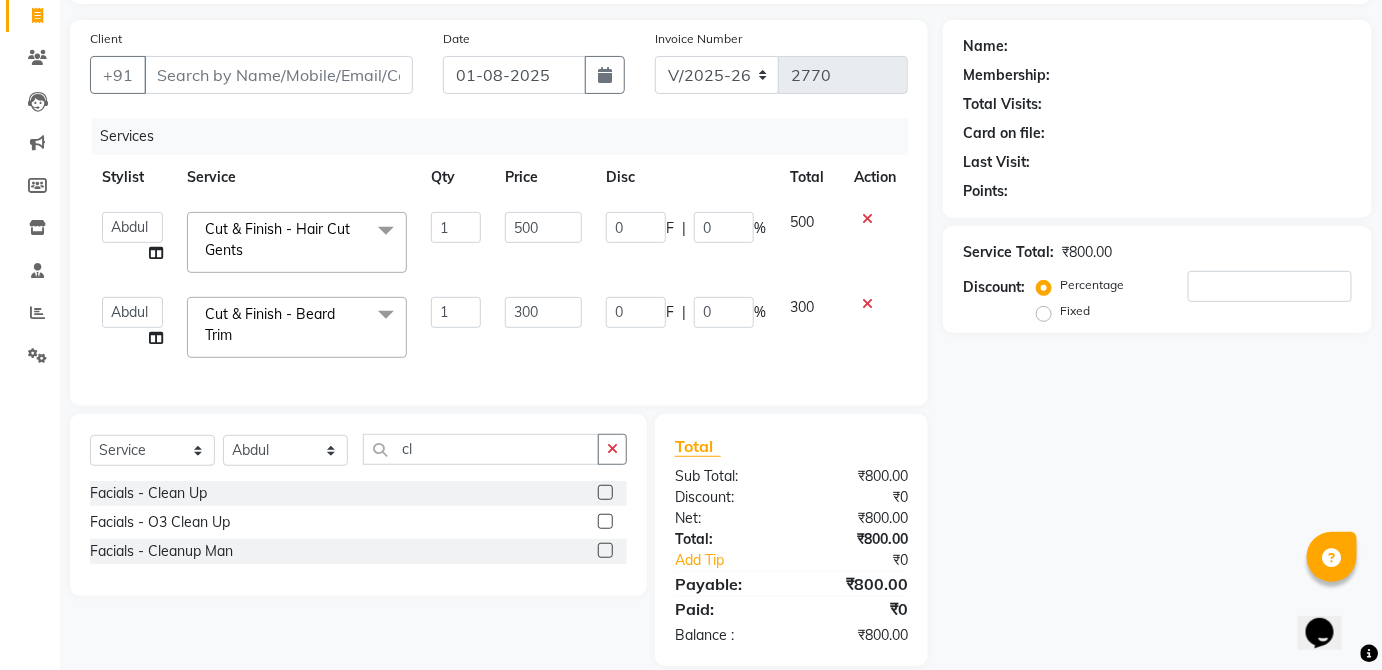 click 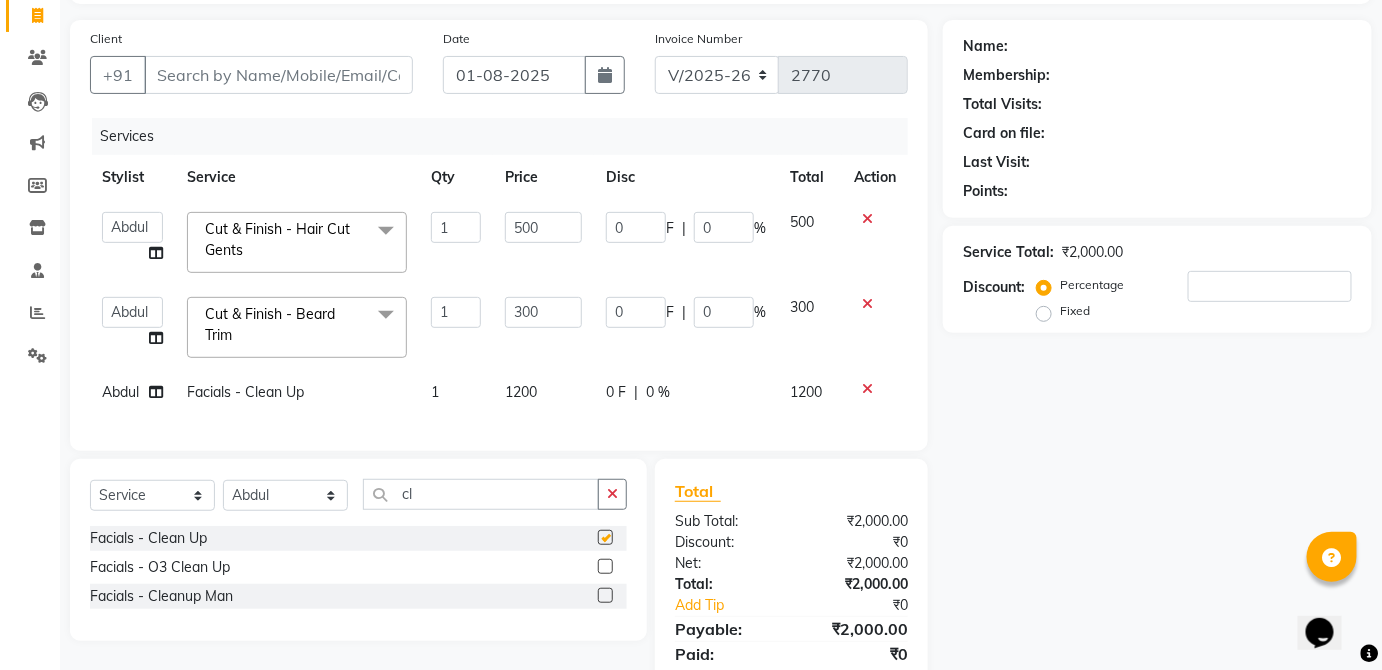 checkbox on "false" 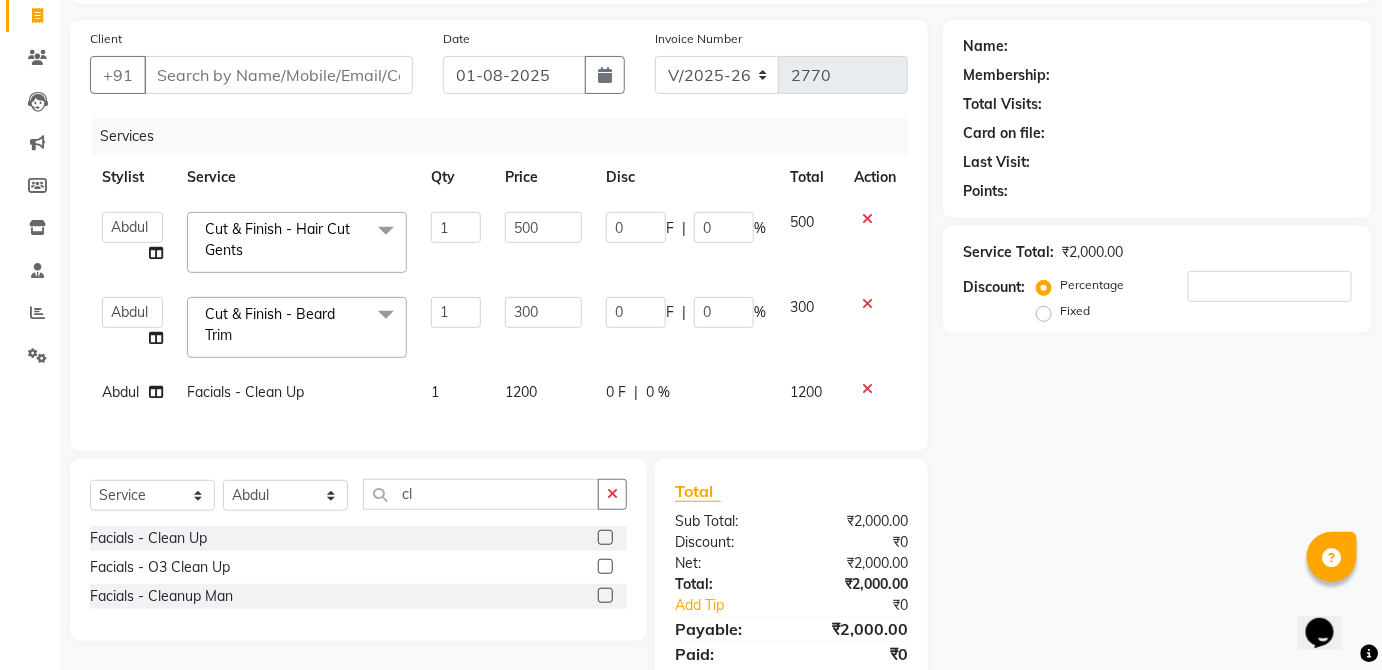 click on "1200" 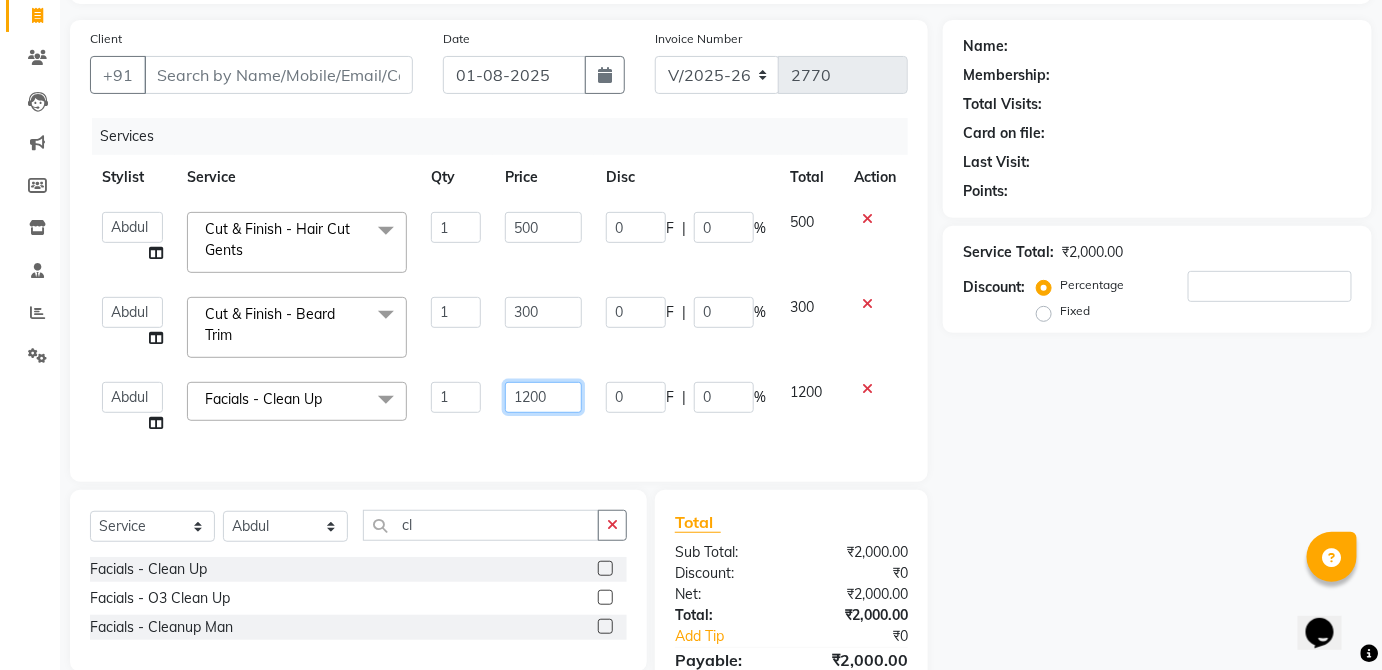 click on "1200" 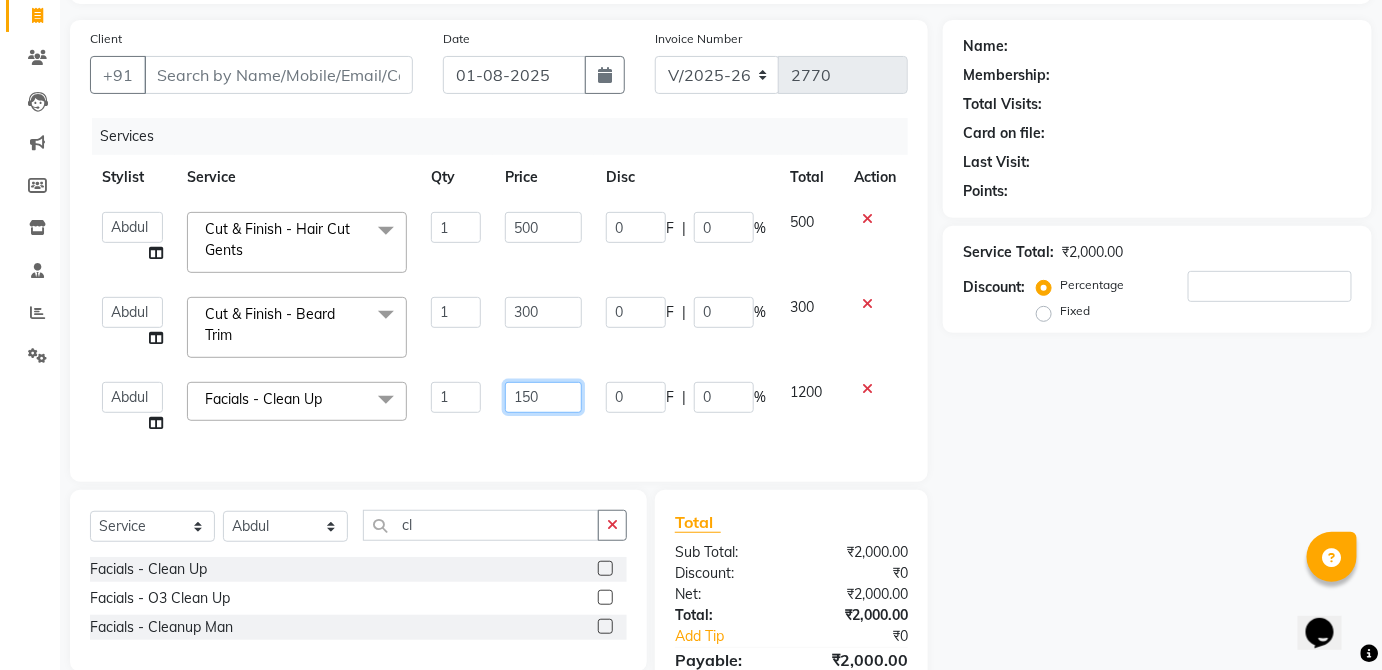 type on "1500" 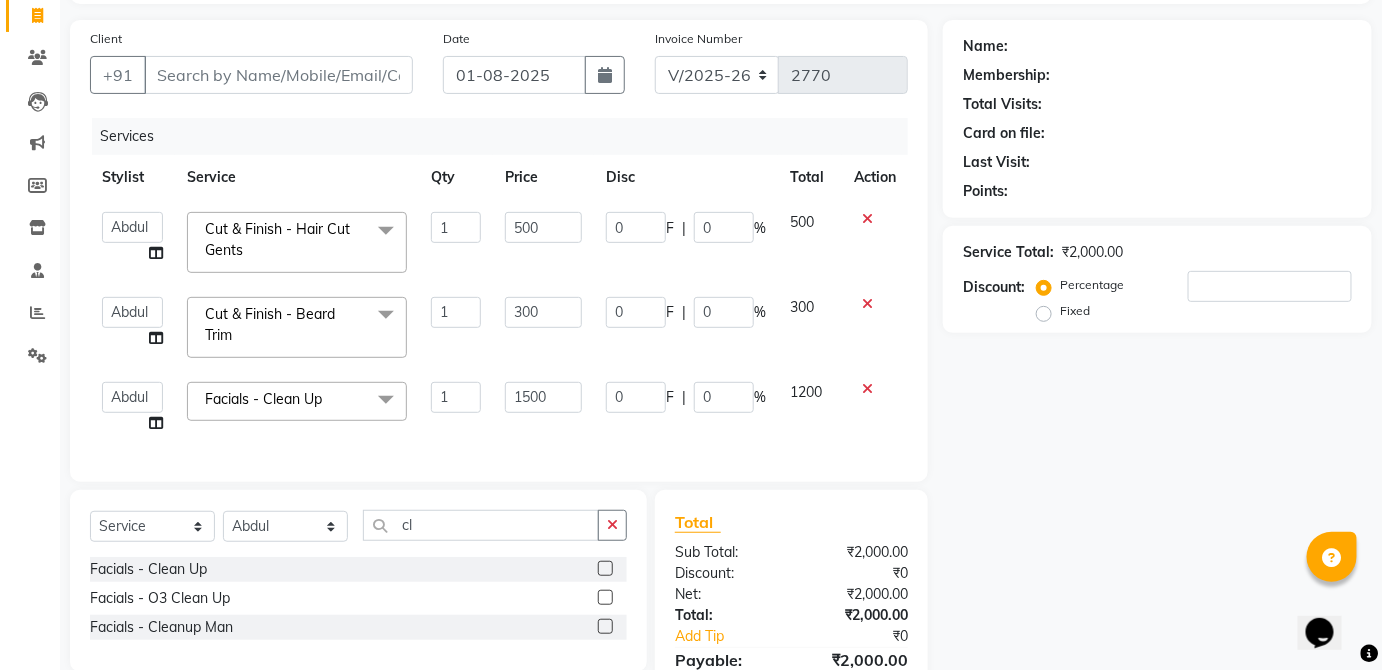click on "1200" 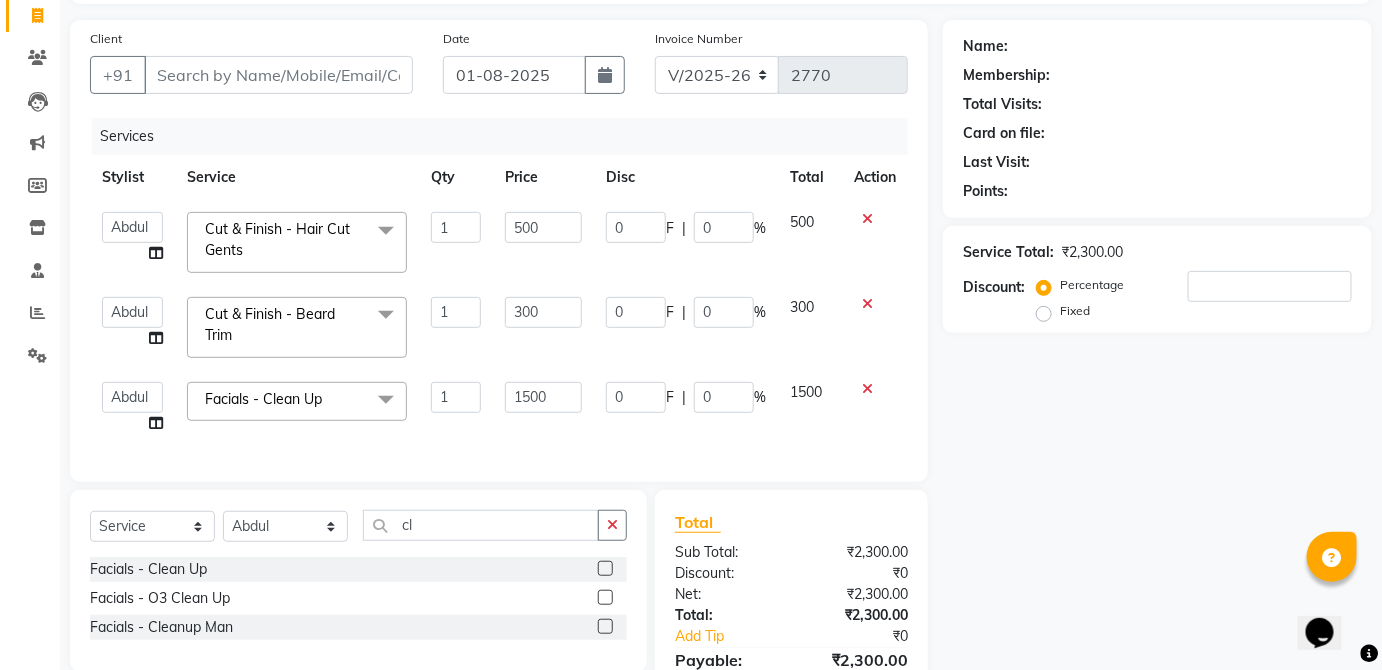 scroll, scrollTop: 0, scrollLeft: 0, axis: both 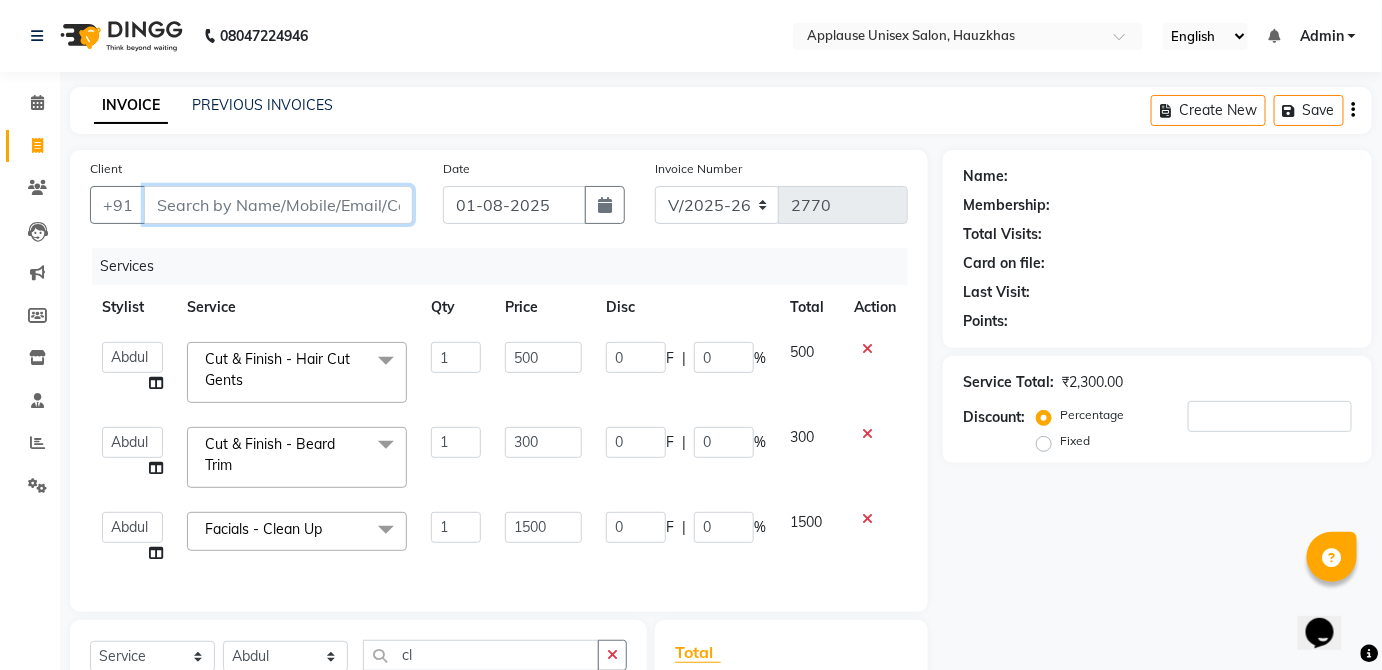 click on "Client" at bounding box center [278, 205] 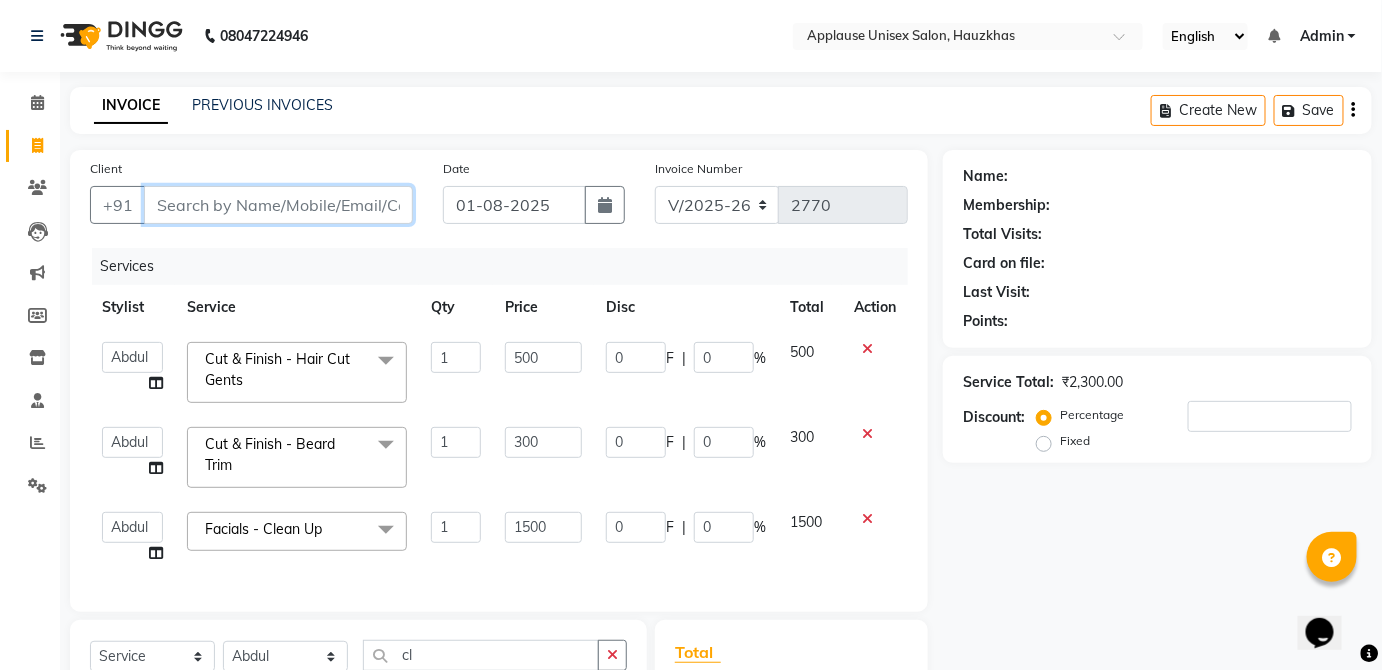 type on "a" 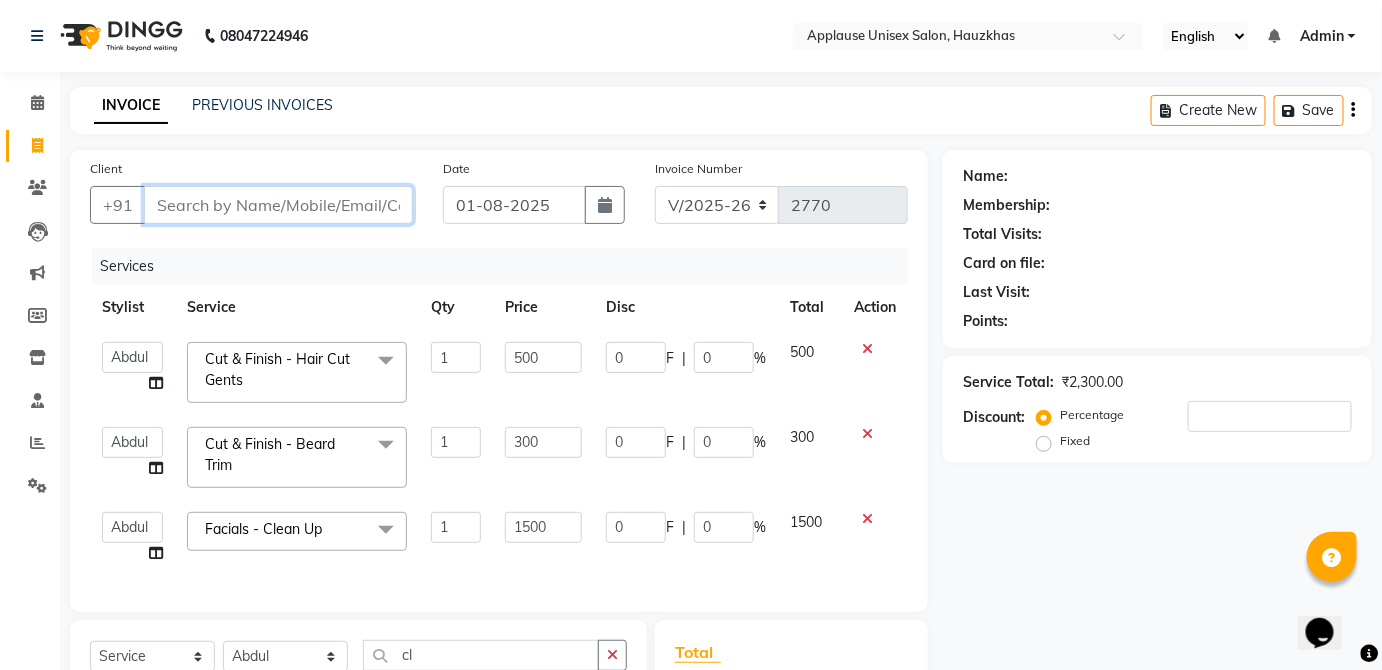 type on "0" 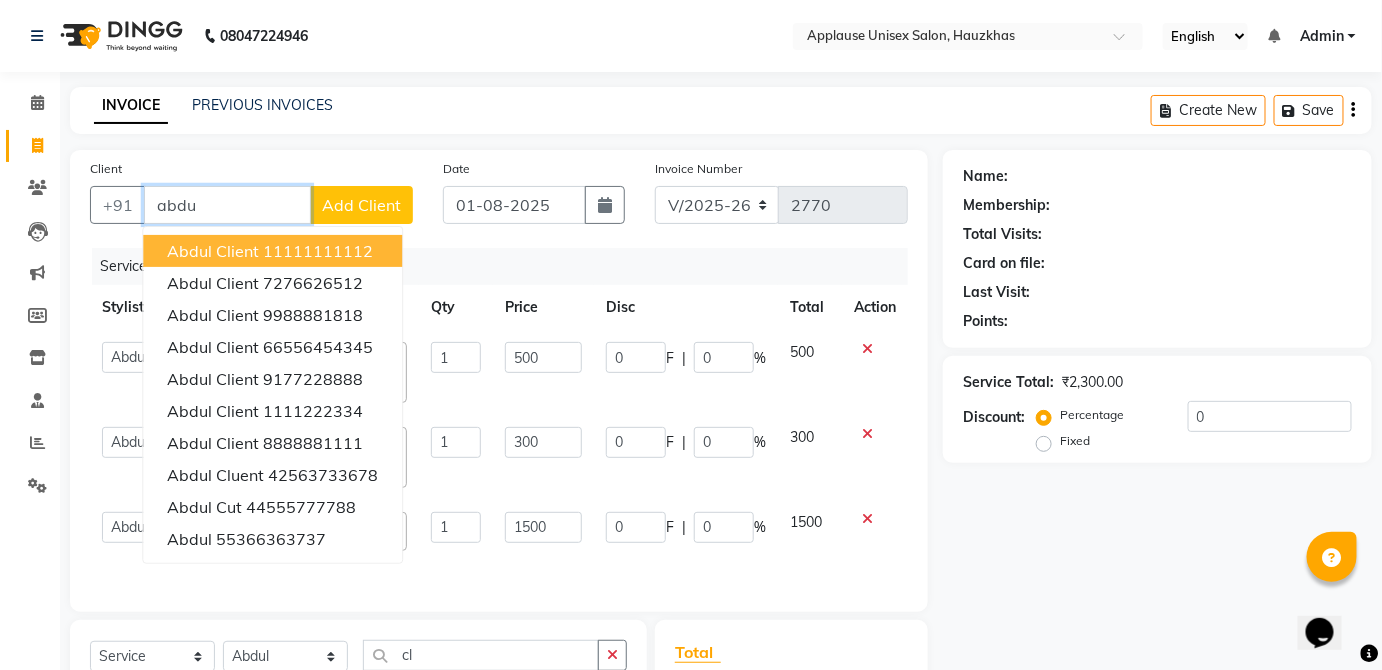 click on "[FIRST] client [PHONE]" at bounding box center (272, 251) 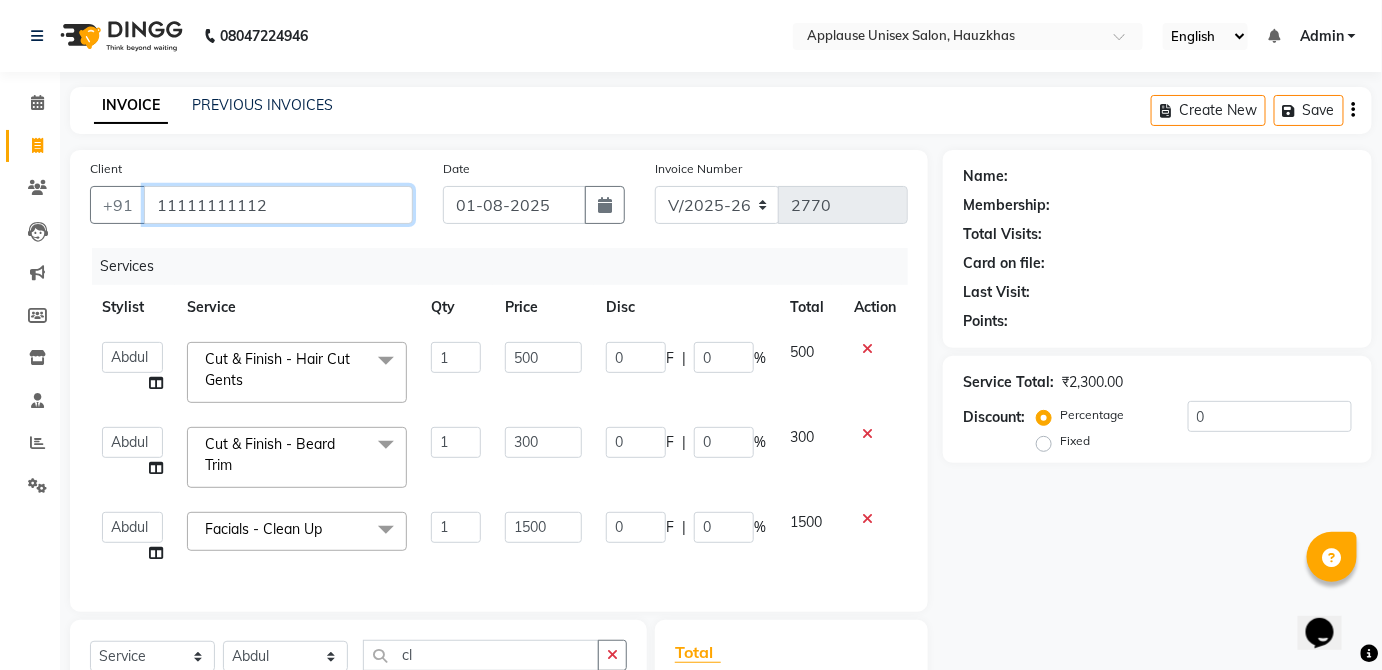 type on "11111111112" 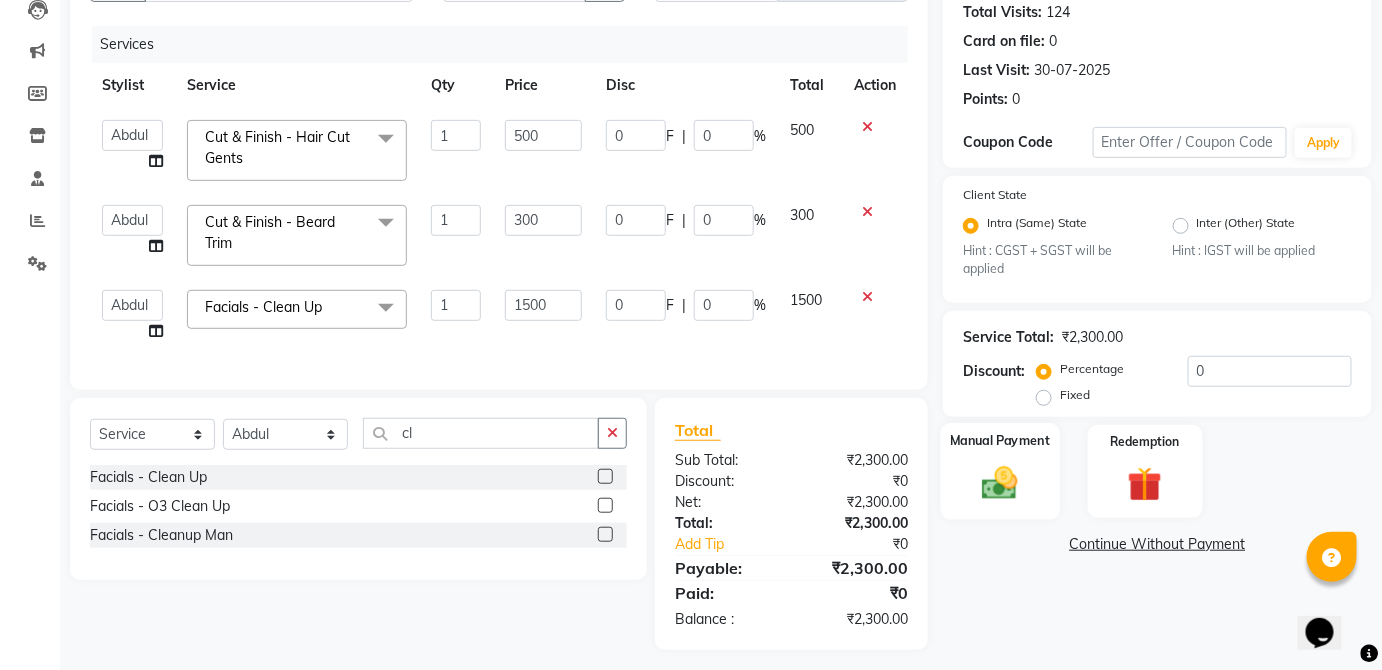 click on "Manual Payment" 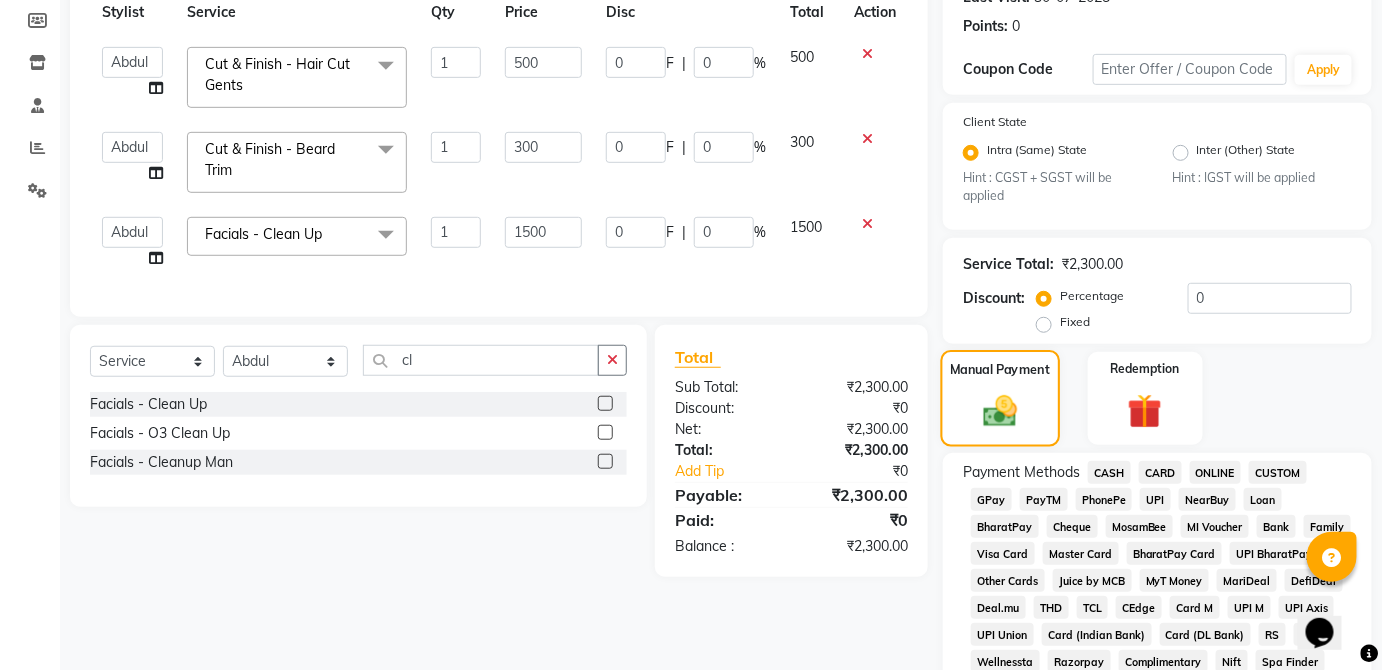 scroll, scrollTop: 300, scrollLeft: 0, axis: vertical 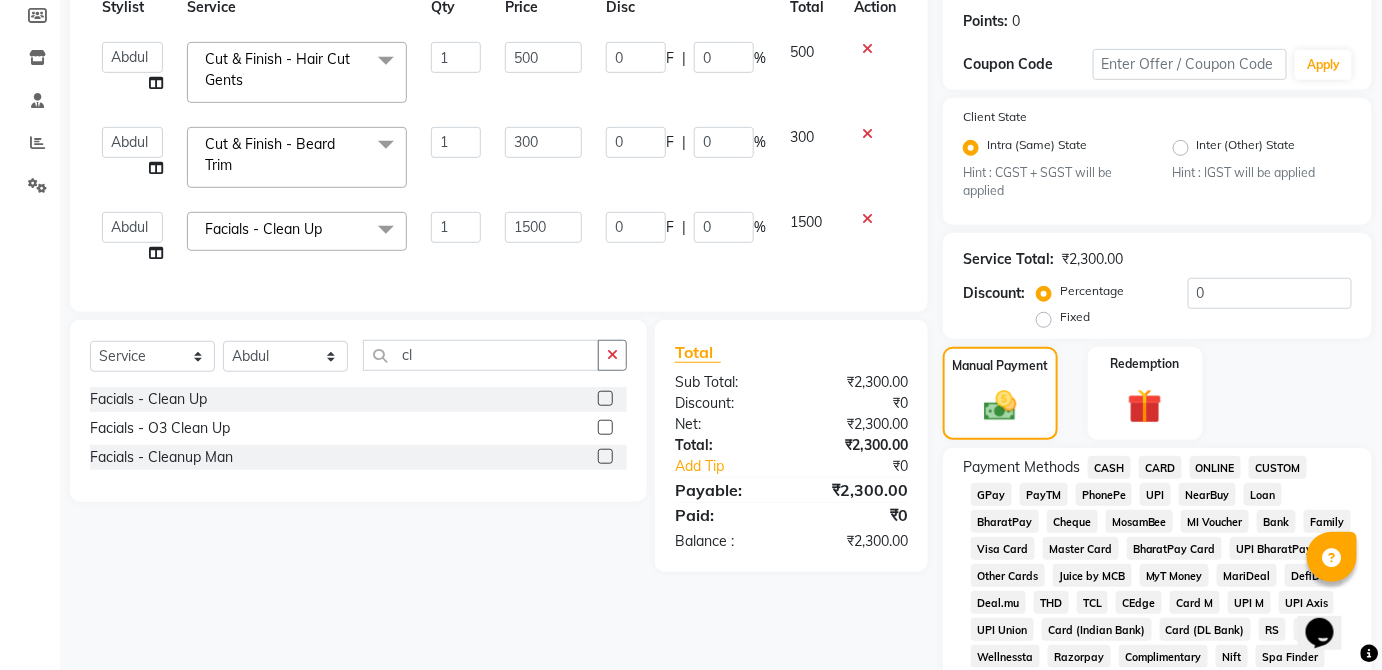 click on "UPI" 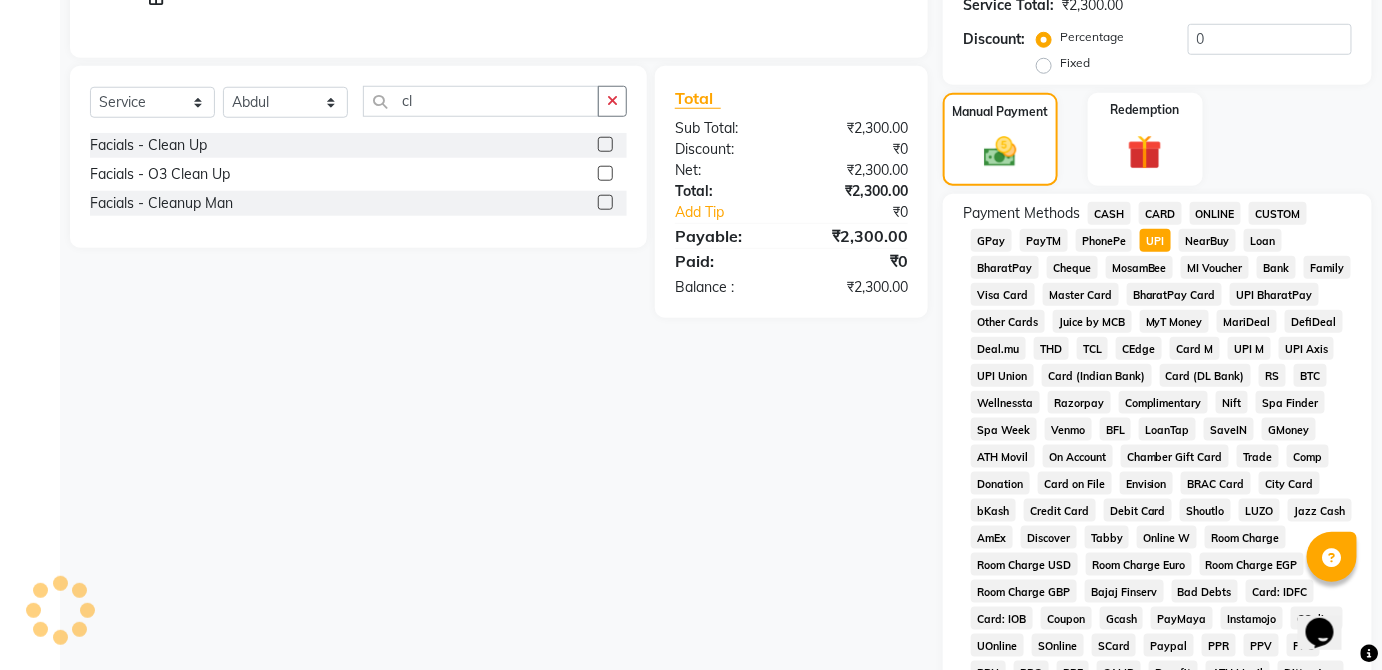 scroll, scrollTop: 943, scrollLeft: 0, axis: vertical 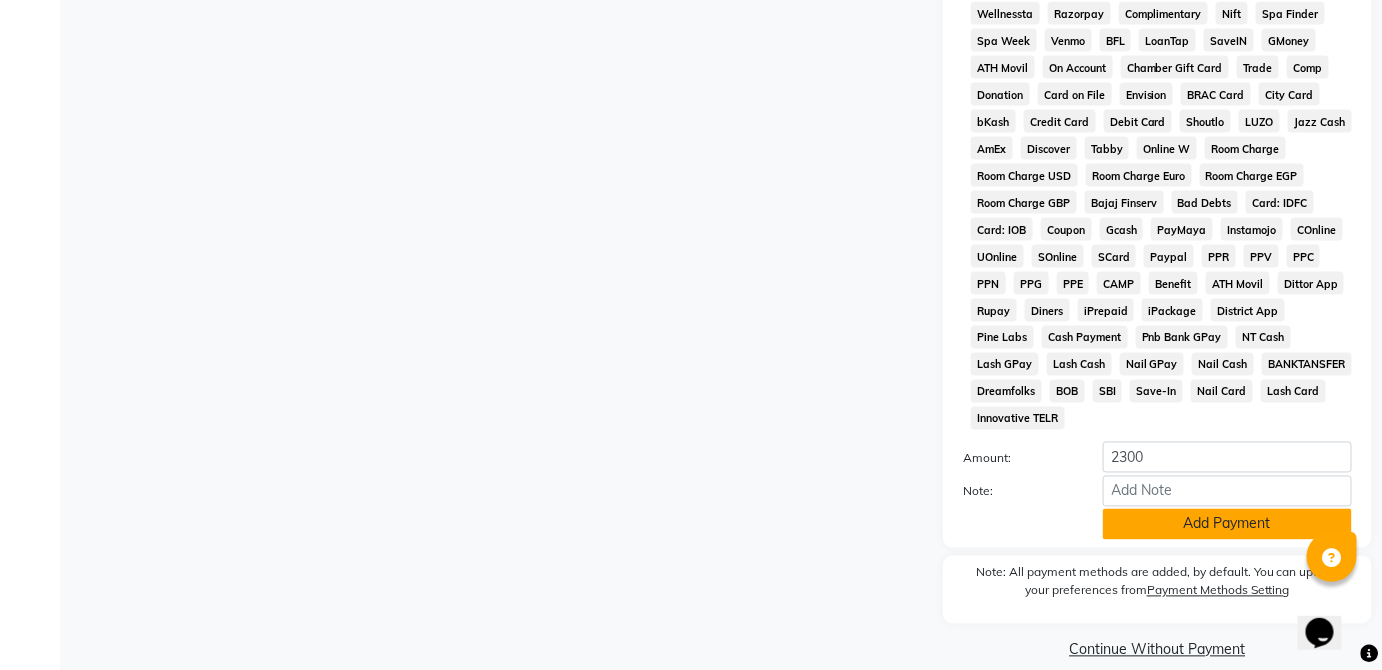 click on "Add Payment" 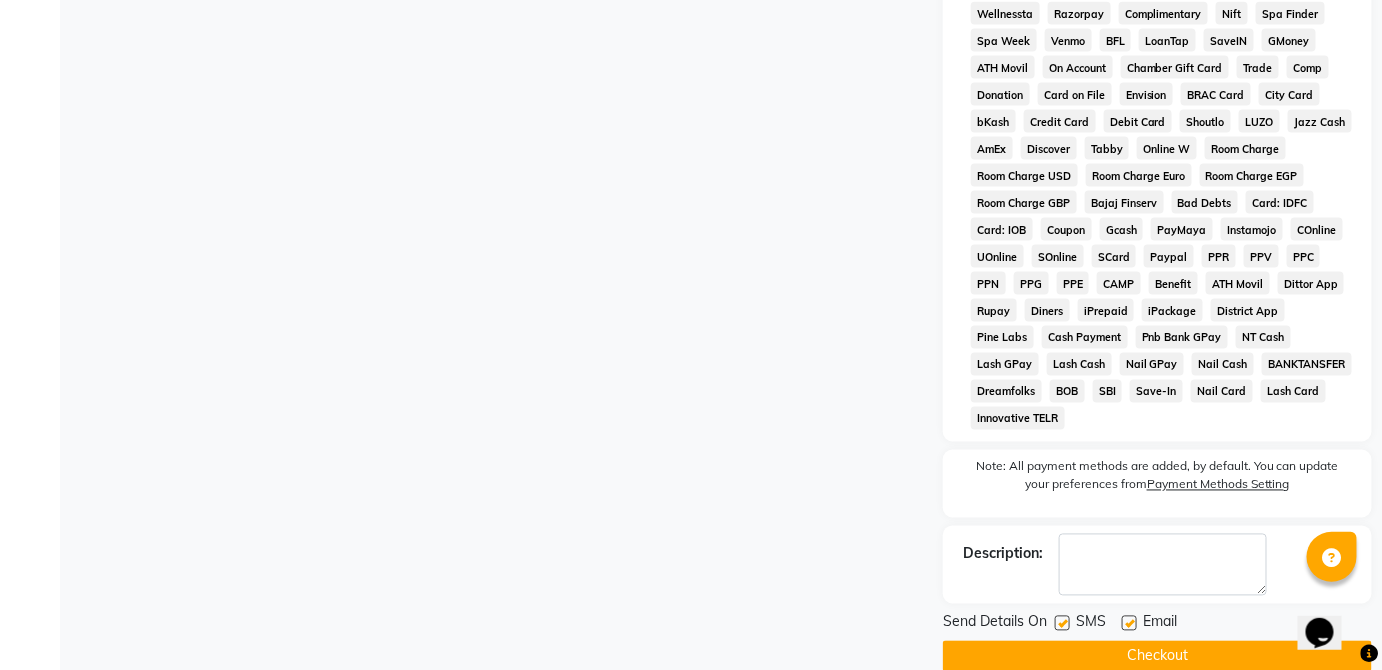 click on "Checkout" 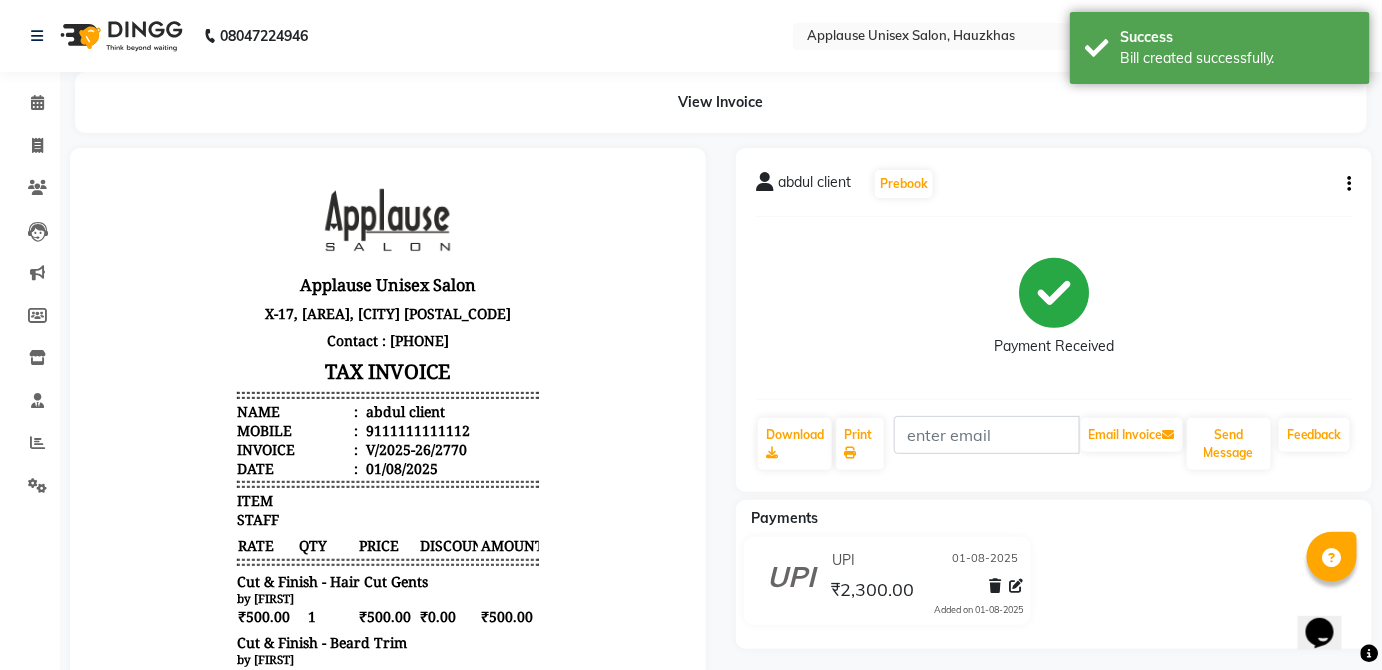 scroll, scrollTop: 0, scrollLeft: 0, axis: both 